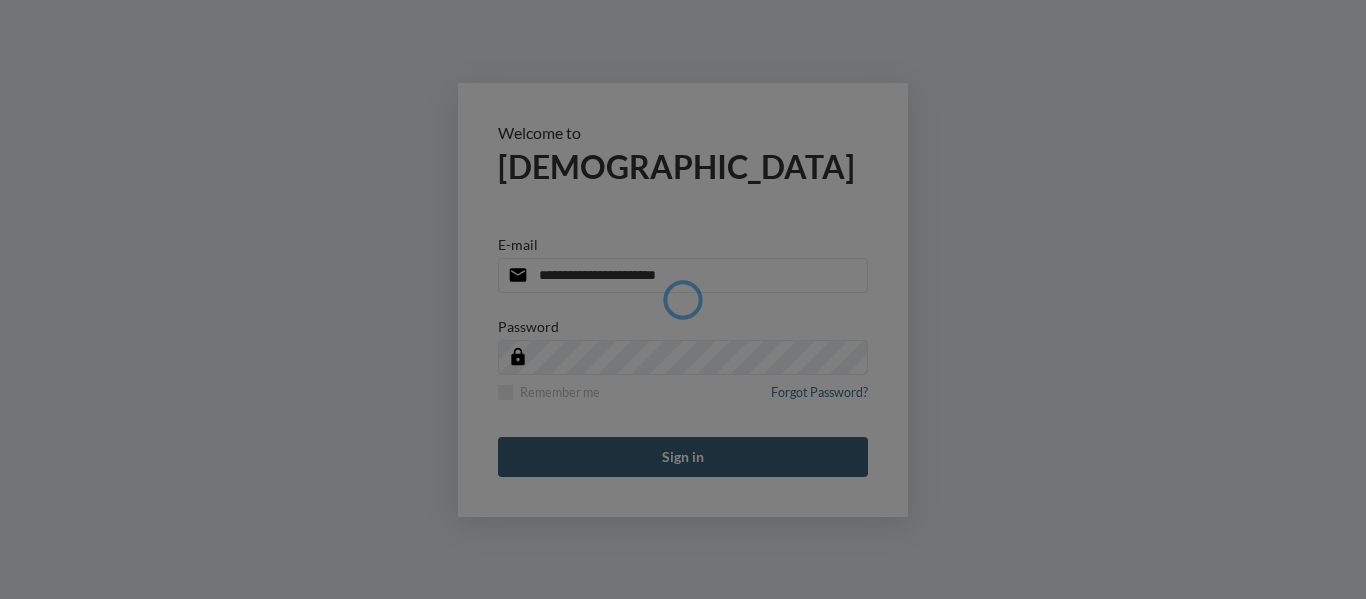 scroll, scrollTop: 0, scrollLeft: 0, axis: both 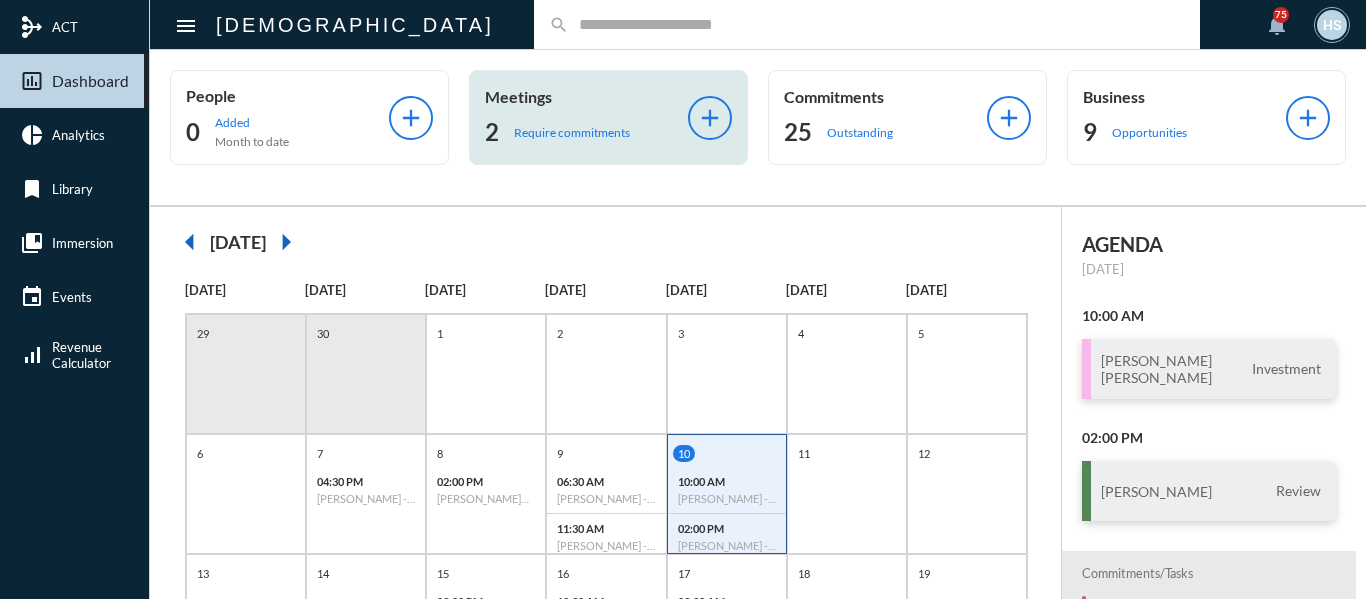 click on "Require commitments" 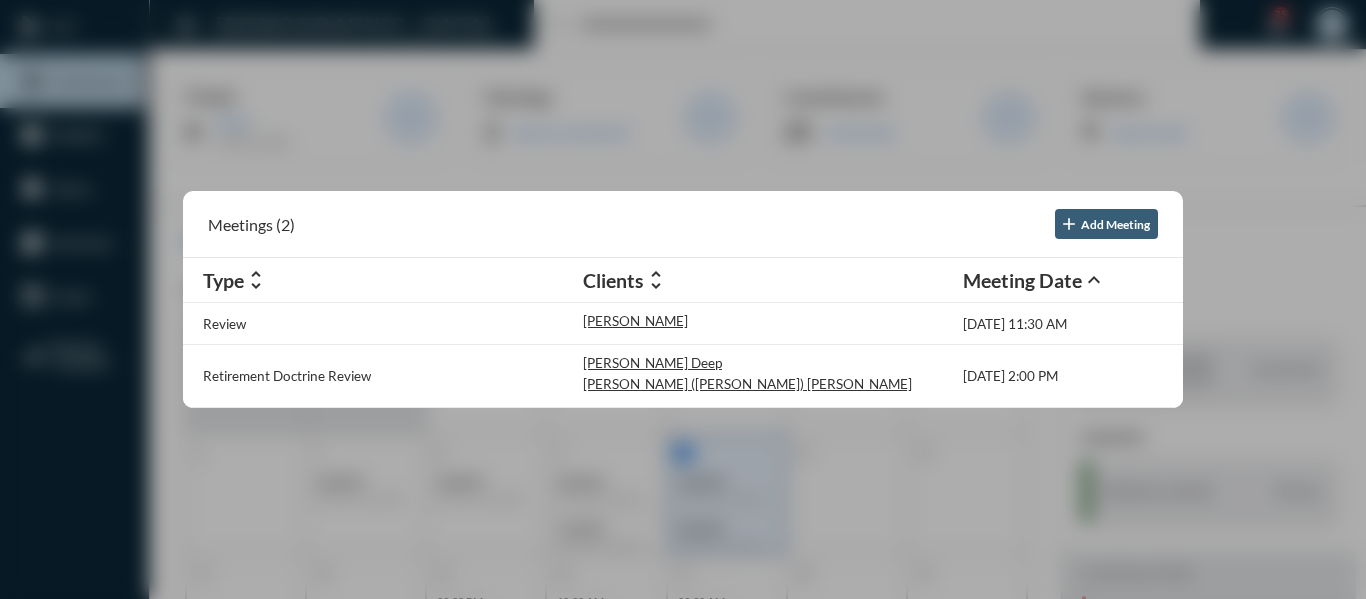 click at bounding box center (683, 299) 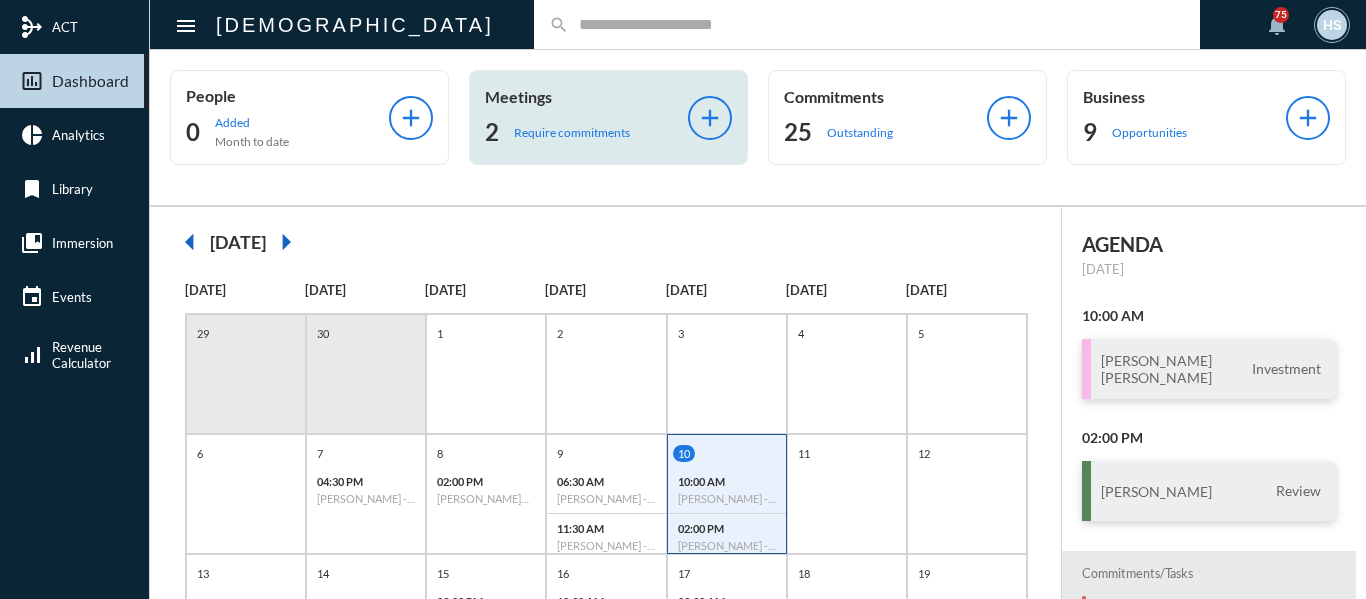 click on "Require commitments" 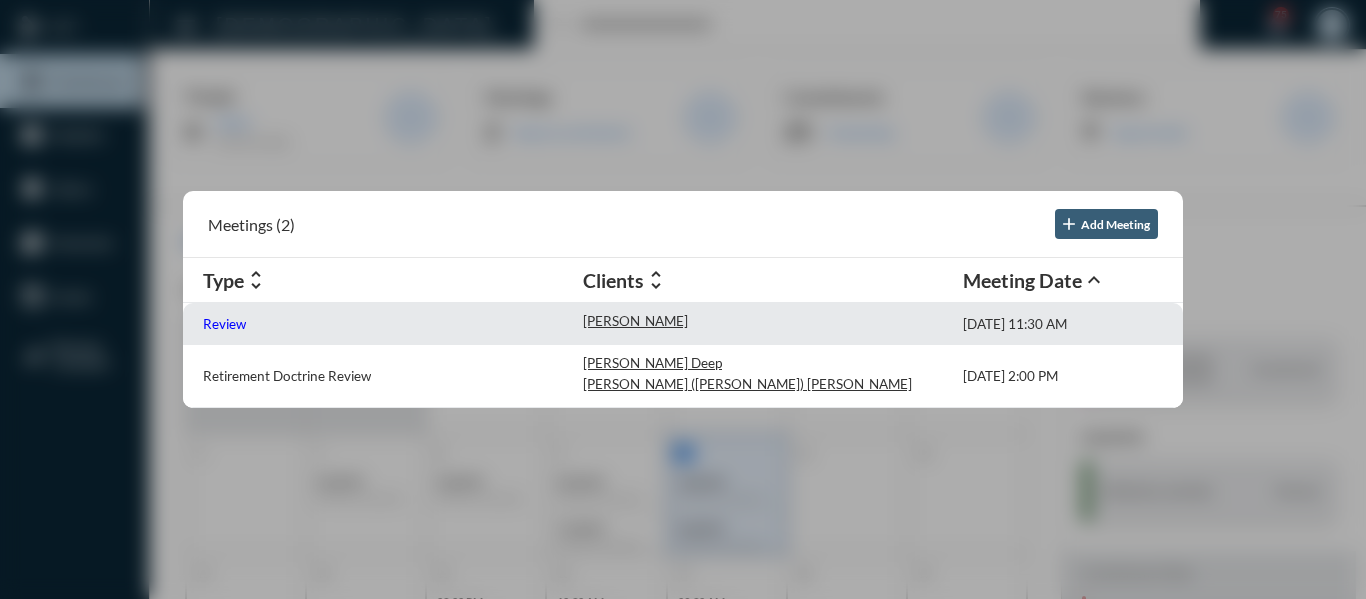 click on "Review" at bounding box center [224, 324] 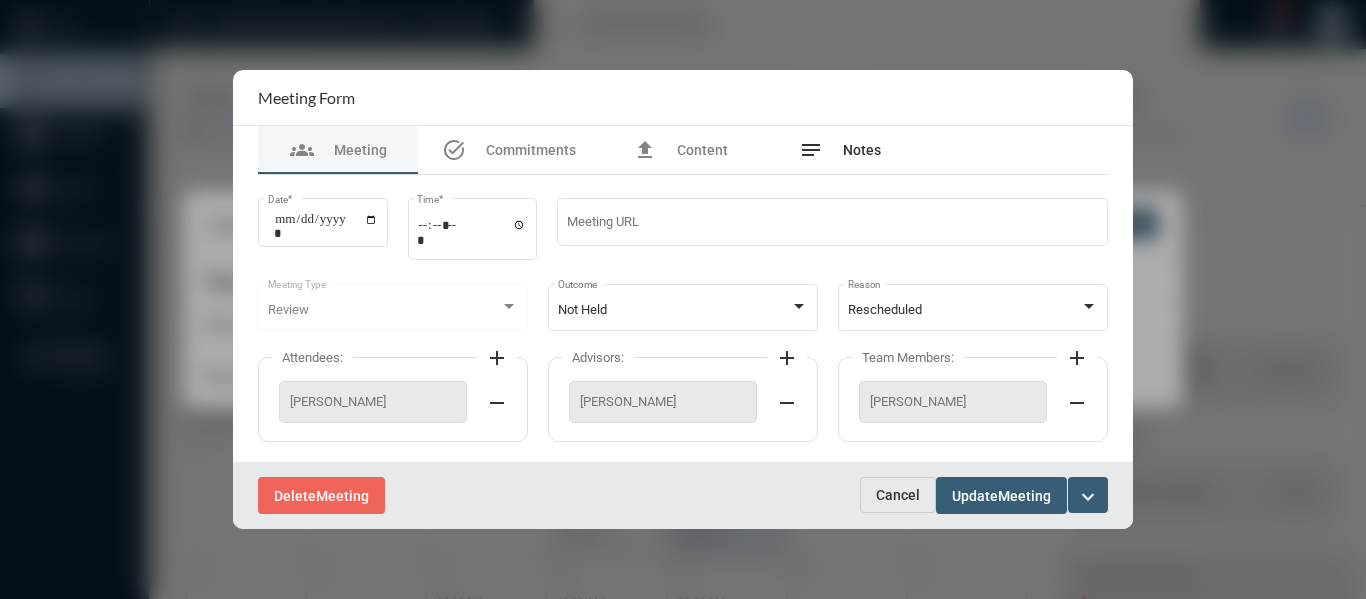 click on "Notes" at bounding box center (862, 150) 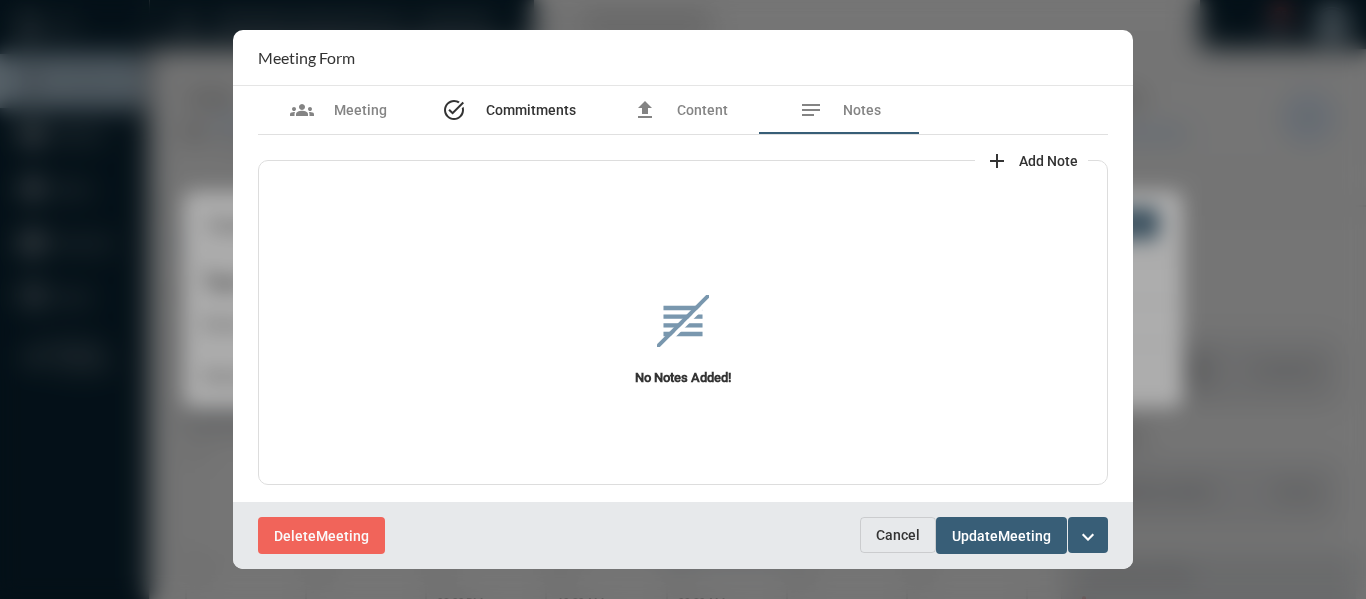 click on "Commitments" at bounding box center (531, 110) 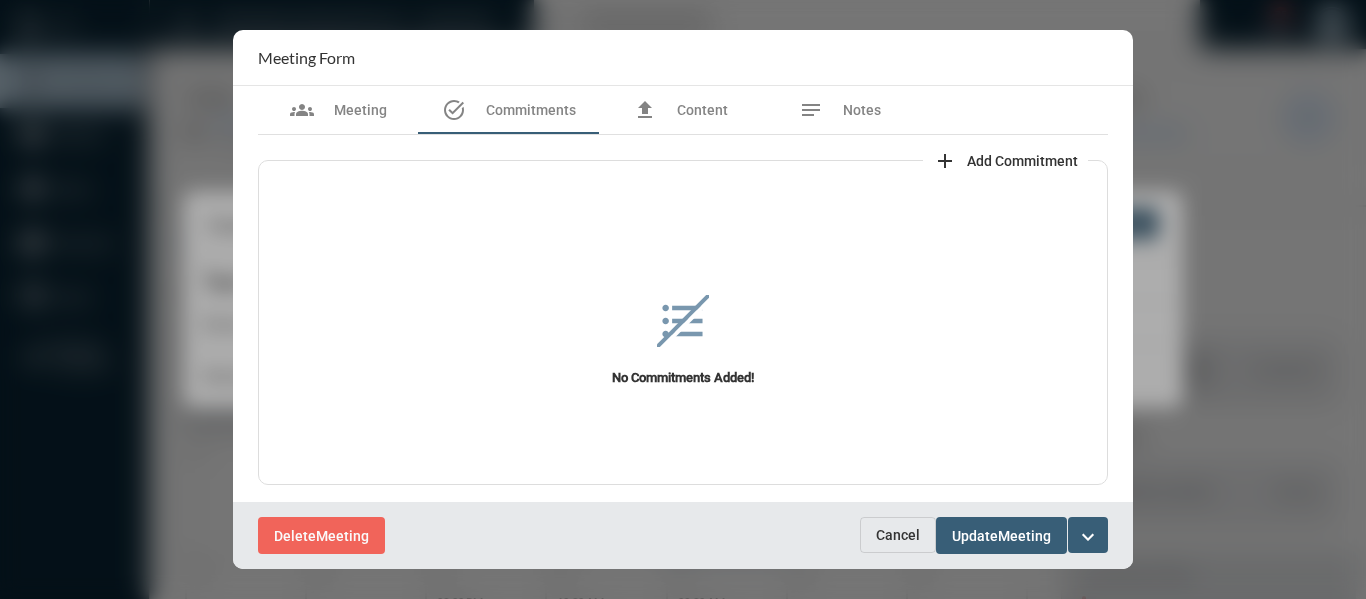 click on "Add Commitment" at bounding box center [1022, 161] 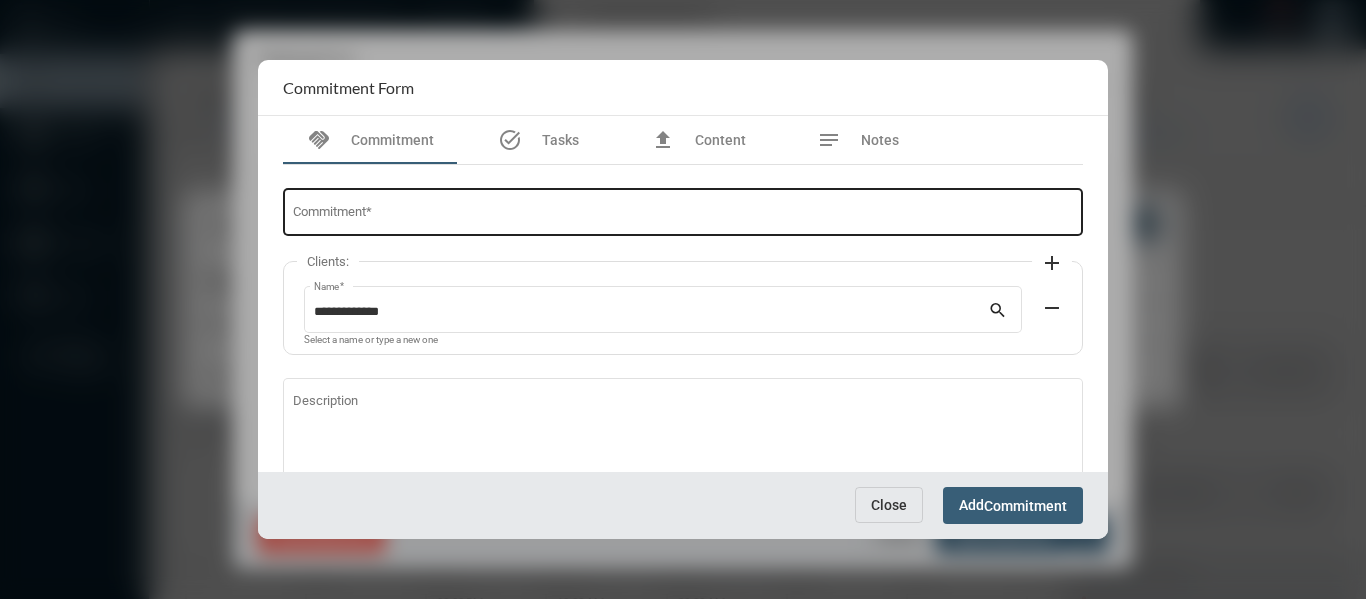 click on "Commitment  *" at bounding box center [683, 210] 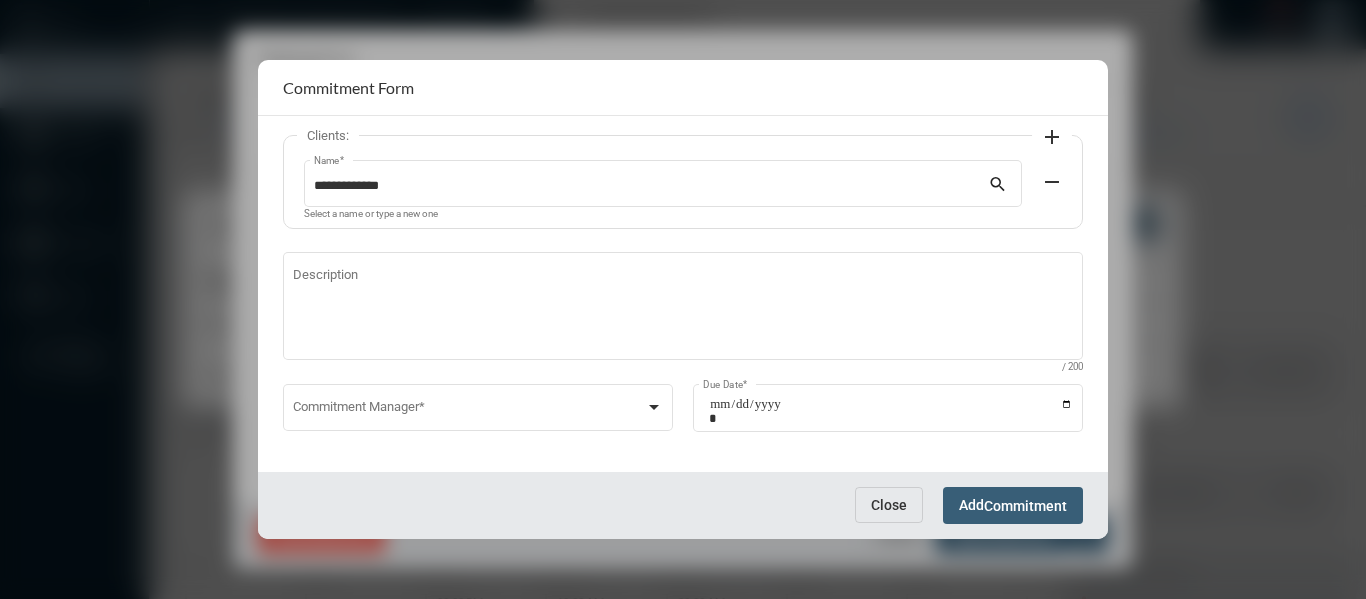scroll, scrollTop: 136, scrollLeft: 0, axis: vertical 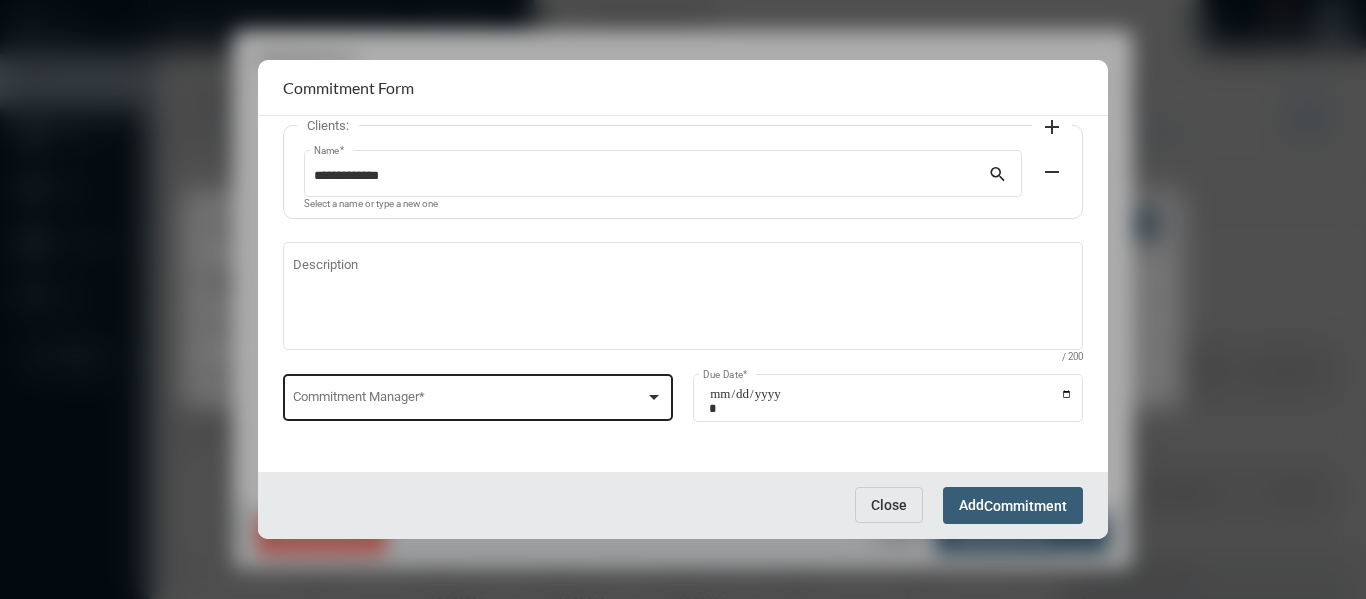 type on "**********" 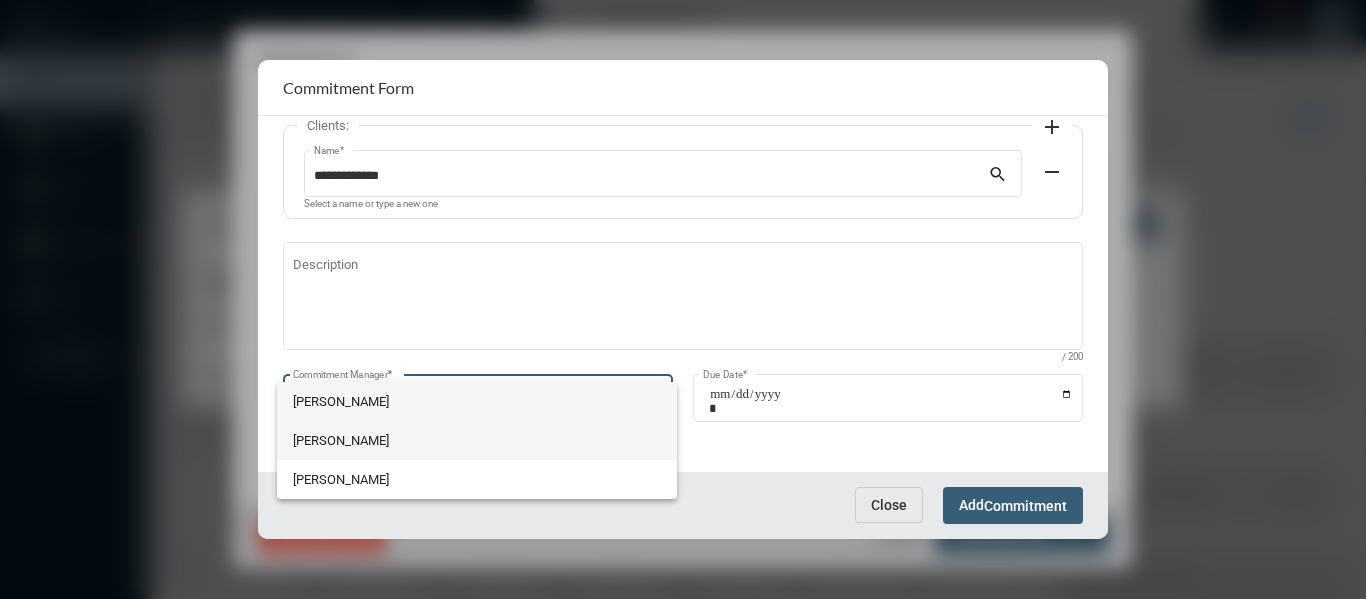 click on "[PERSON_NAME]" at bounding box center [477, 440] 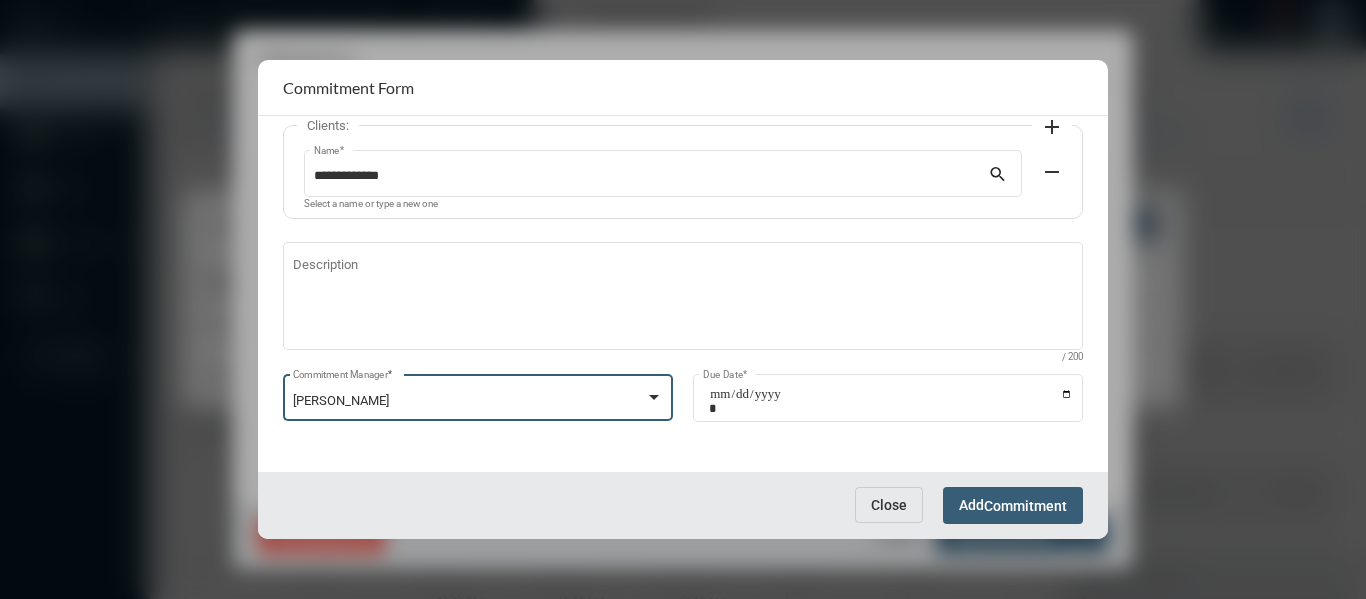 click at bounding box center (654, 397) 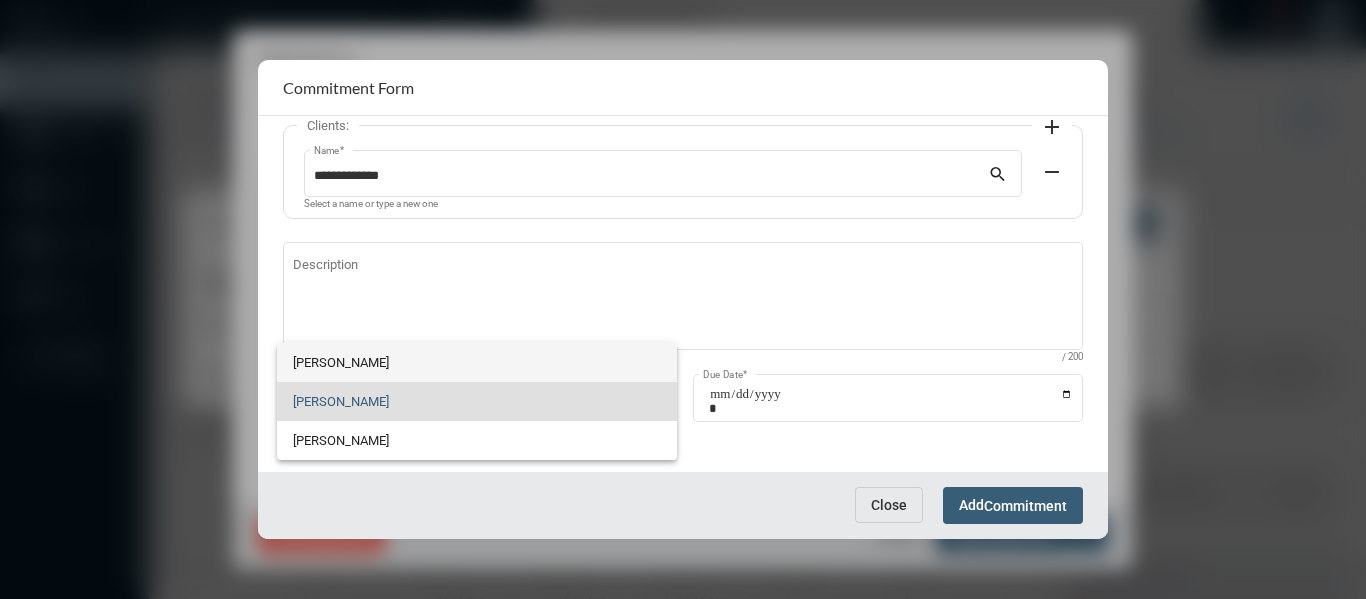 click on "Bryndon Skelton" at bounding box center [477, 362] 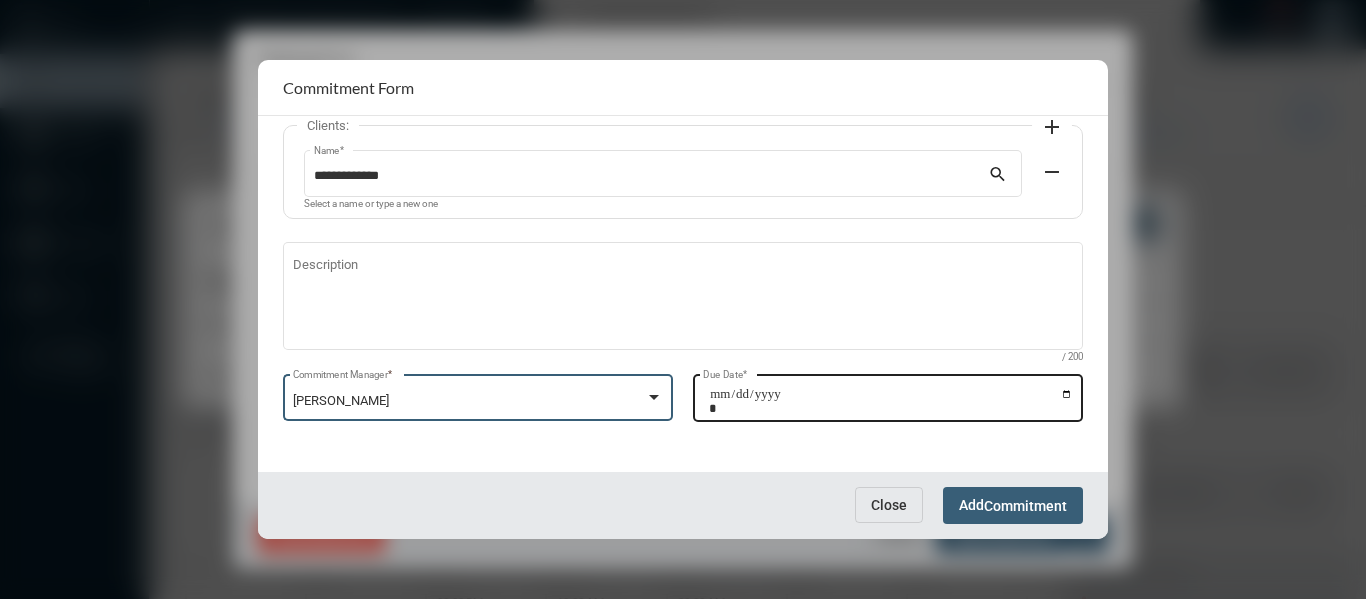 click on "Due Date  *" at bounding box center [891, 401] 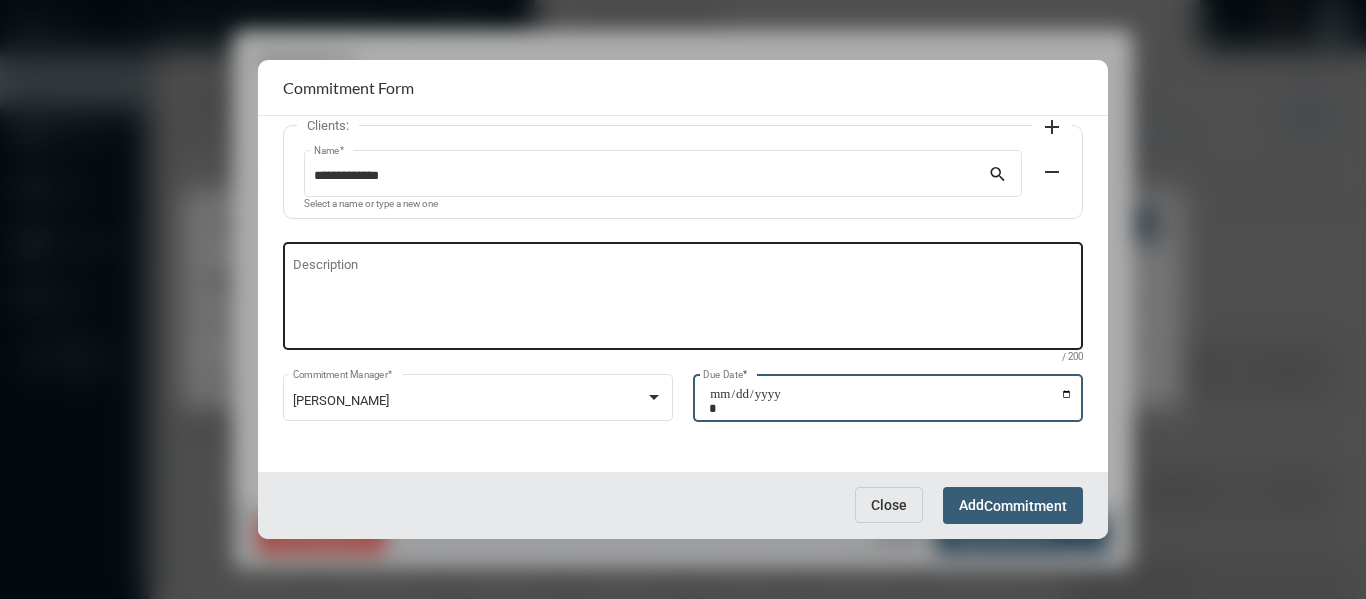 type on "**********" 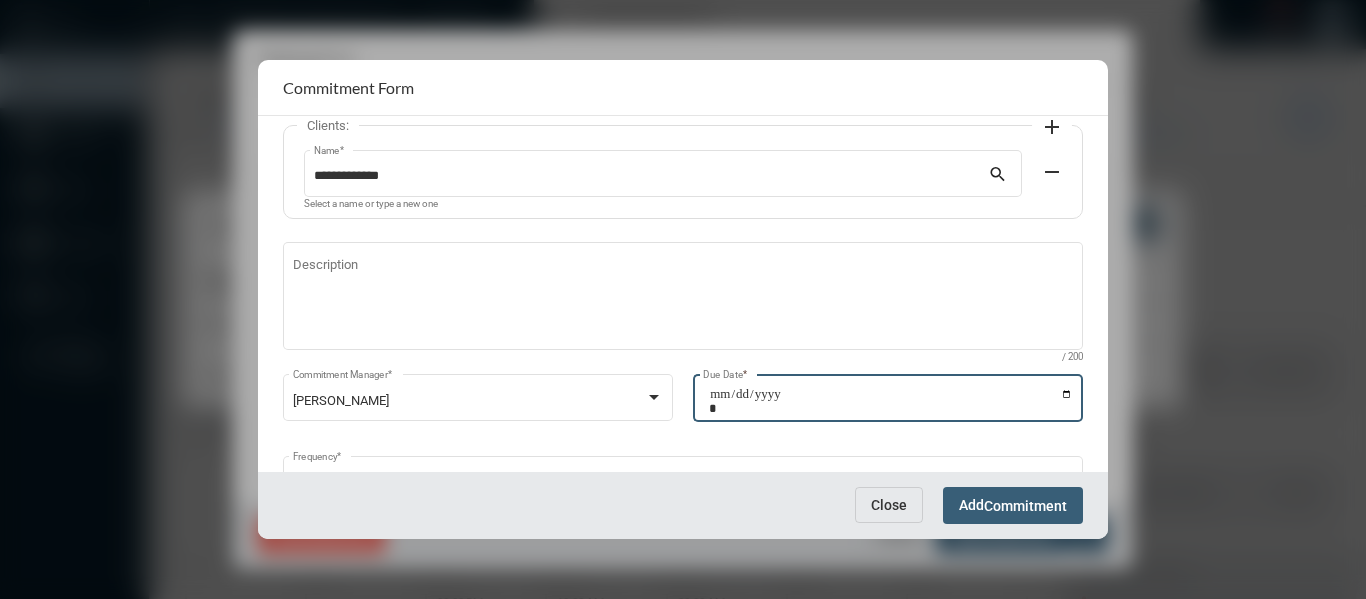 click on "Commitment" at bounding box center [1025, 506] 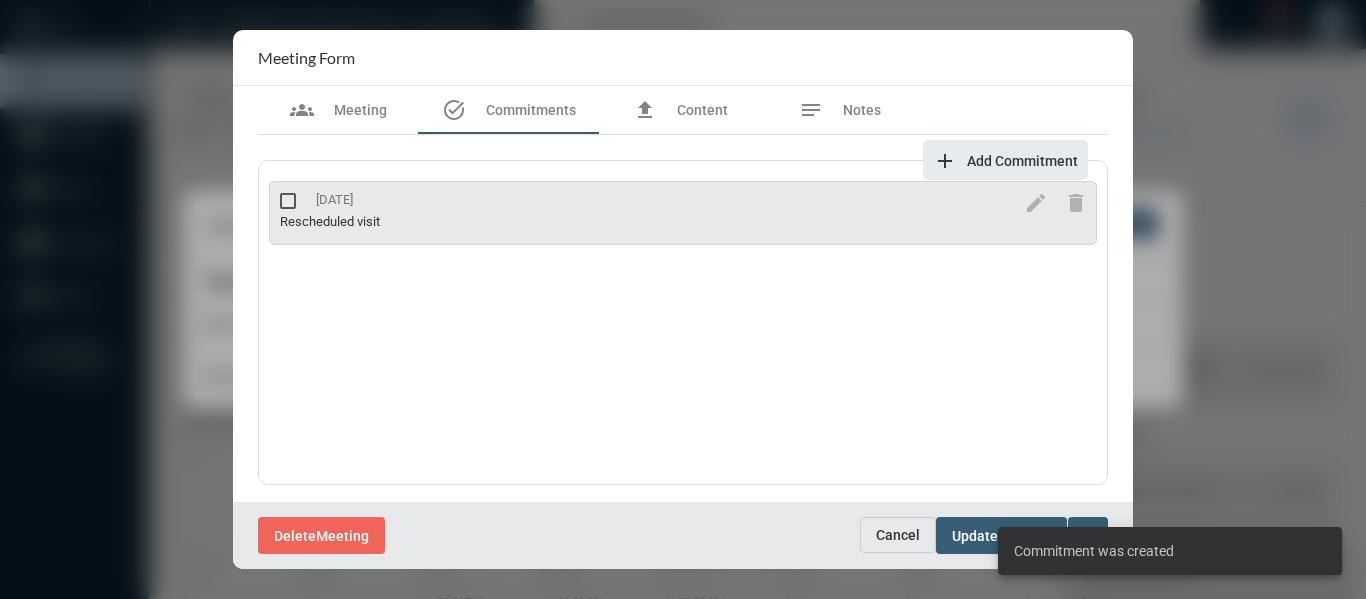 scroll, scrollTop: 2, scrollLeft: 0, axis: vertical 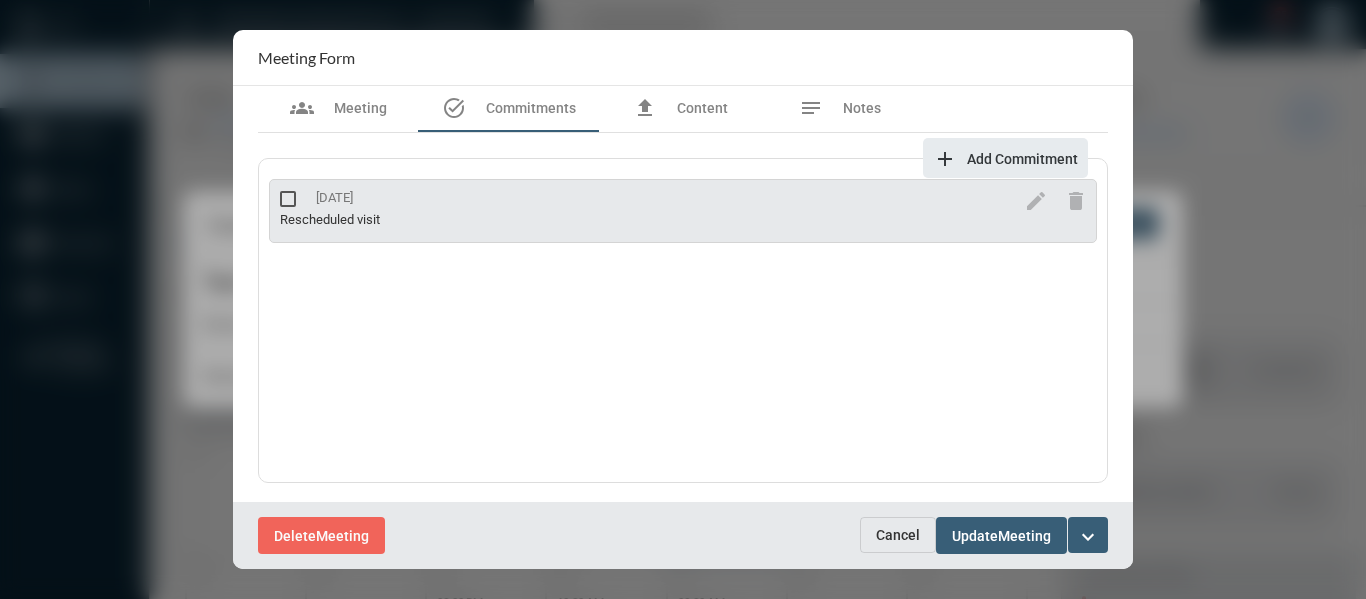 click on "expand_more" at bounding box center (1088, 537) 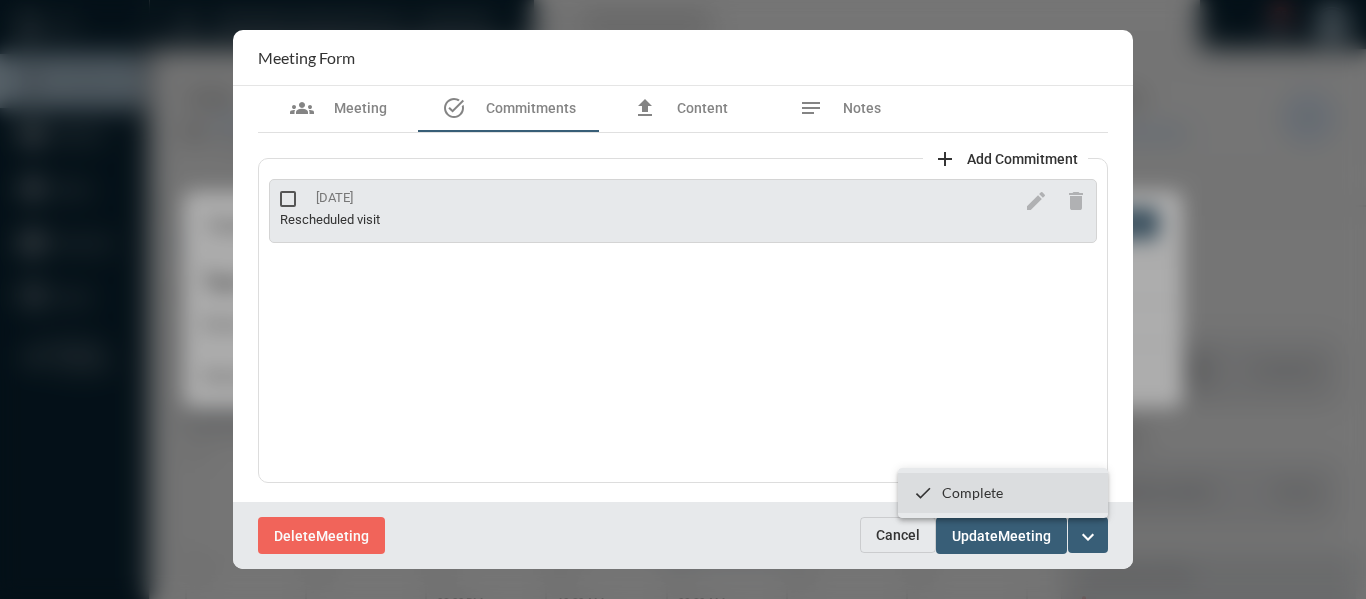click on "Complete" at bounding box center [972, 492] 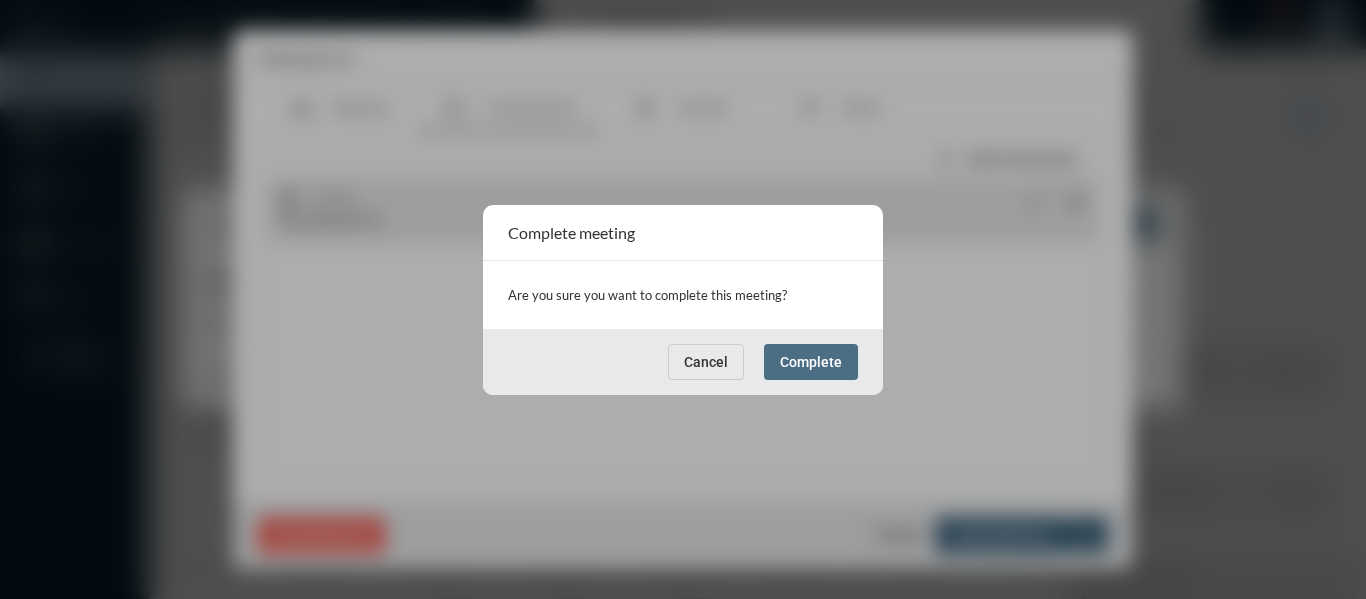 click on "Complete" at bounding box center (811, 362) 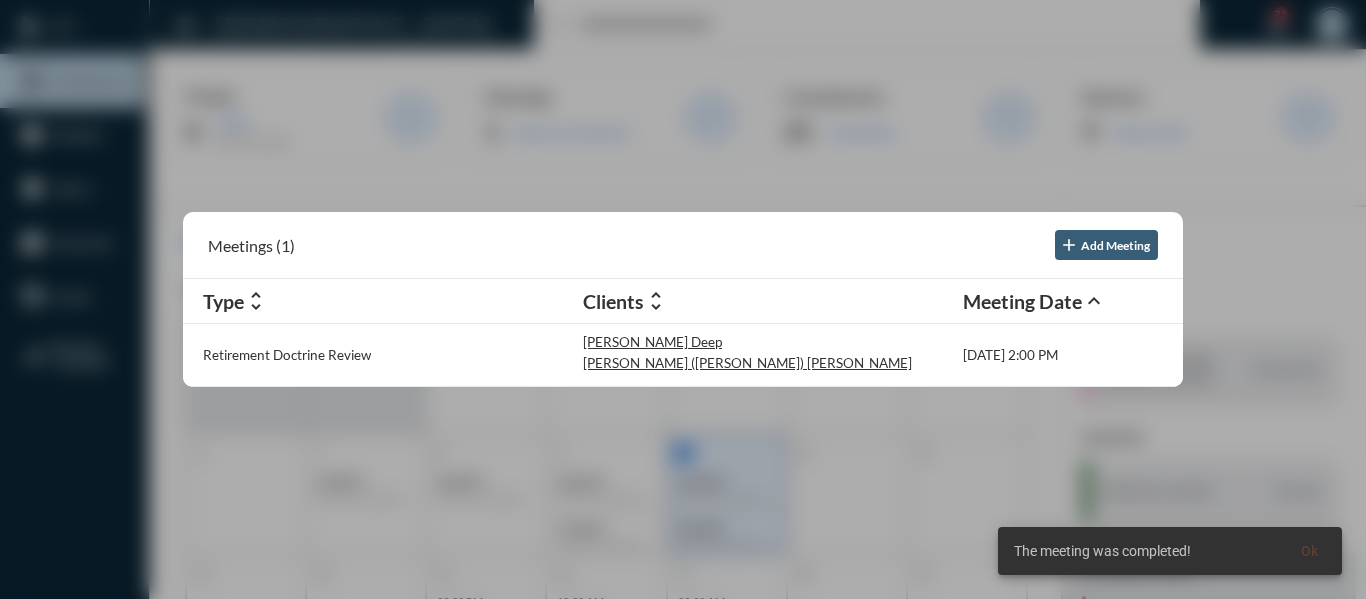 click at bounding box center (683, 299) 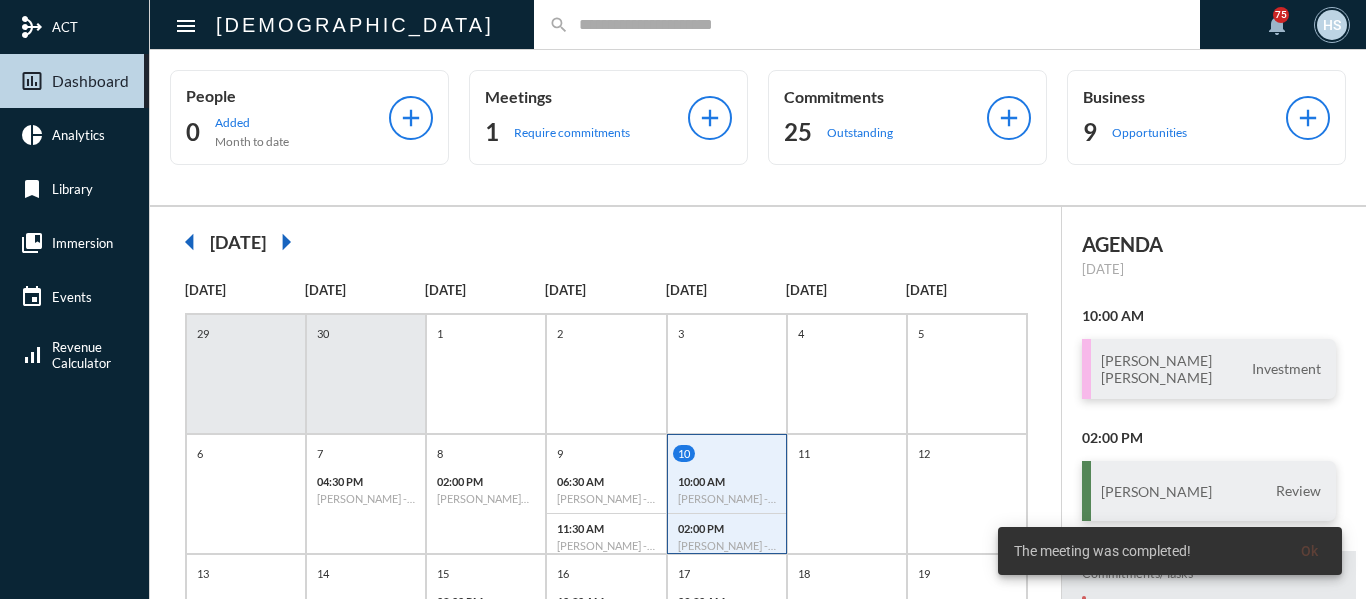 click 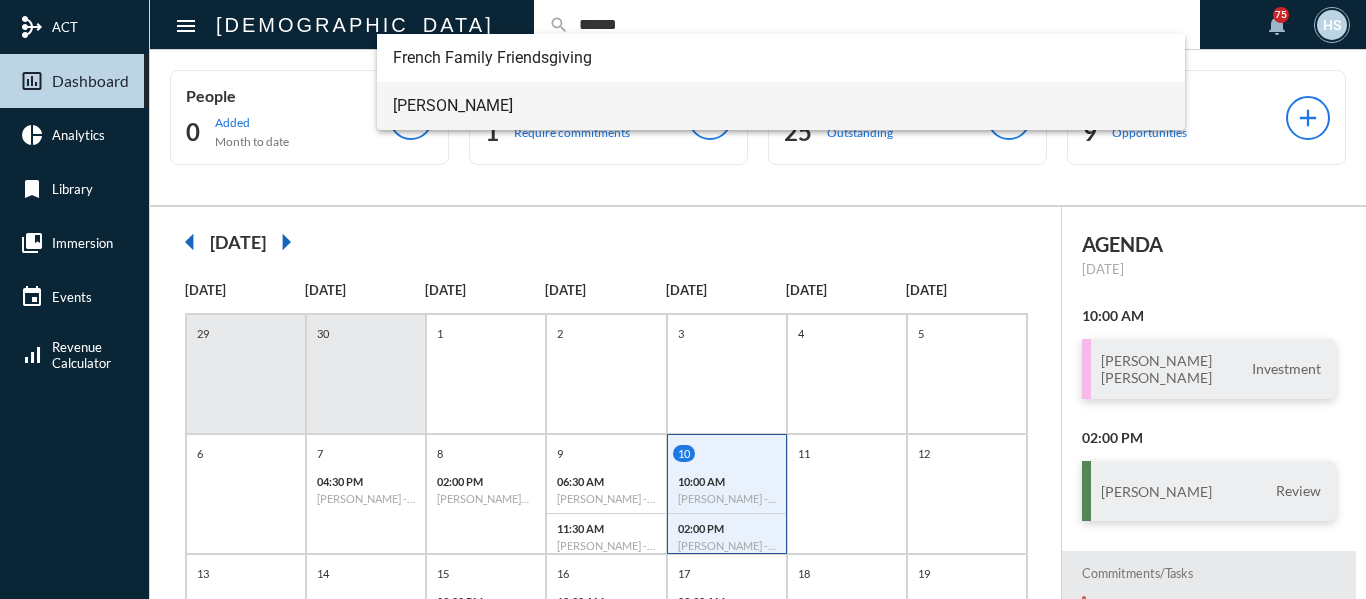 type on "******" 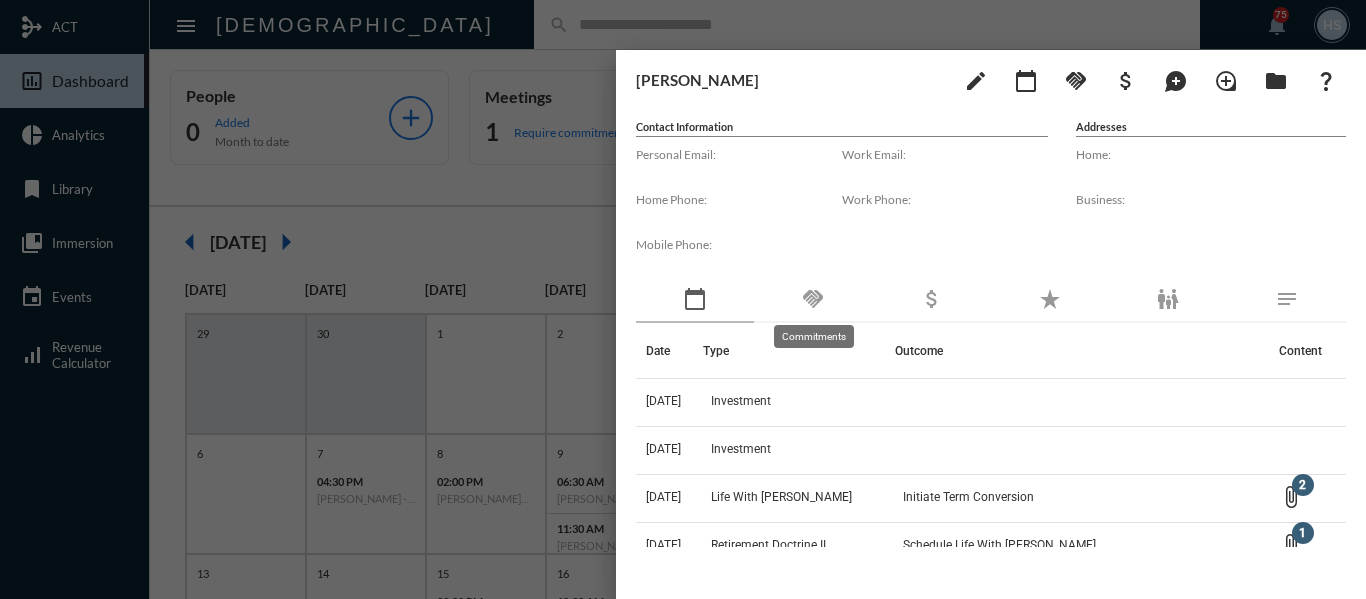 click on "handshake" 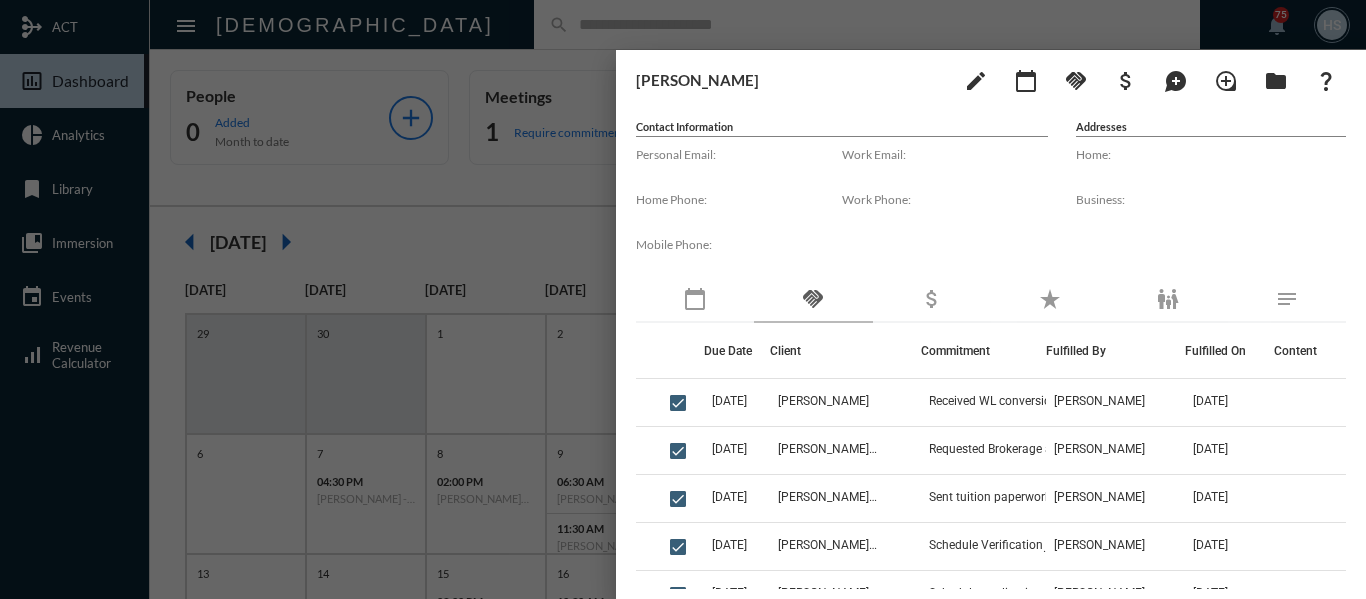 click on "calendar_today" 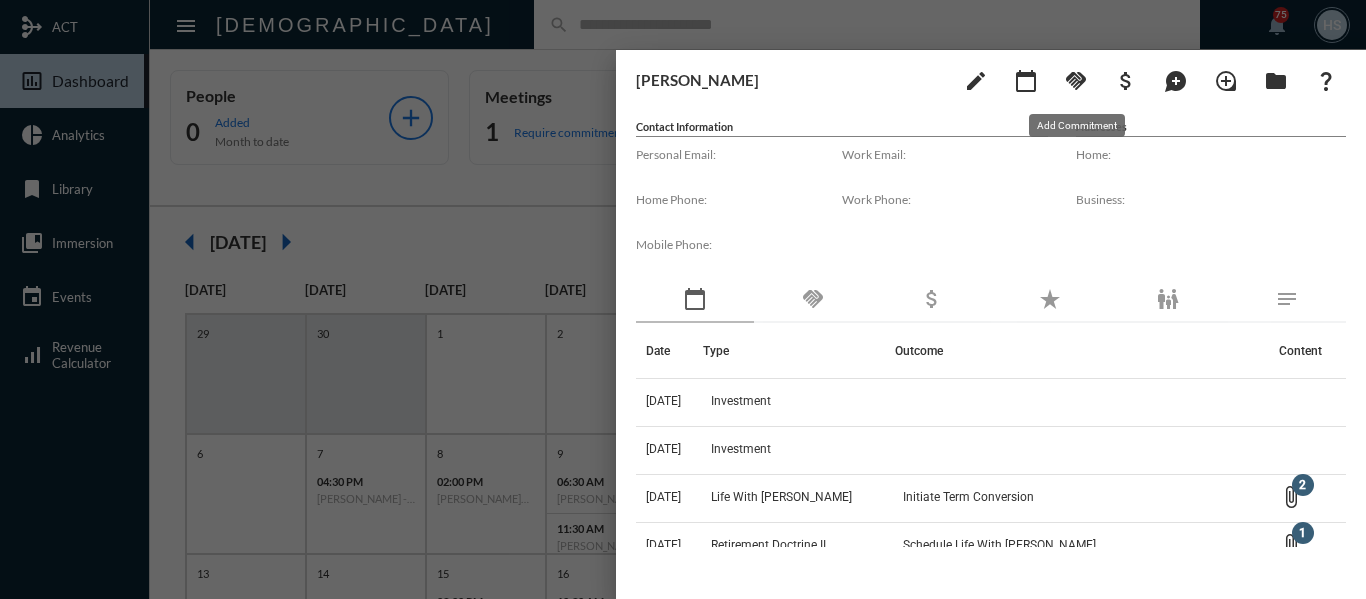 click on "handshake" 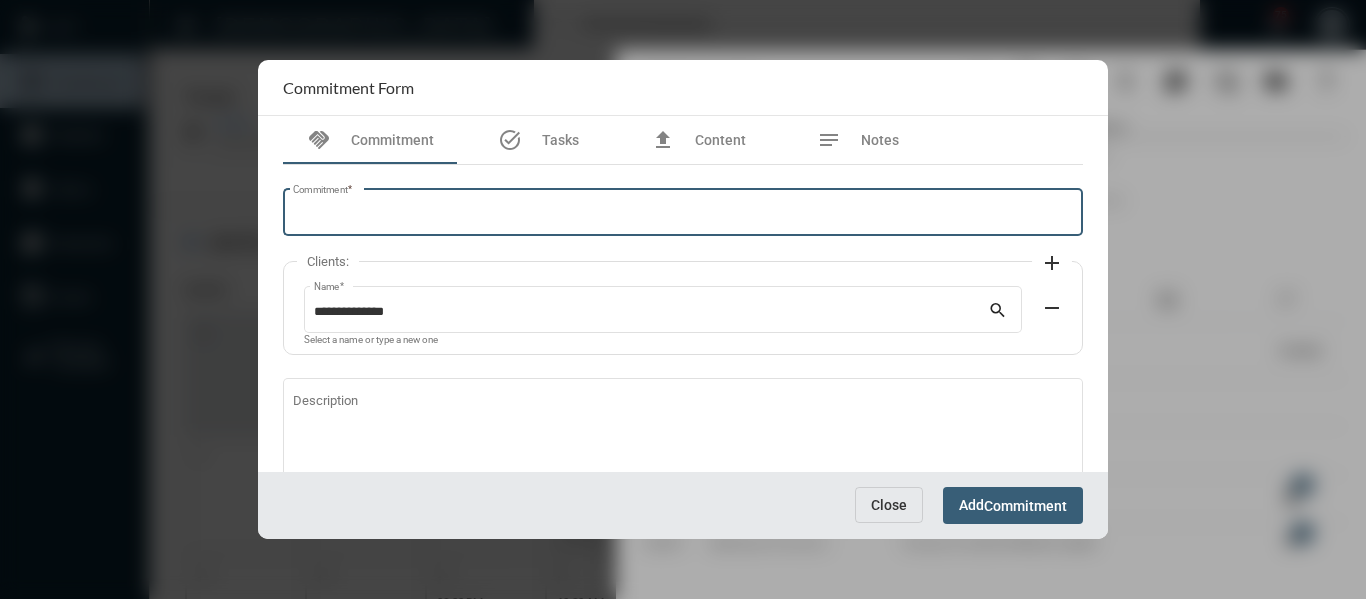 click on "Commitment  *" at bounding box center [683, 215] 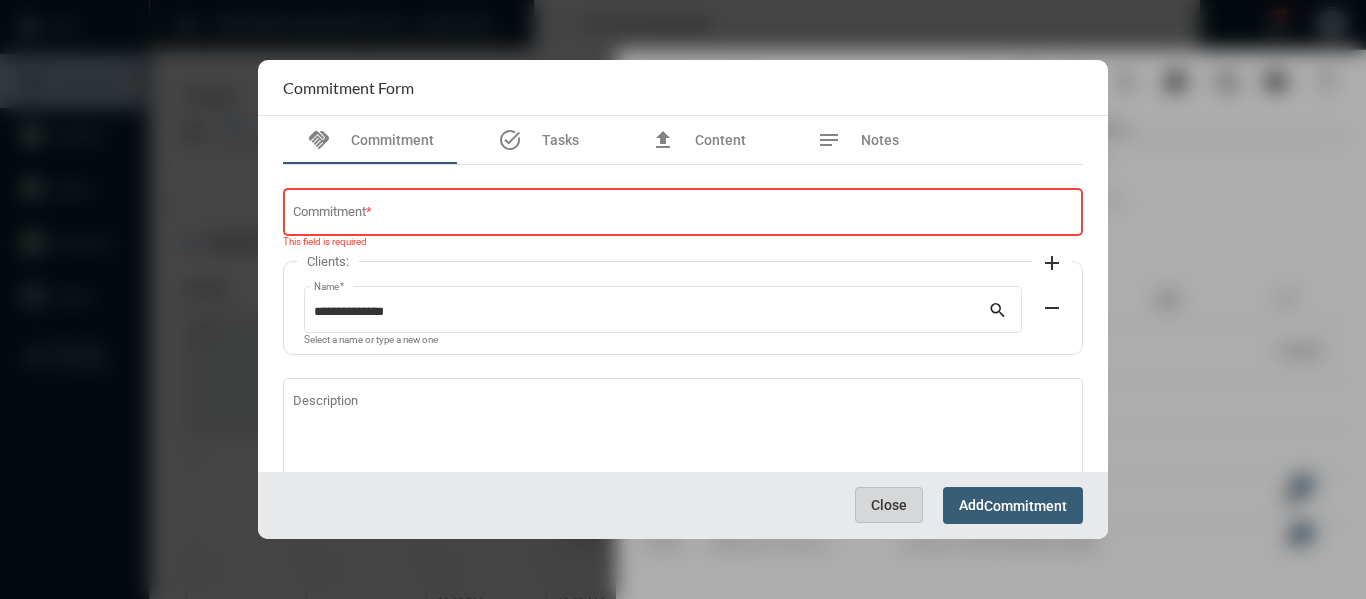 click on "Close" at bounding box center (889, 505) 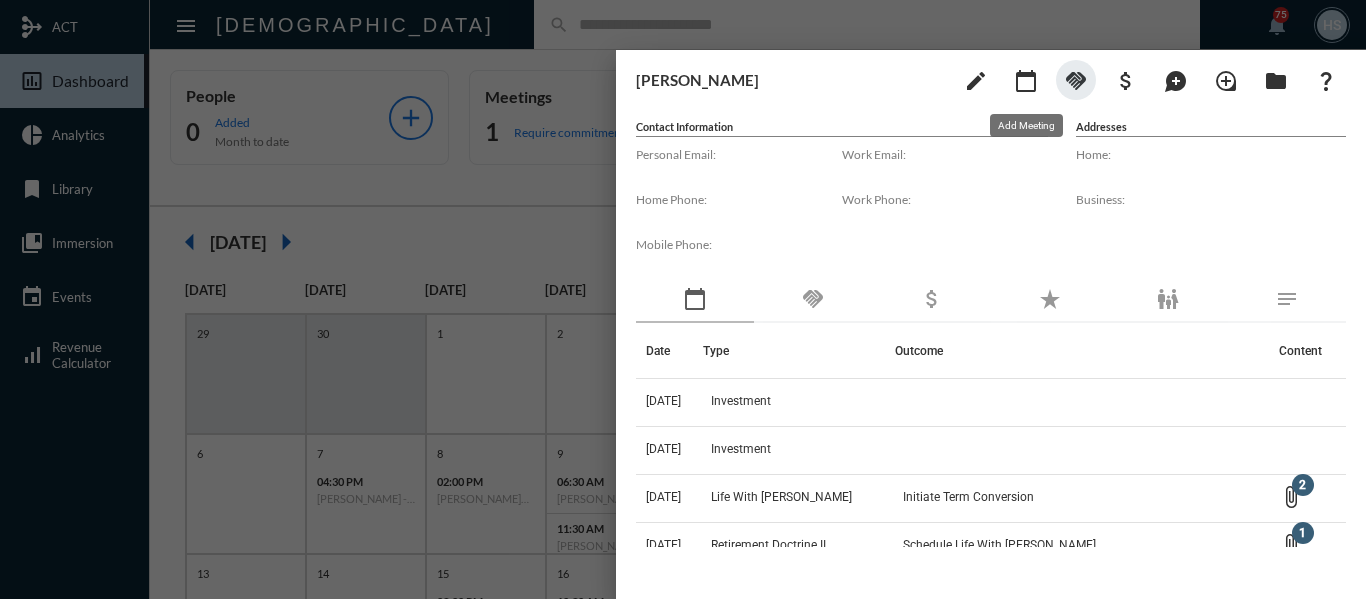 click on "calendar_today" 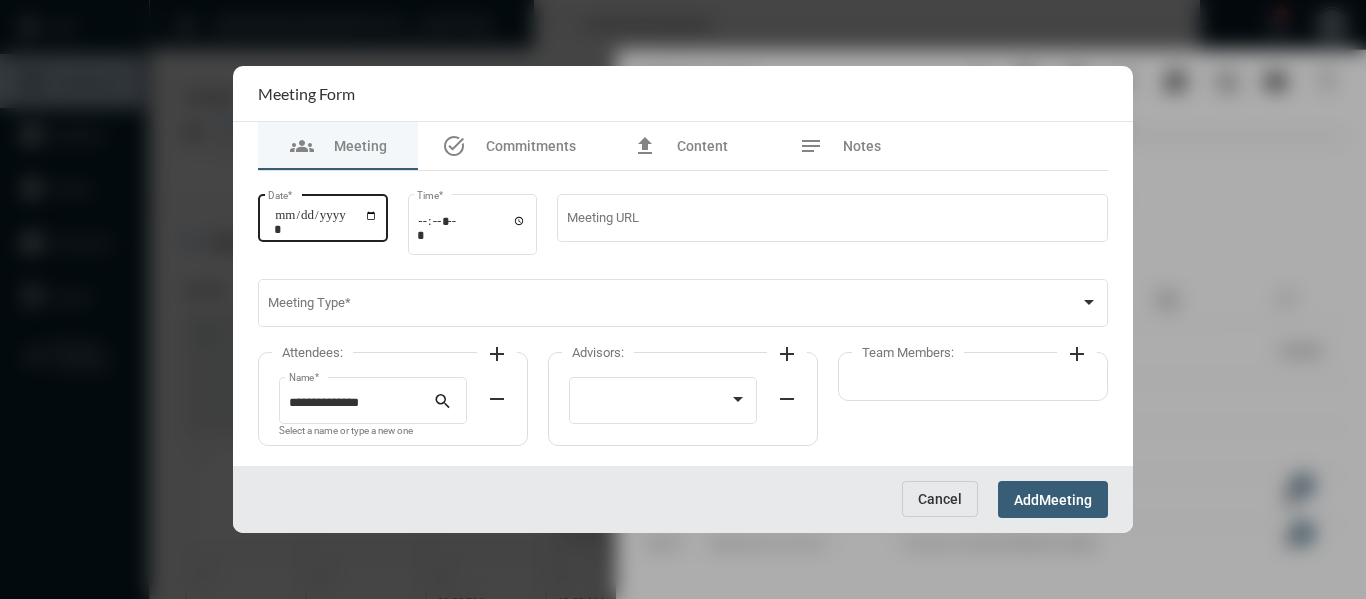 click on "Date  *" at bounding box center [326, 222] 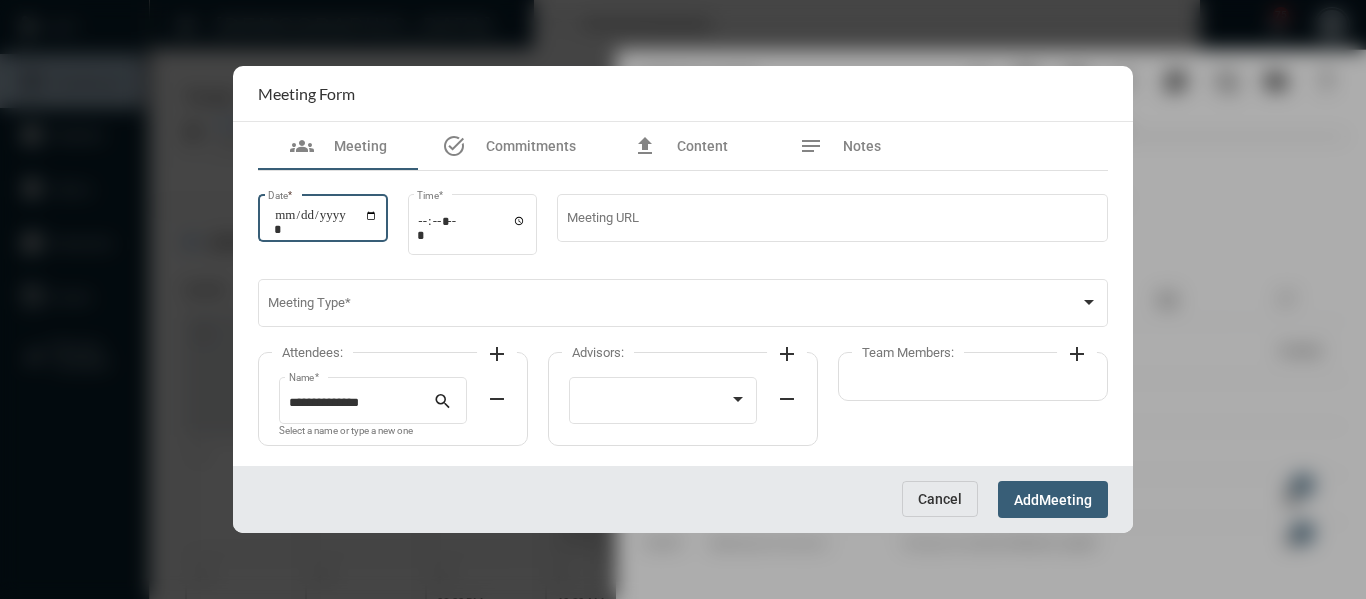 type on "**********" 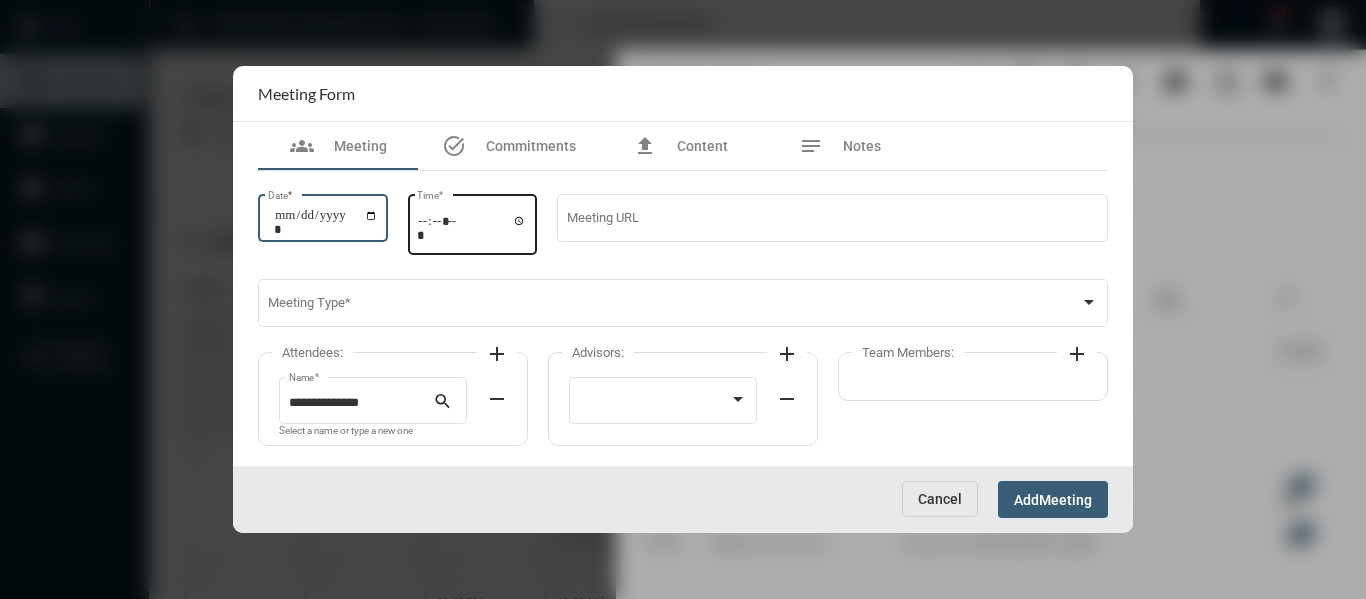 click on "Time  *" at bounding box center [472, 227] 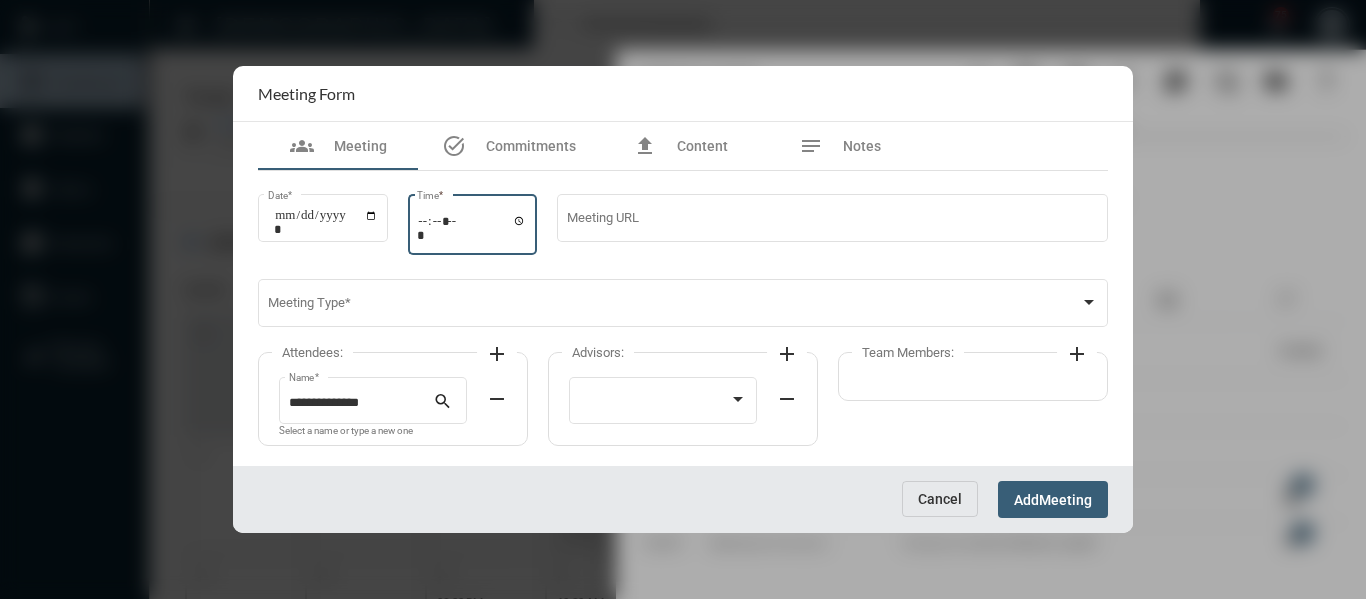 click on "Time  *" at bounding box center [472, 227] 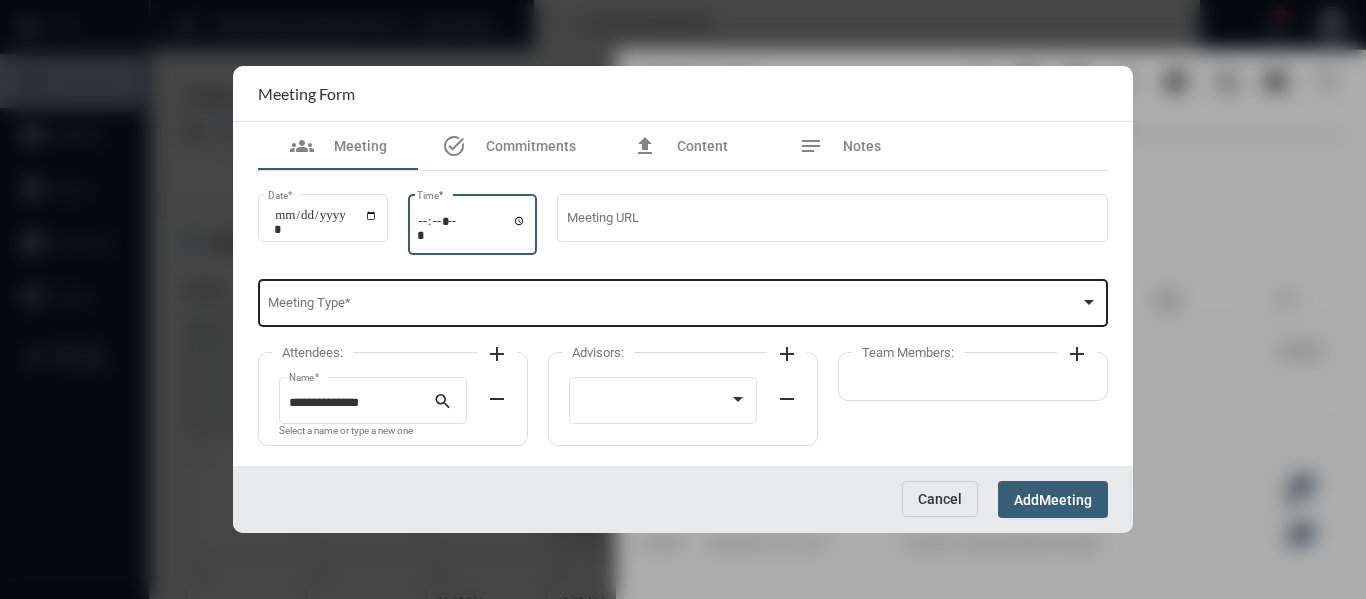 type on "*****" 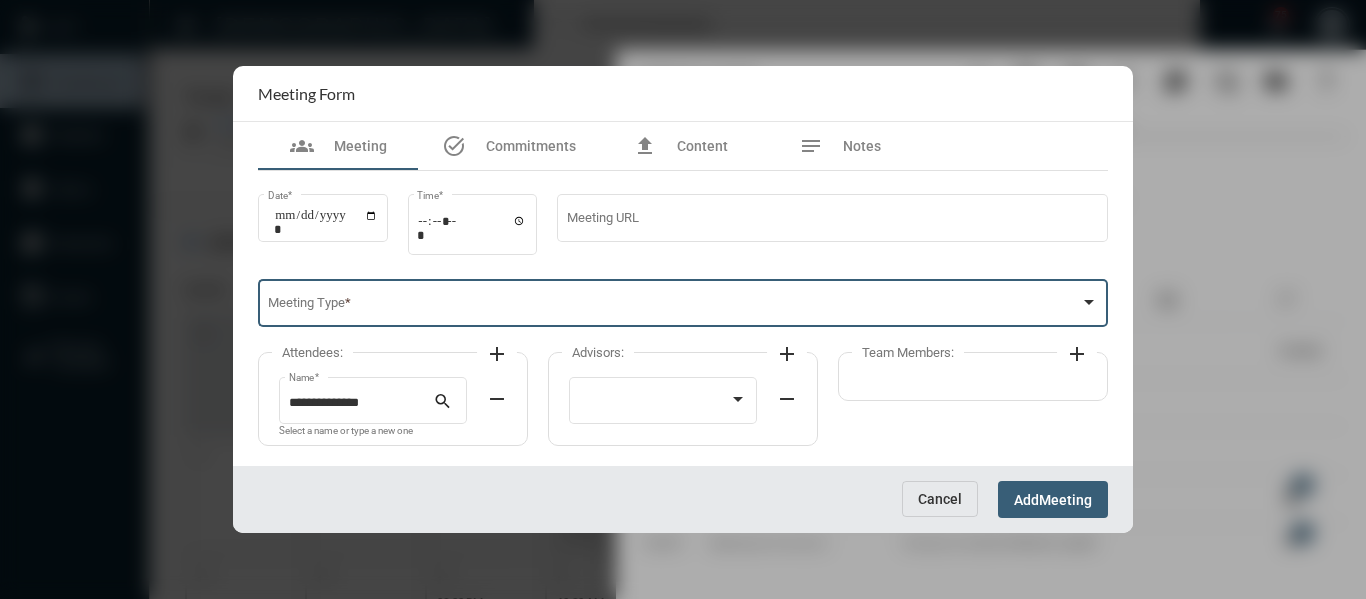 click at bounding box center (674, 306) 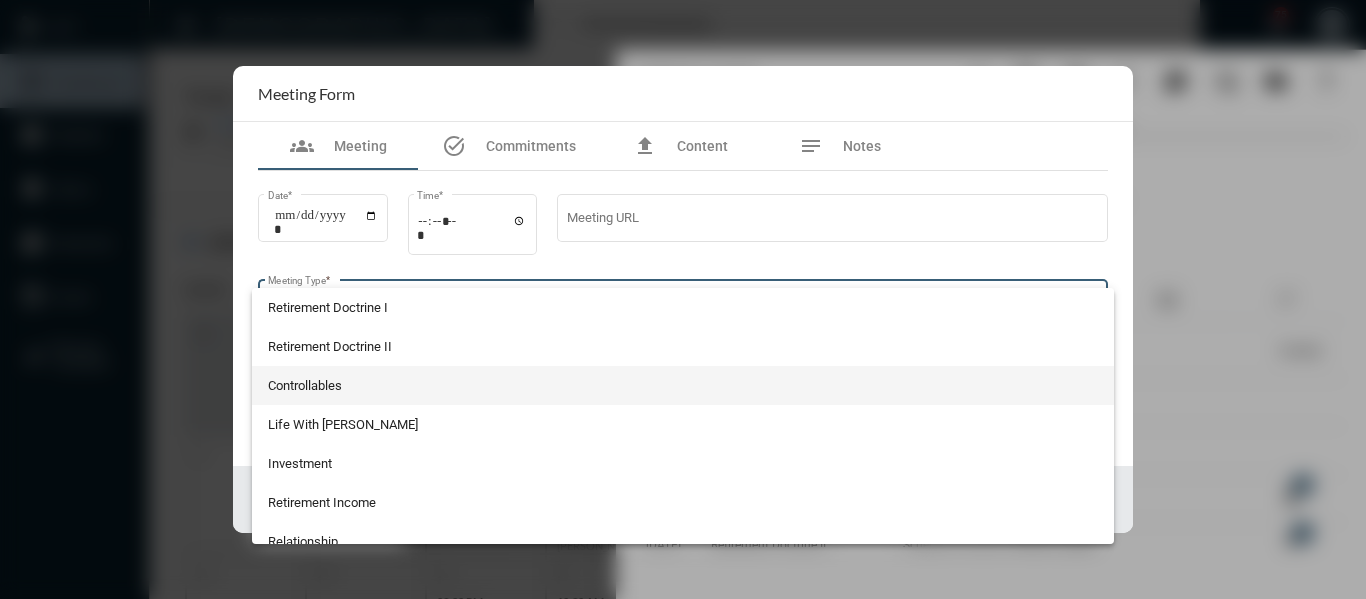 scroll, scrollTop: 300, scrollLeft: 0, axis: vertical 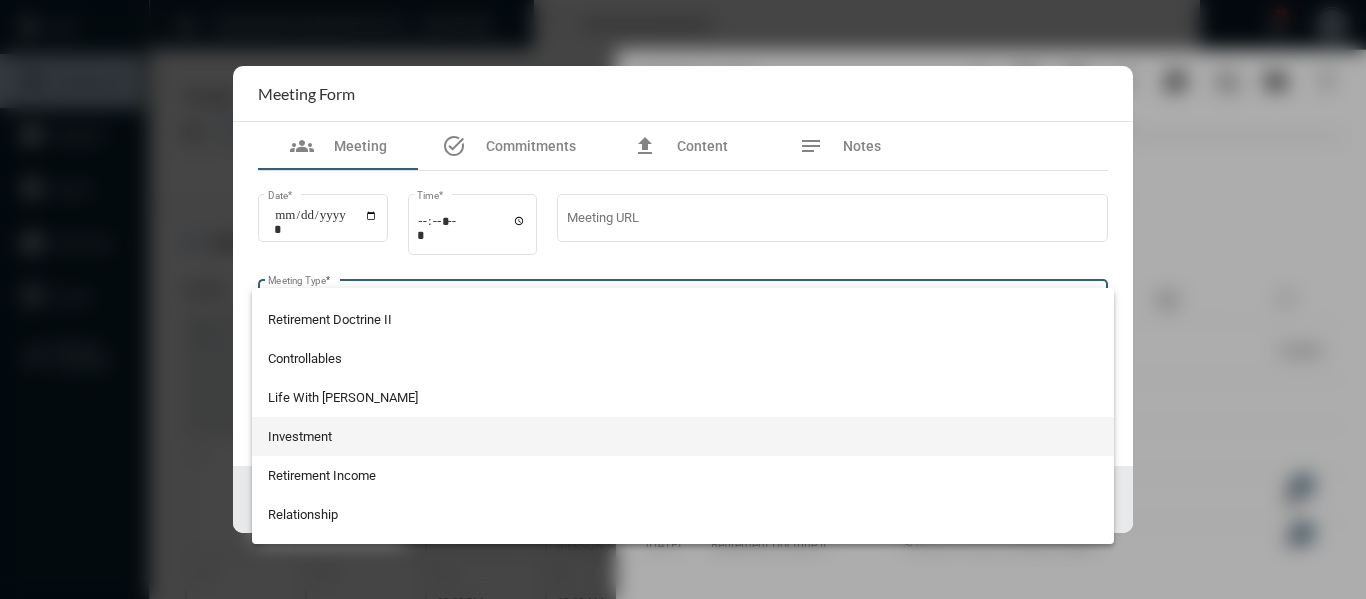 click on "Investment" at bounding box center (683, 436) 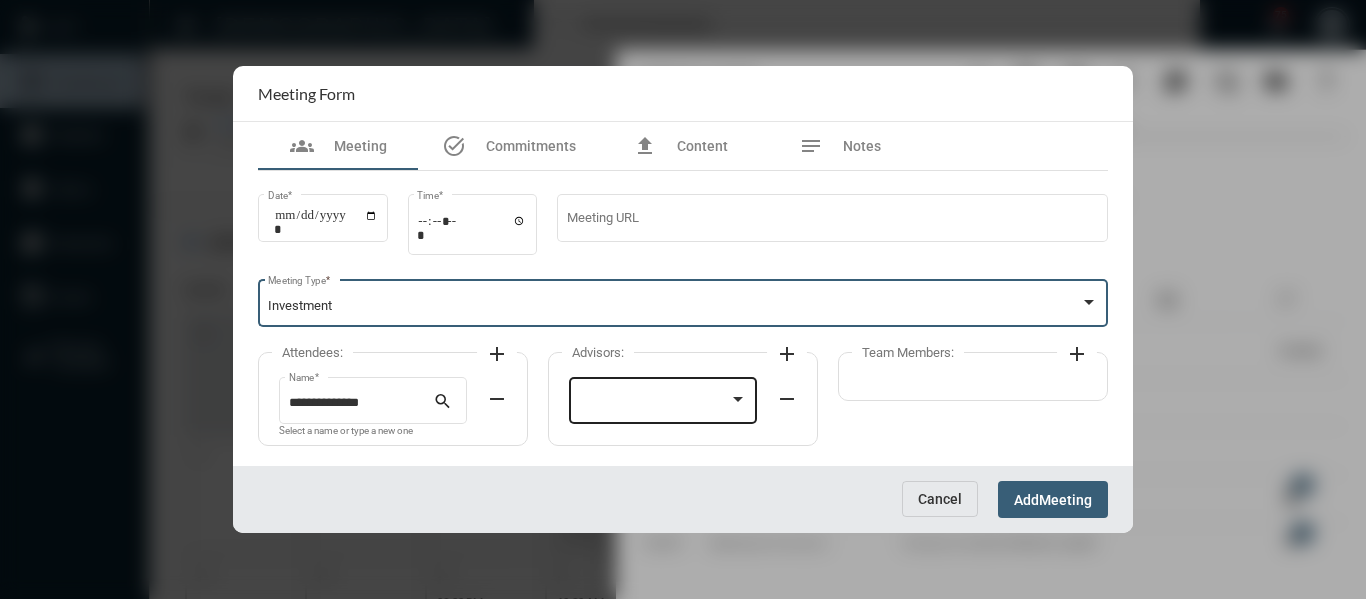 click 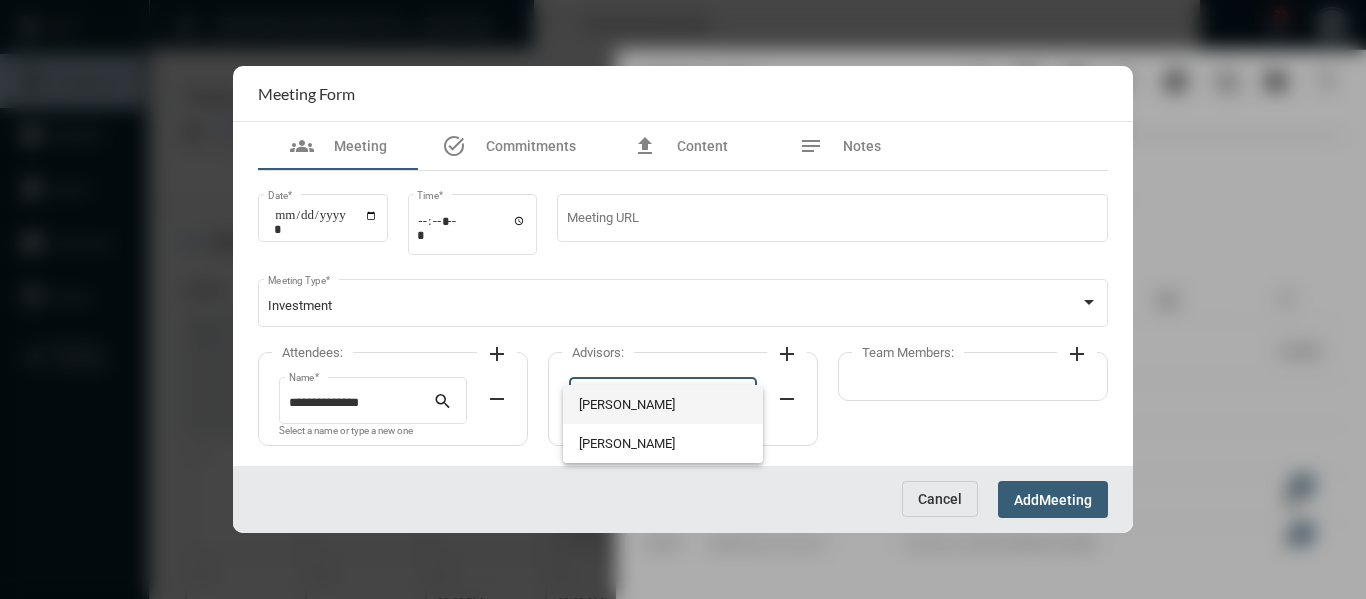 click on "Bryndon Skelton" at bounding box center [663, 404] 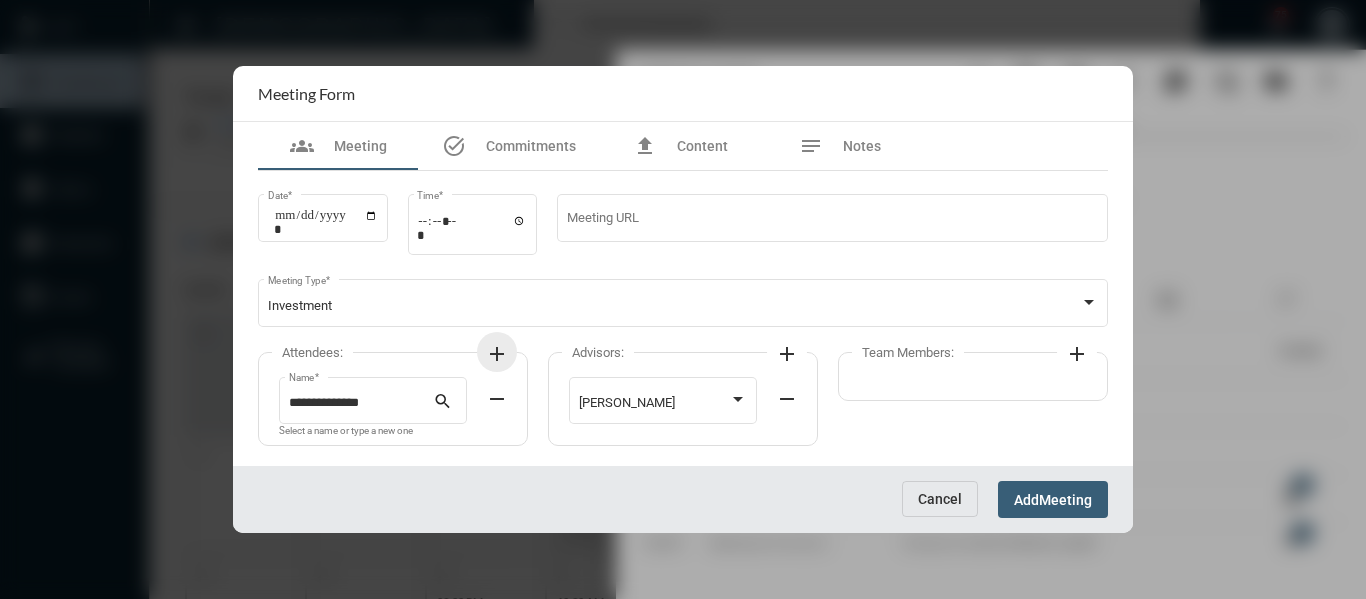 click on "add" at bounding box center [497, 354] 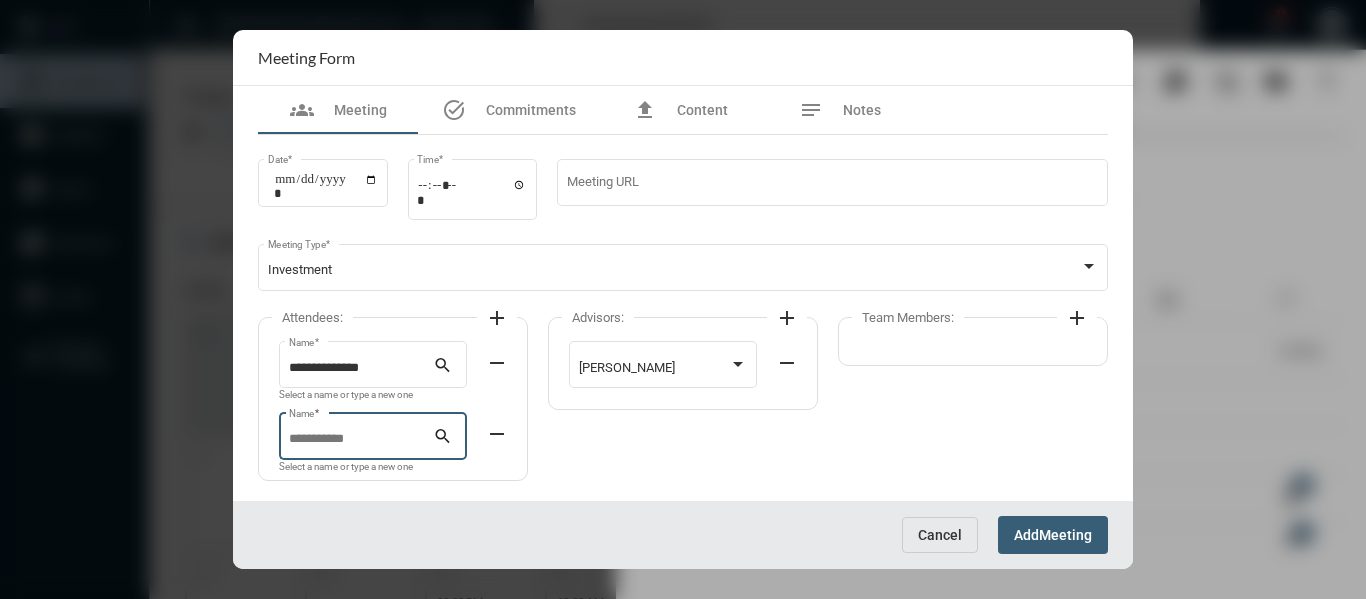 click on "Name  *" at bounding box center (361, 439) 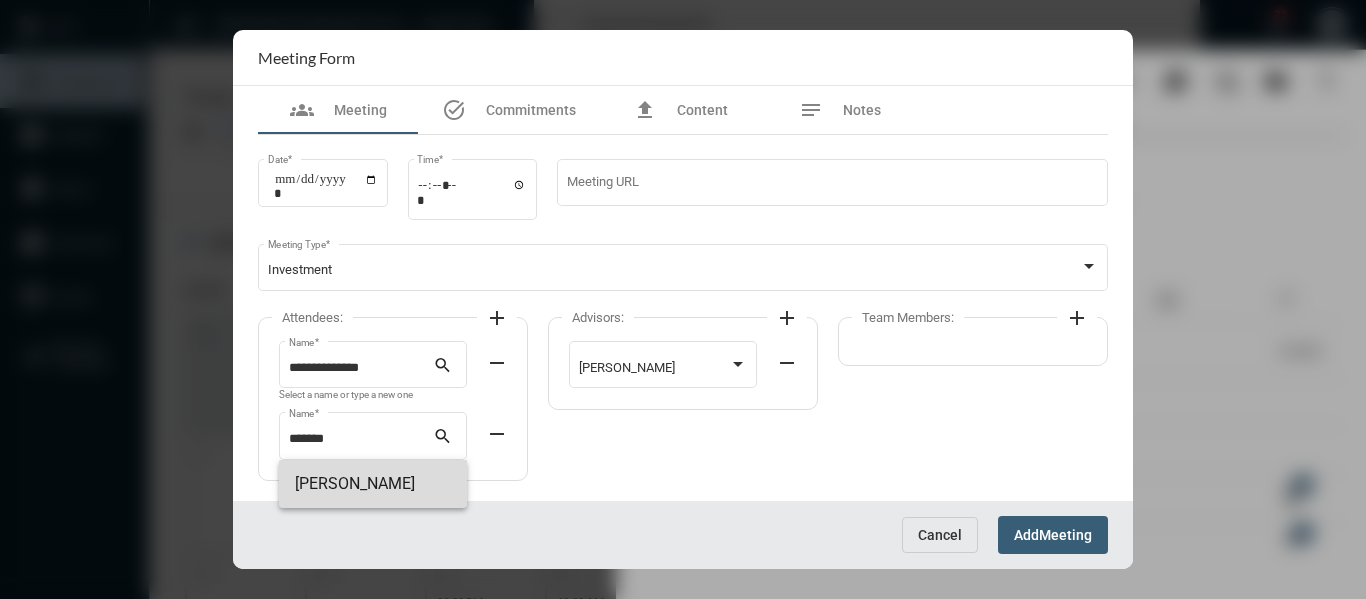 click on "Kyle SanCraint" at bounding box center (373, 484) 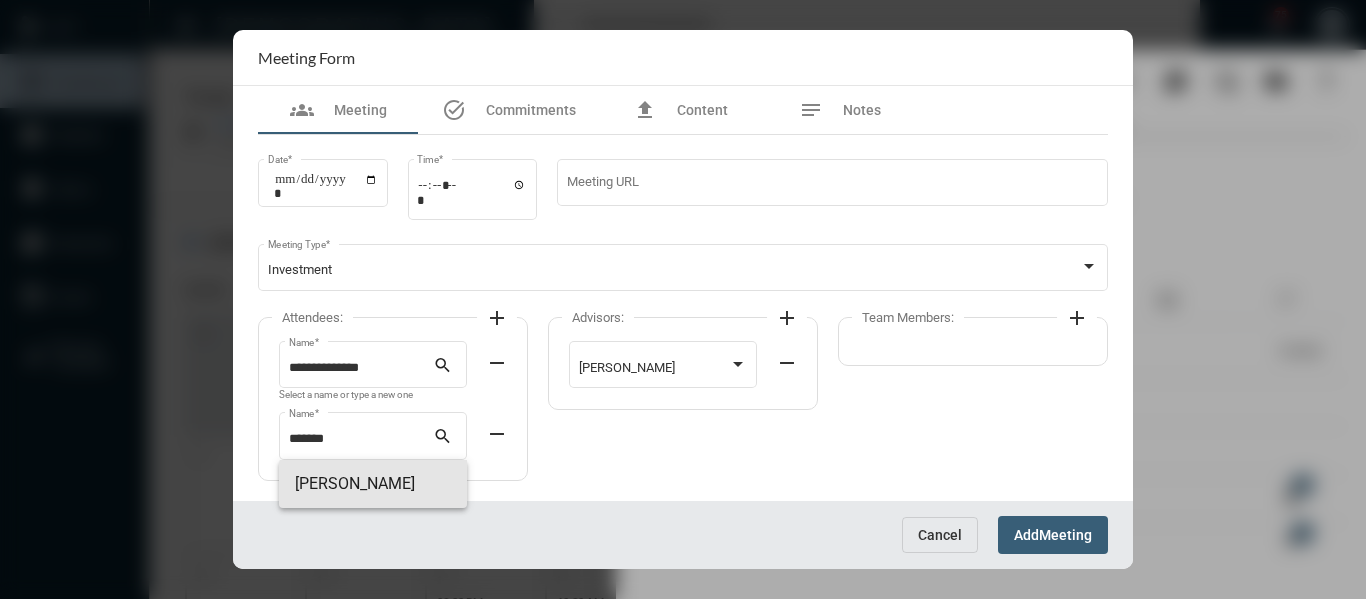 type on "**********" 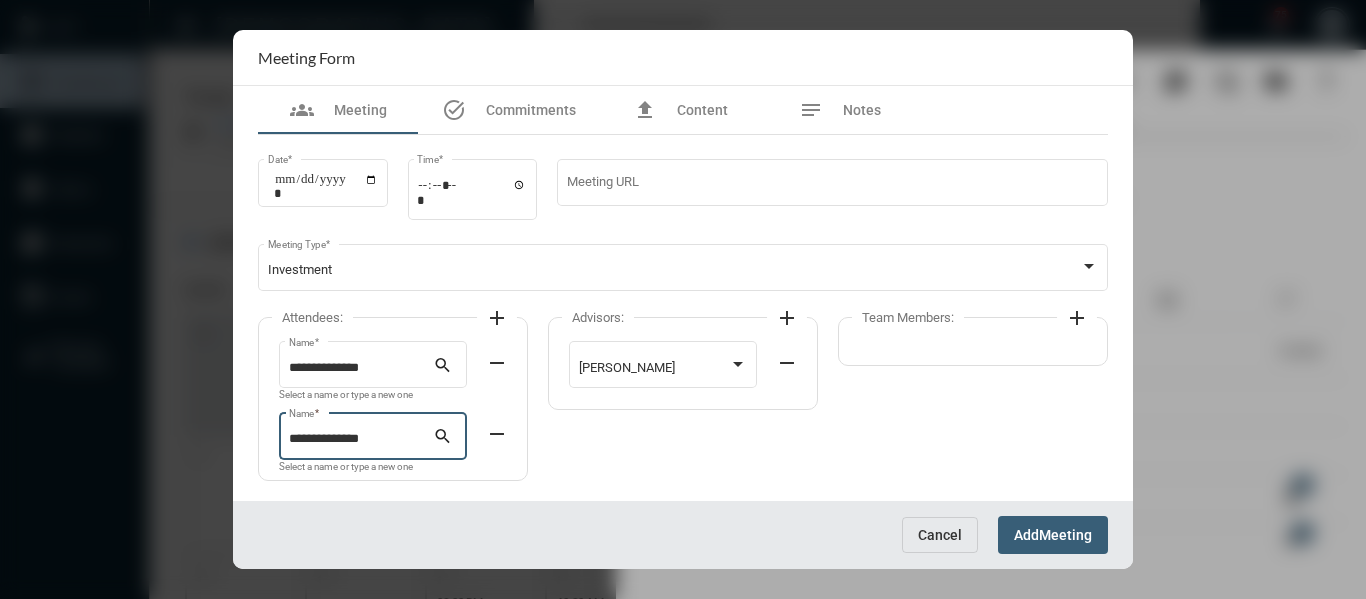 click on "add" 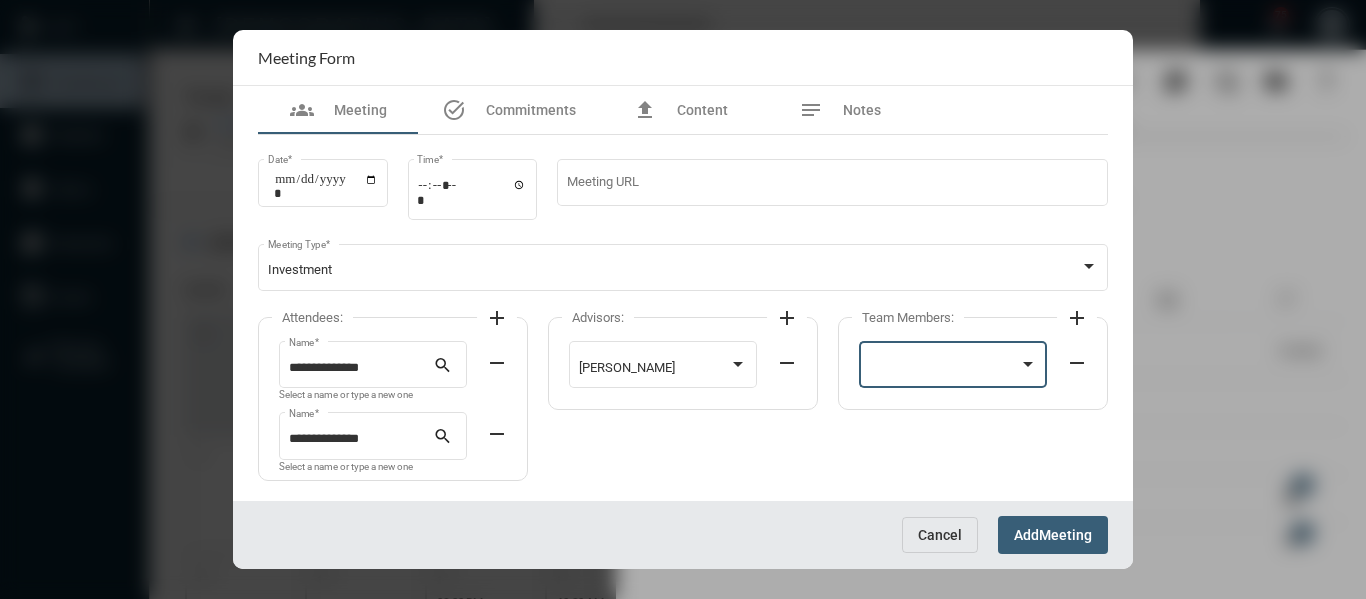 click at bounding box center (1028, 364) 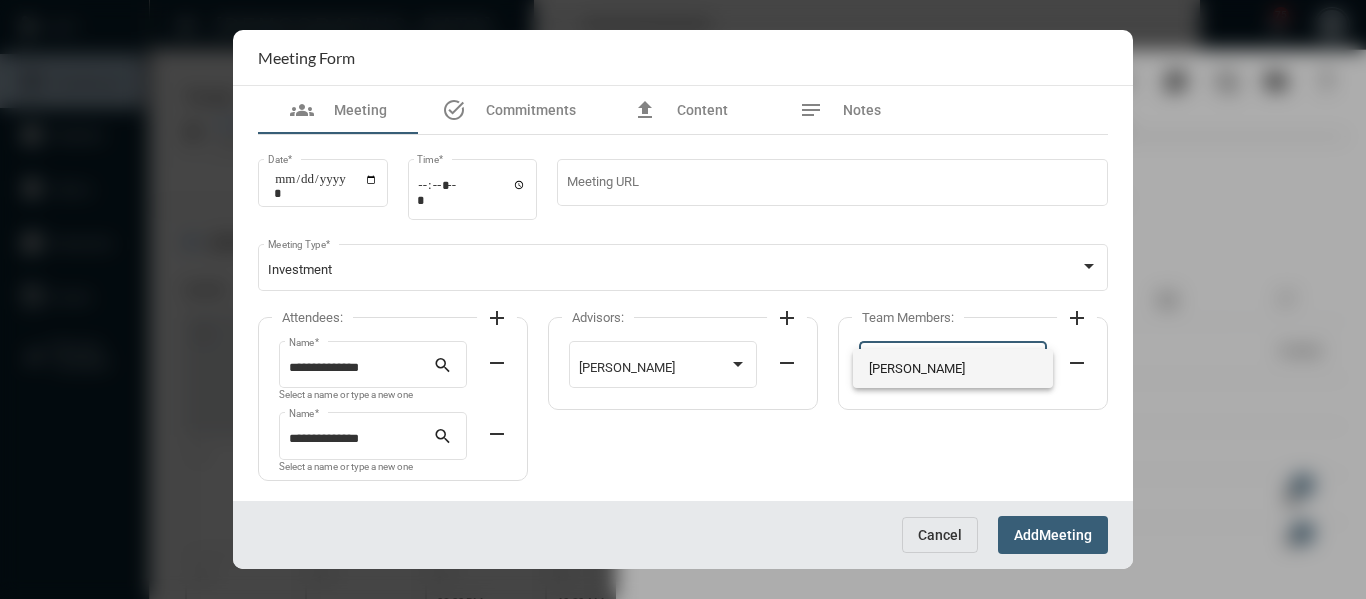 click on "Holly Skelton" at bounding box center (953, 368) 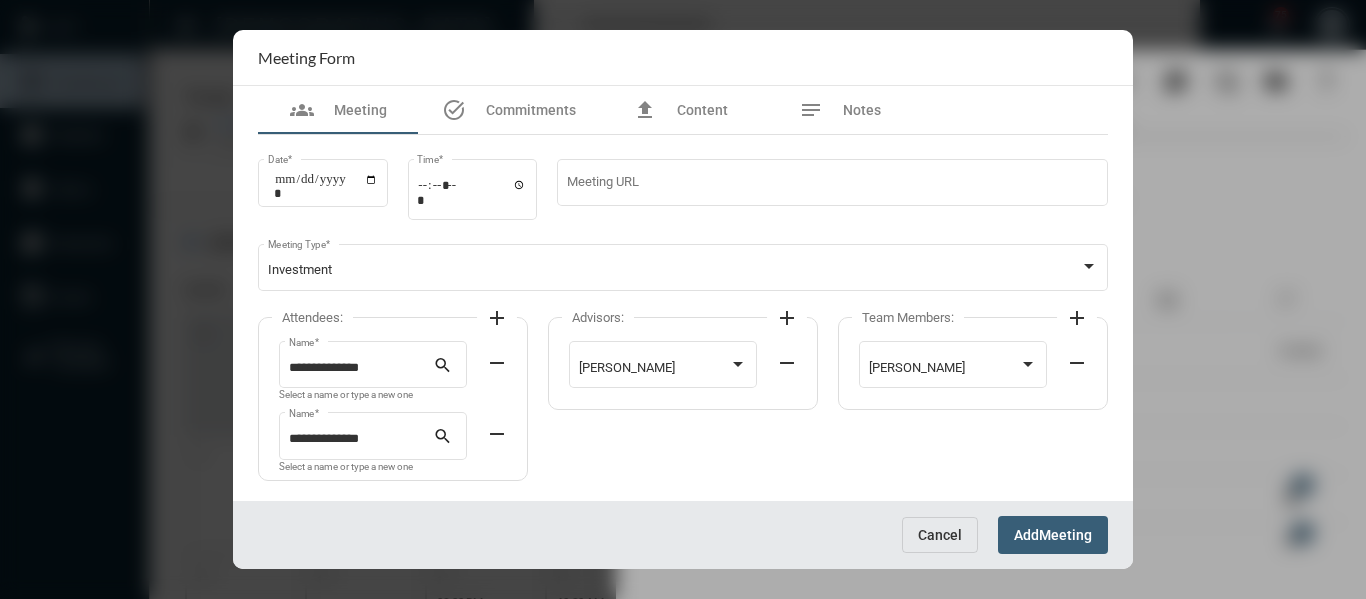 click on "Meeting" at bounding box center (1065, 536) 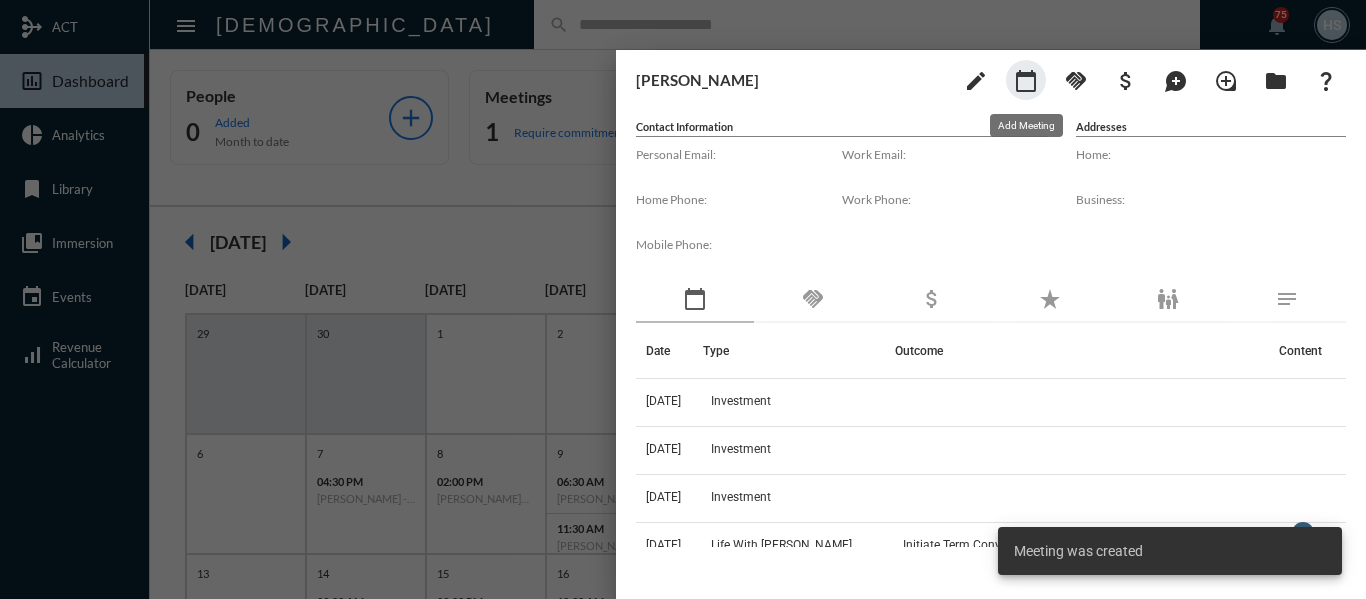 click on "calendar_today" 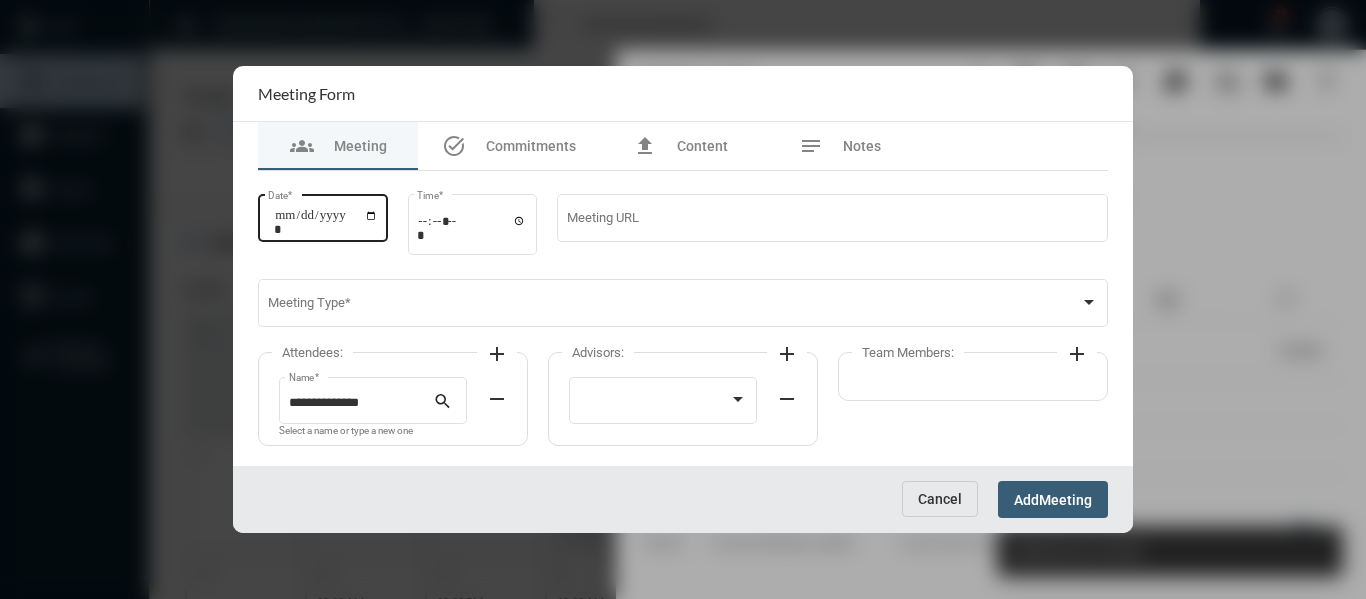 click on "Date  *" at bounding box center (326, 222) 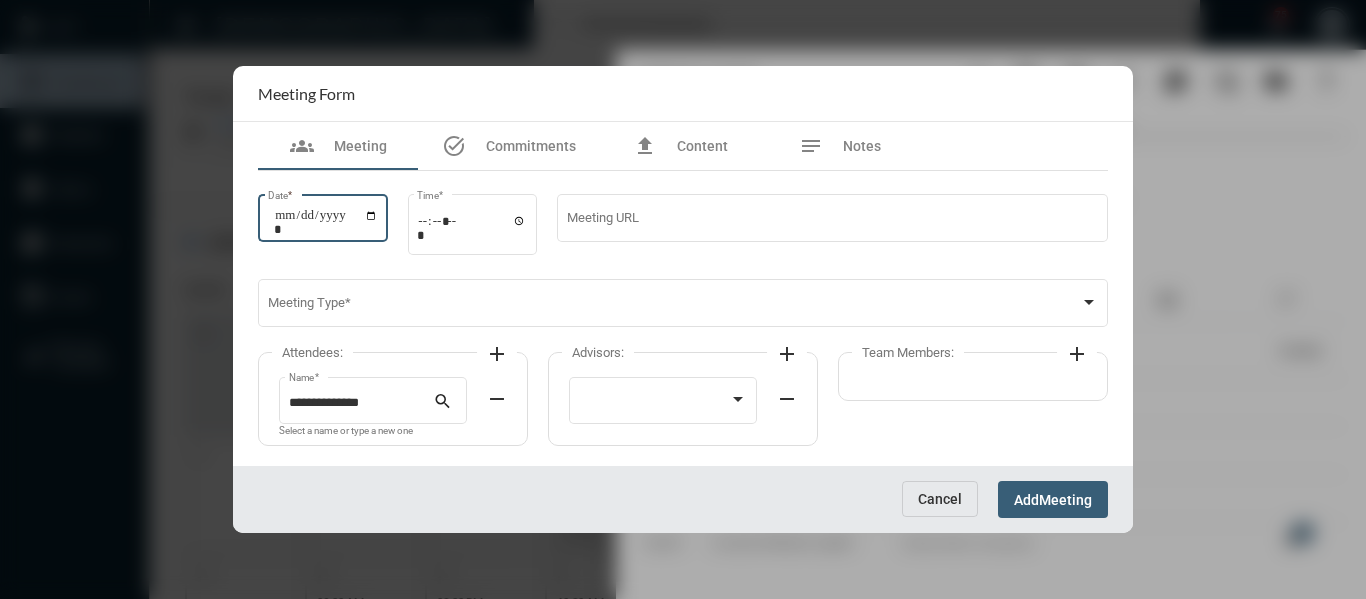 type on "**********" 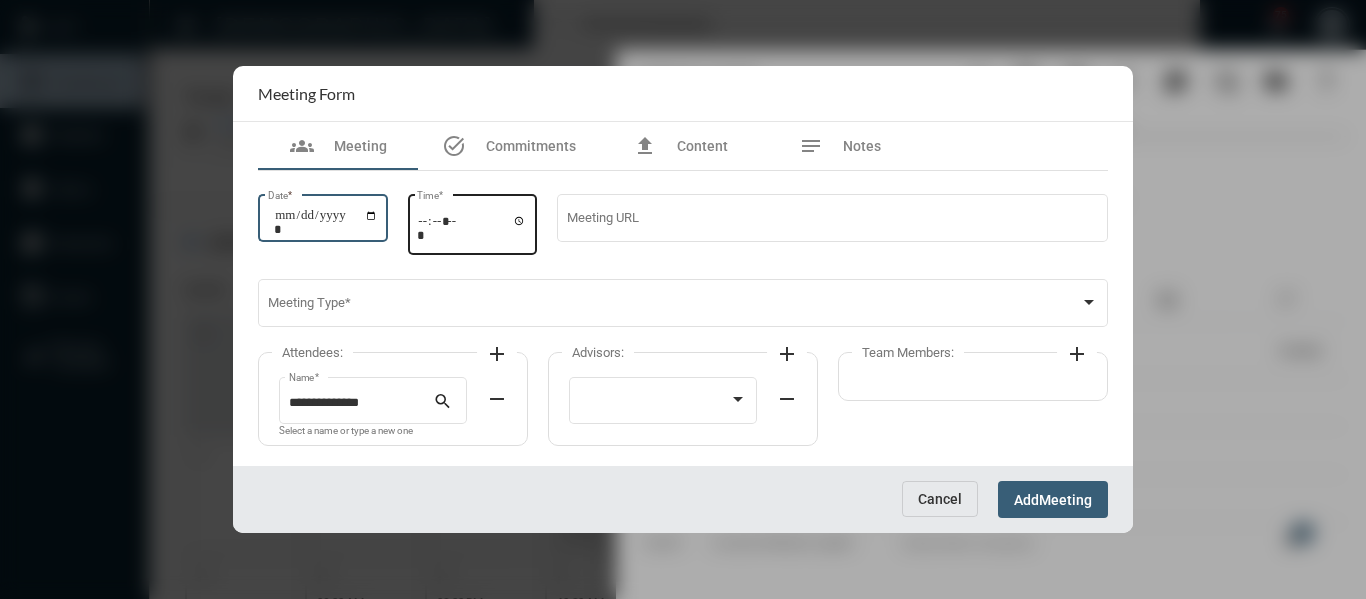 click on "Time  *" at bounding box center [472, 227] 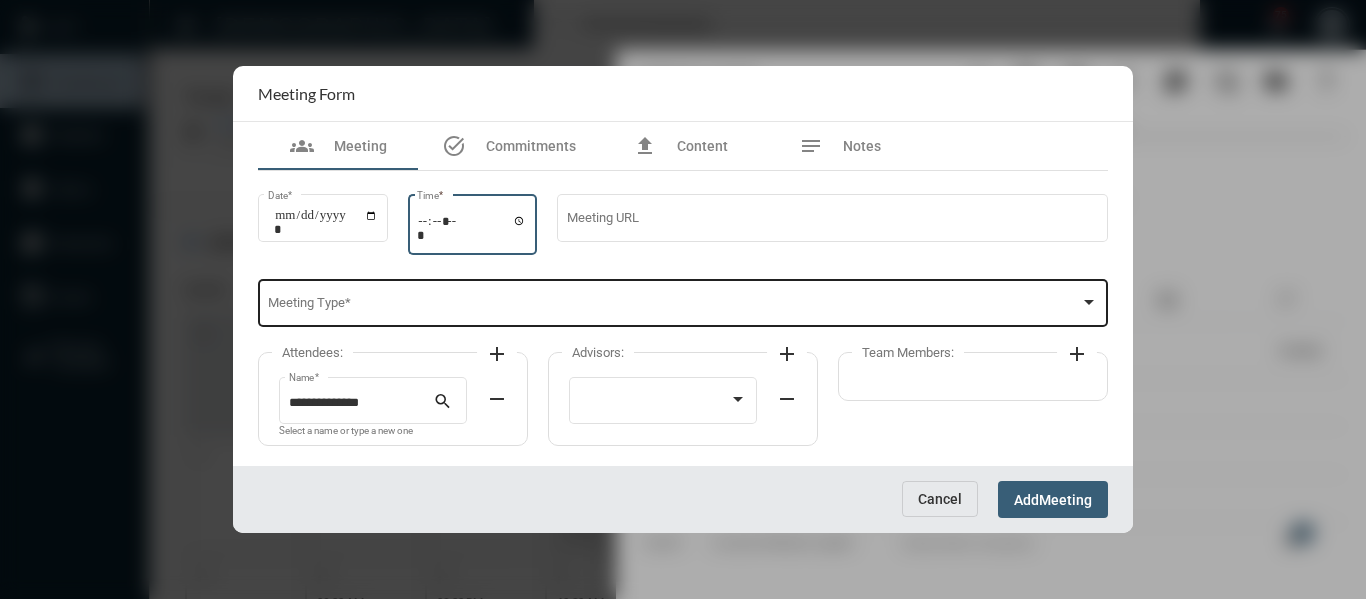 type on "*****" 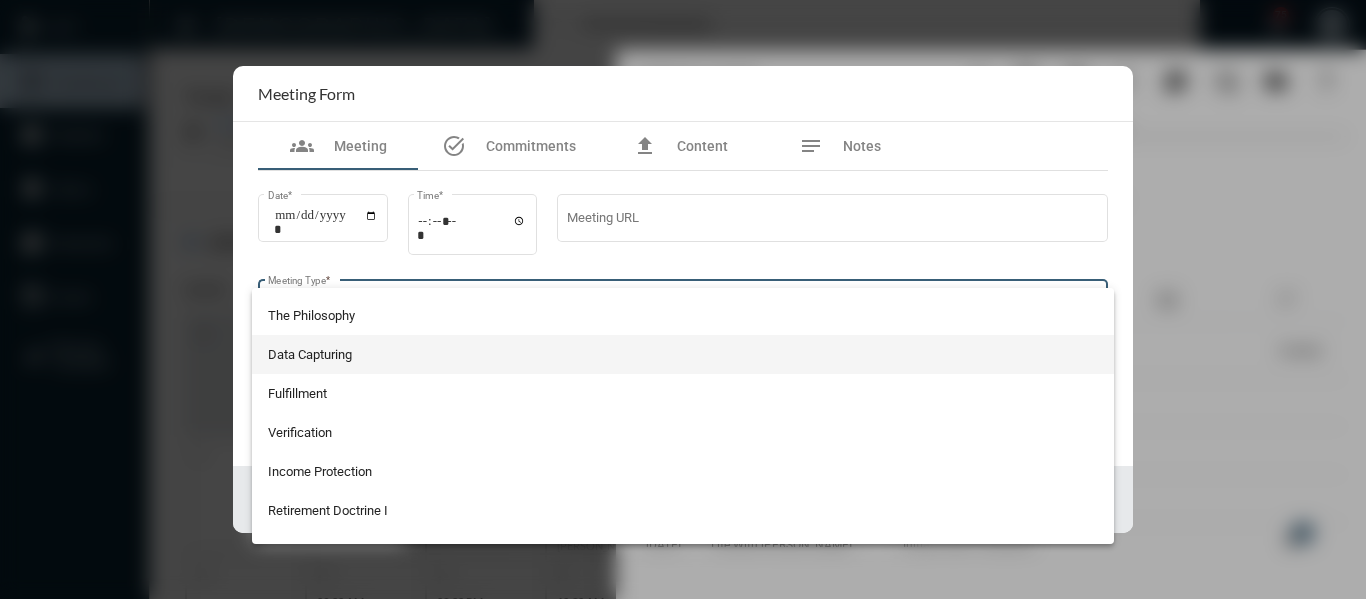 scroll, scrollTop: 200, scrollLeft: 0, axis: vertical 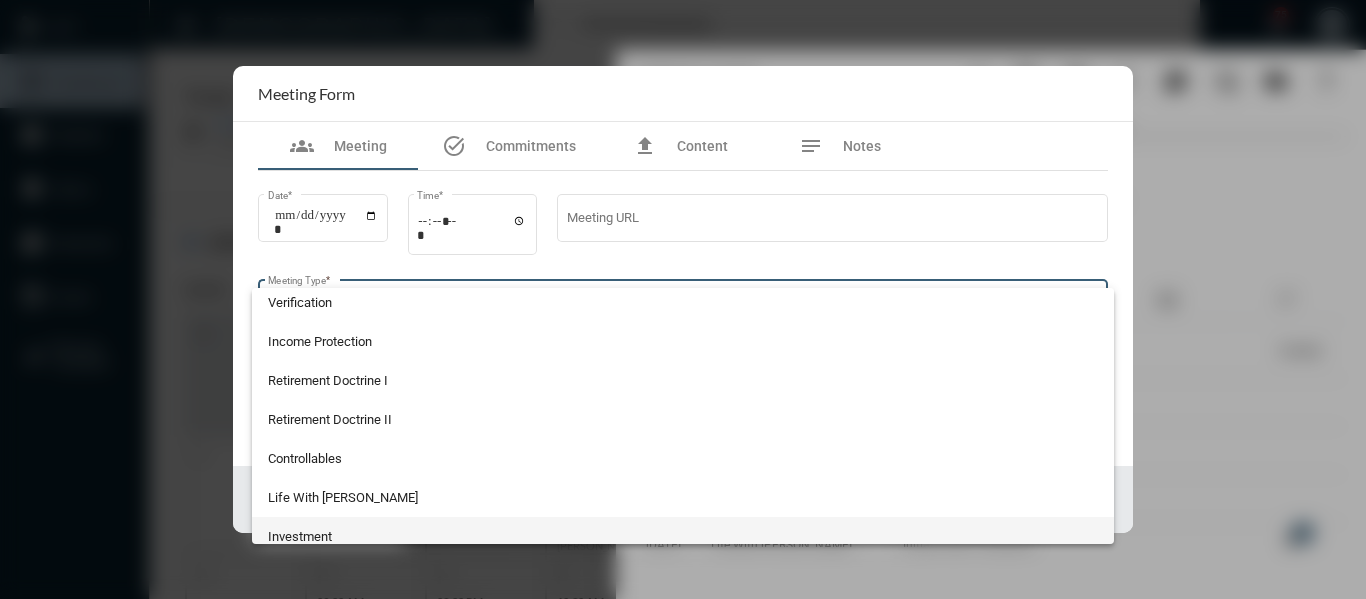 click on "Investment" at bounding box center (683, 536) 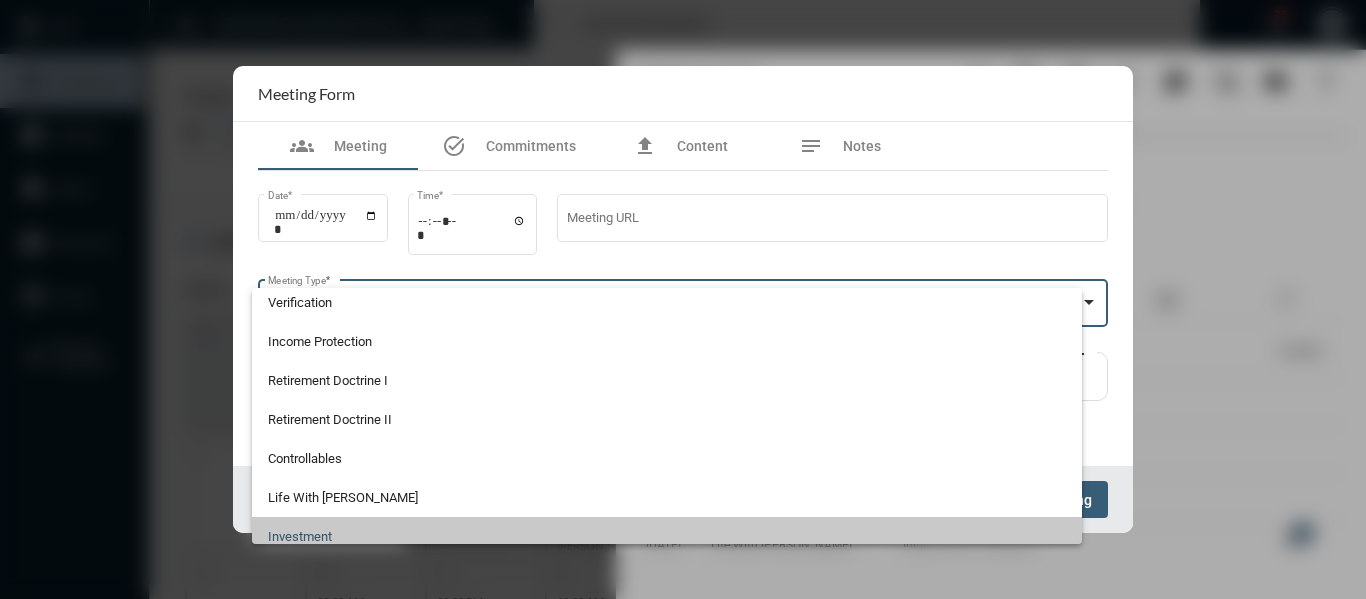 scroll, scrollTop: 212, scrollLeft: 0, axis: vertical 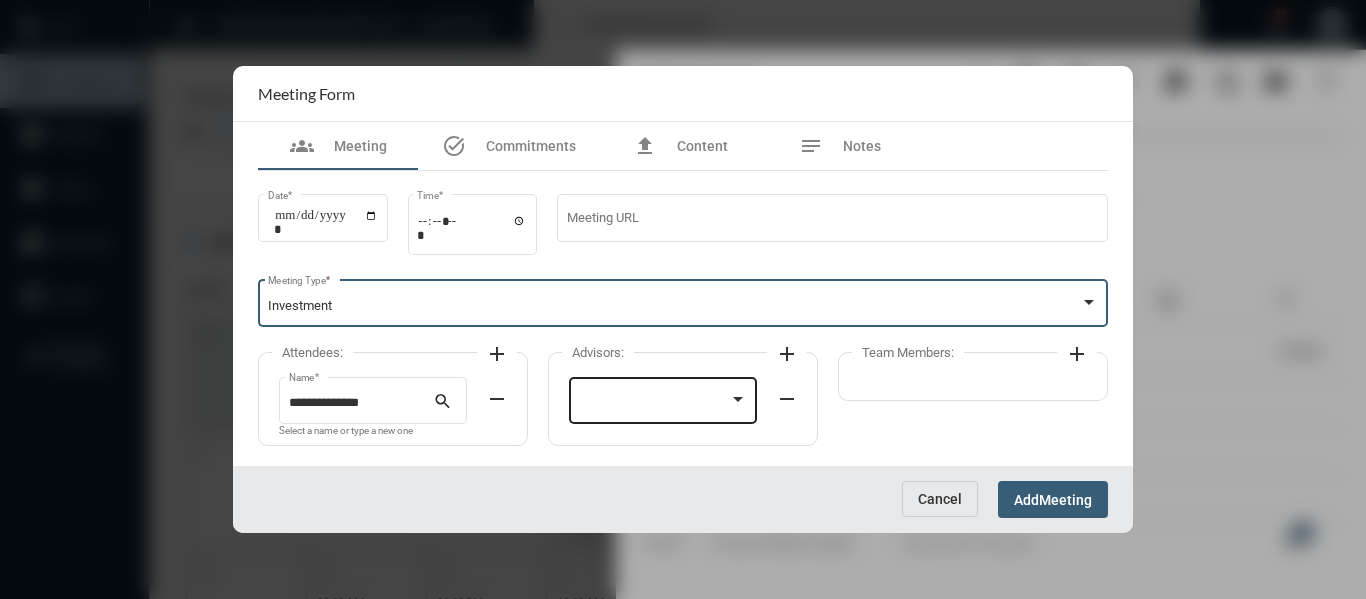 click at bounding box center [654, 403] 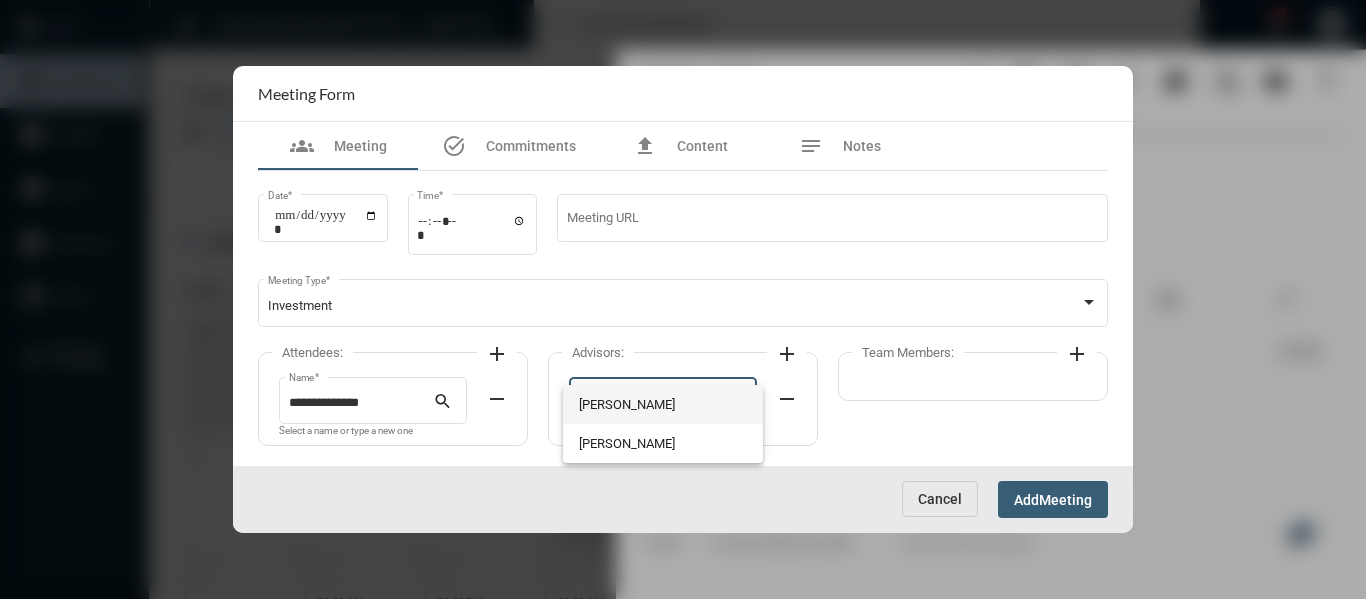 click on "Bryndon Skelton" at bounding box center (663, 404) 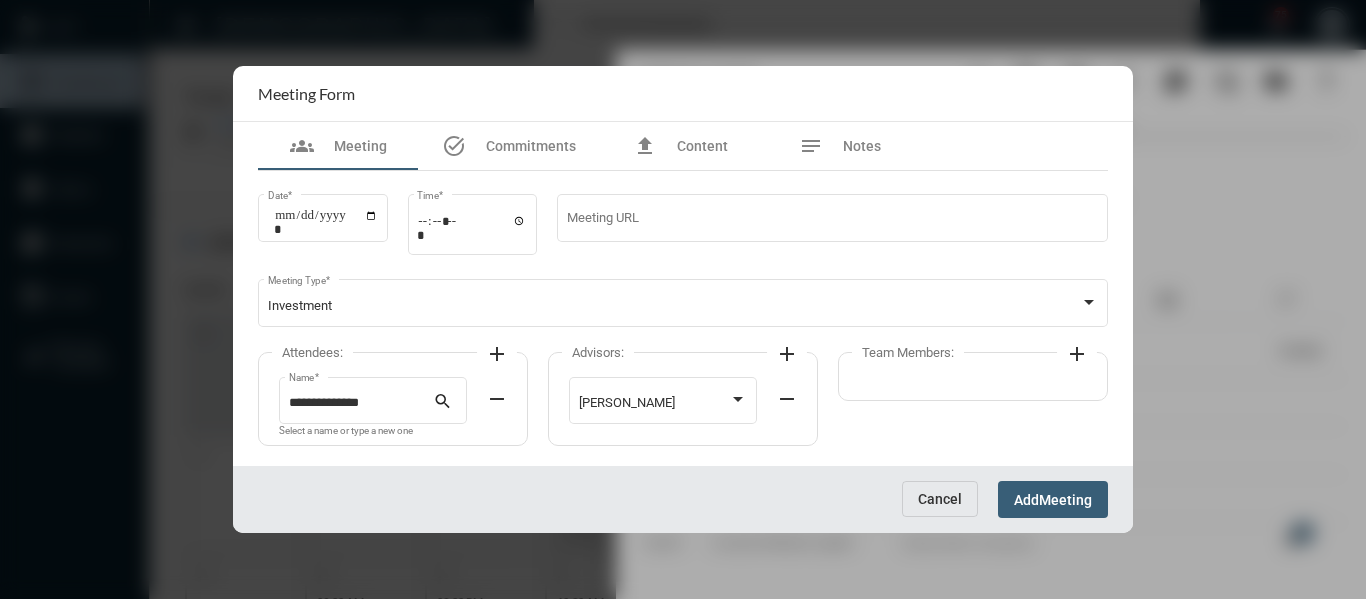 click on "add" at bounding box center (497, 354) 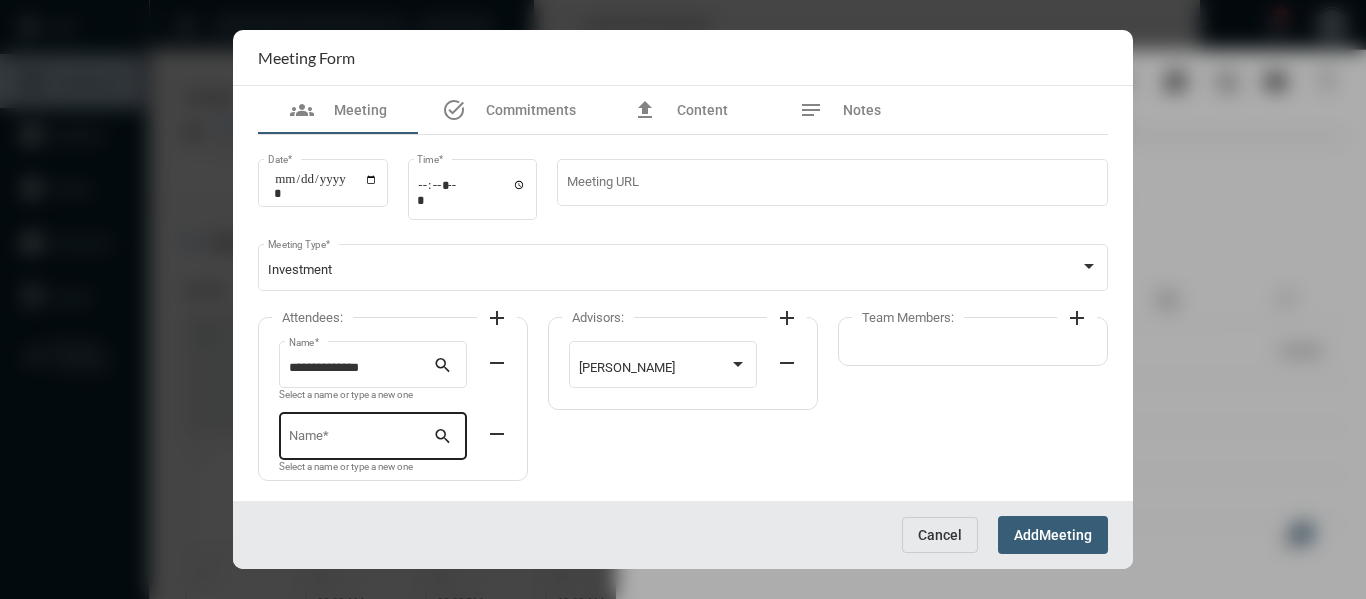 click on "Name  *" at bounding box center (361, 434) 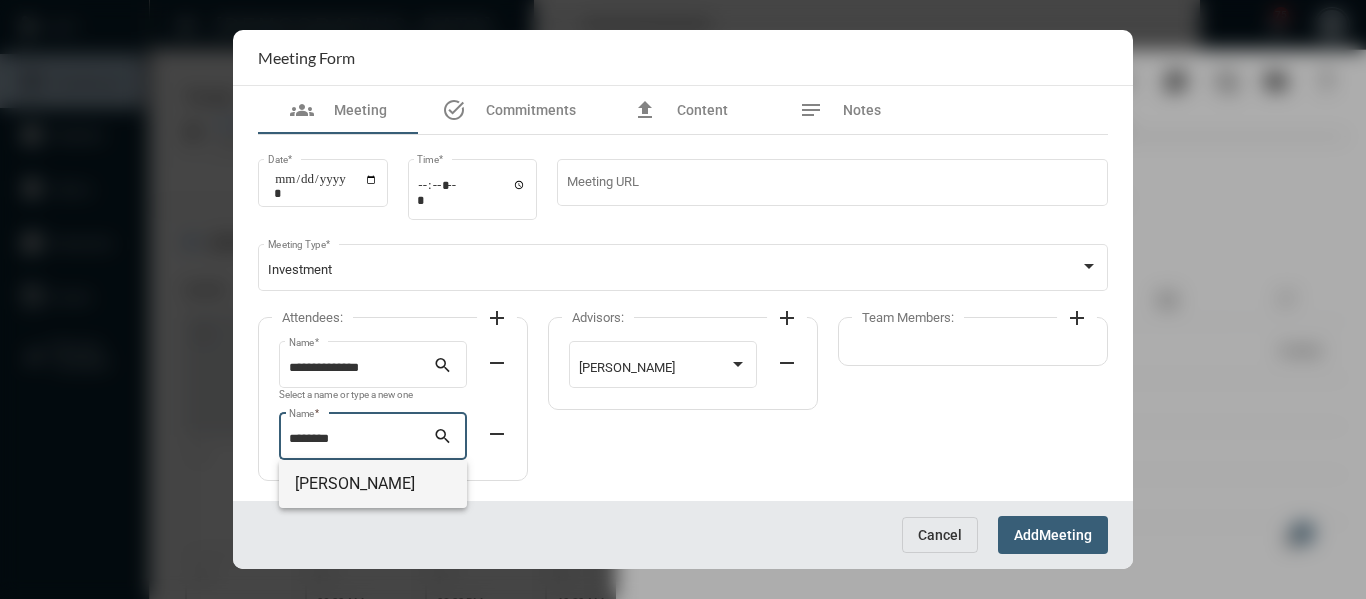 click on "Kyle SanCraint" at bounding box center (373, 484) 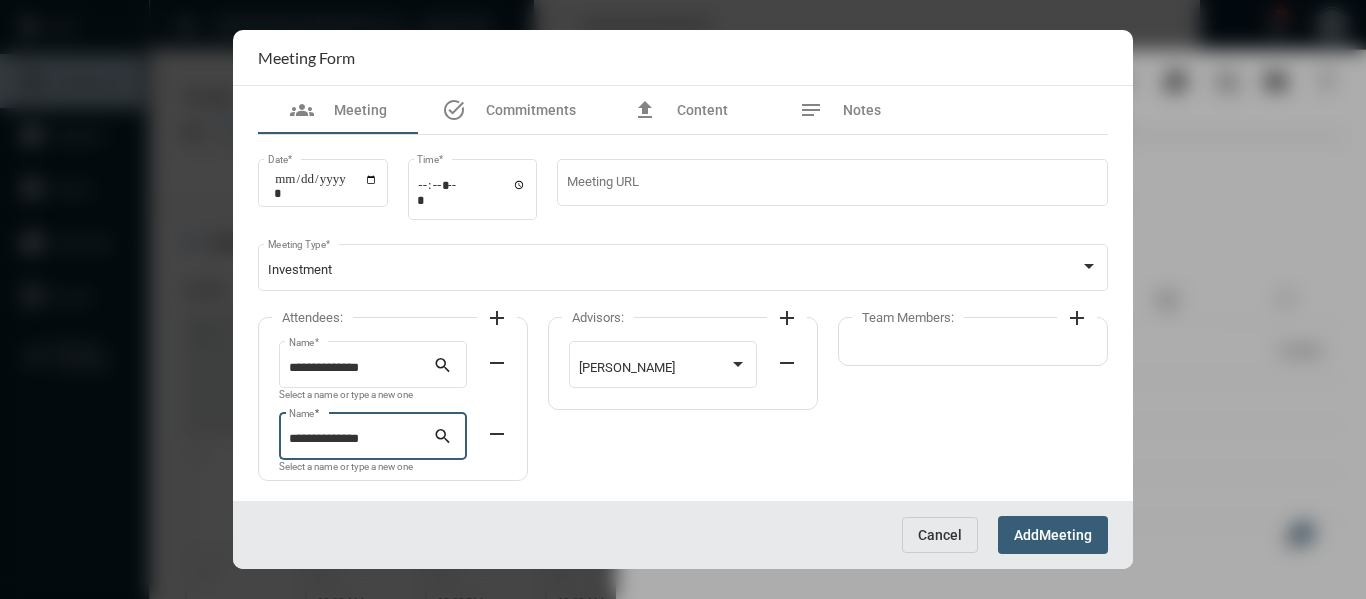 click on "add" 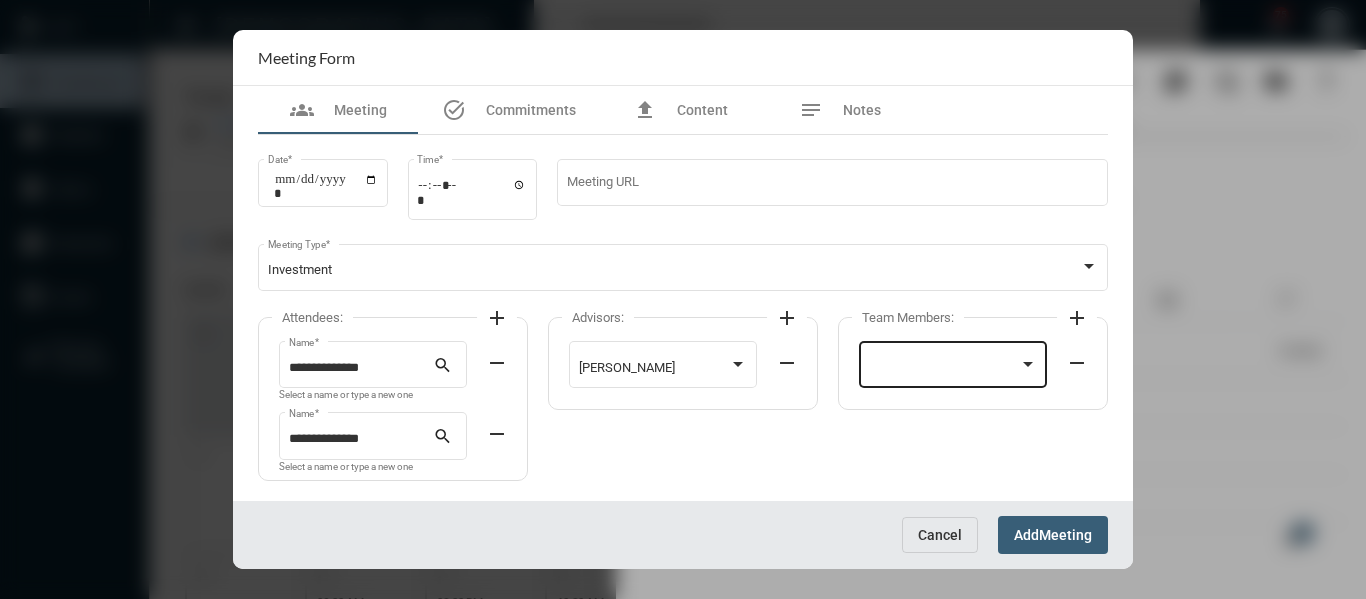 click at bounding box center (953, 368) 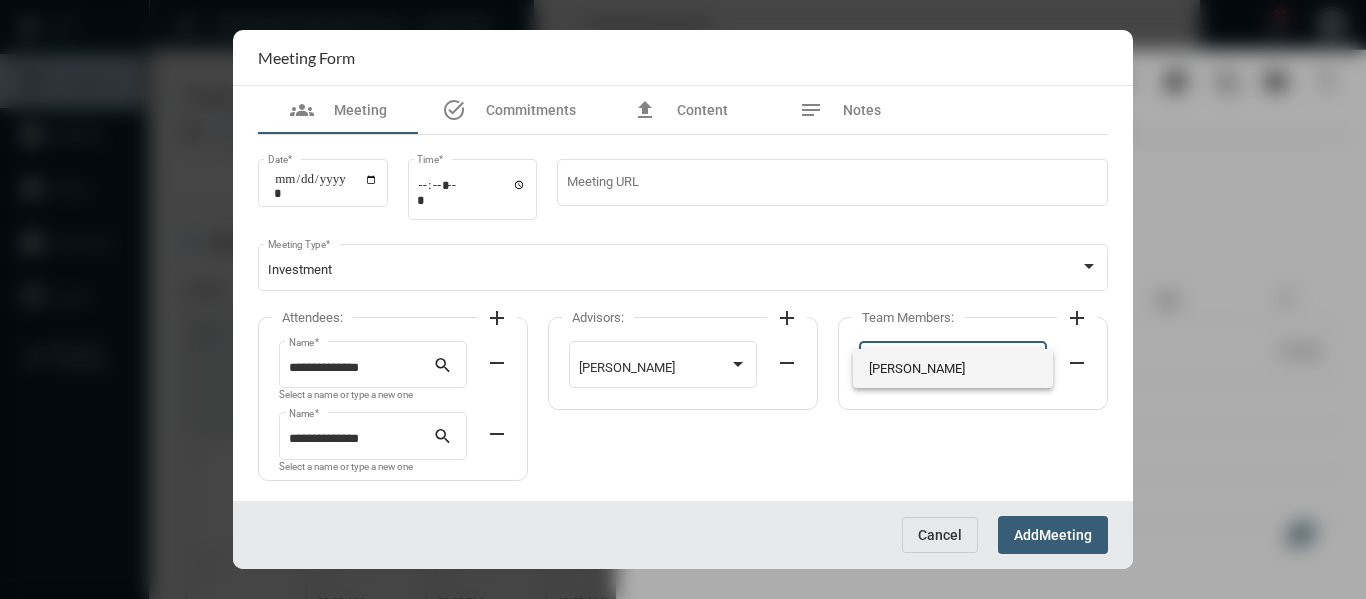 click on "Holly Skelton" at bounding box center [953, 368] 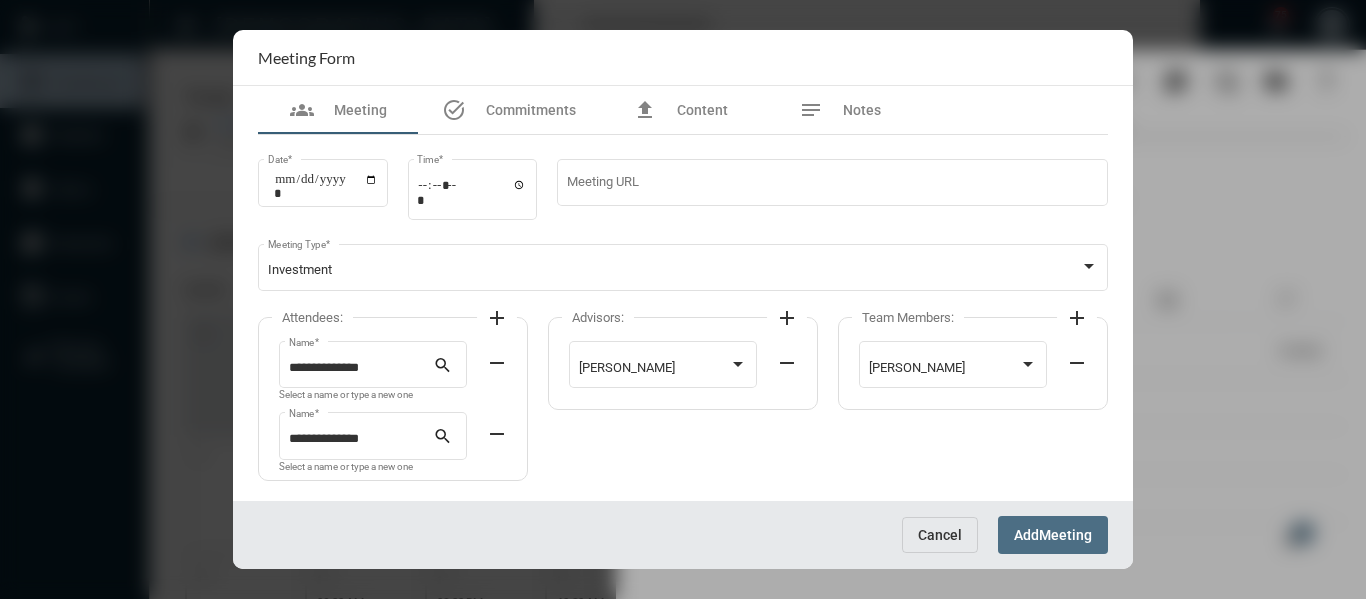 click on "Meeting" at bounding box center [1065, 536] 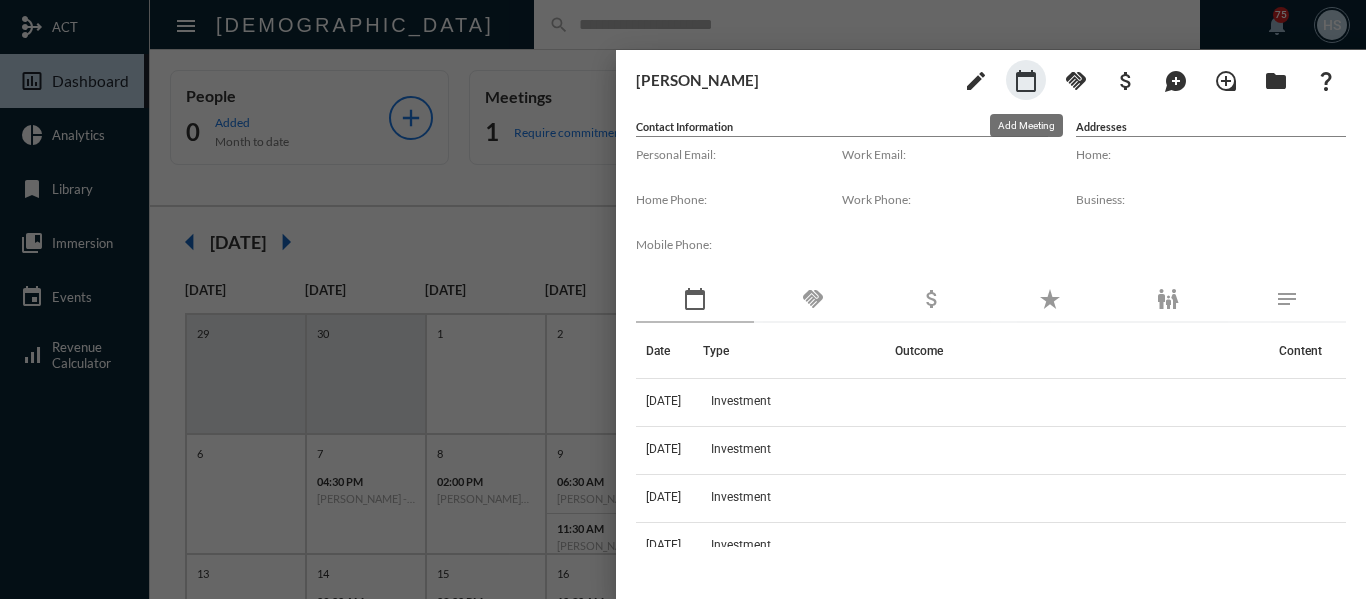 click on "calendar_today" 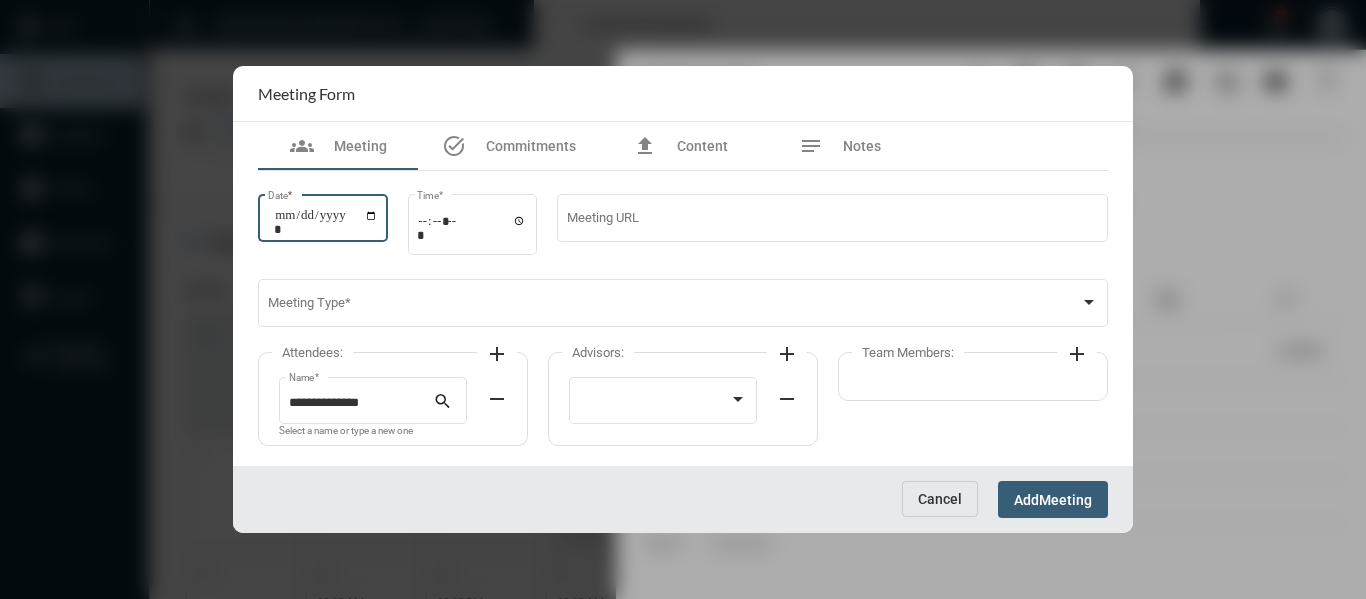 click on "Date  *" at bounding box center (326, 222) 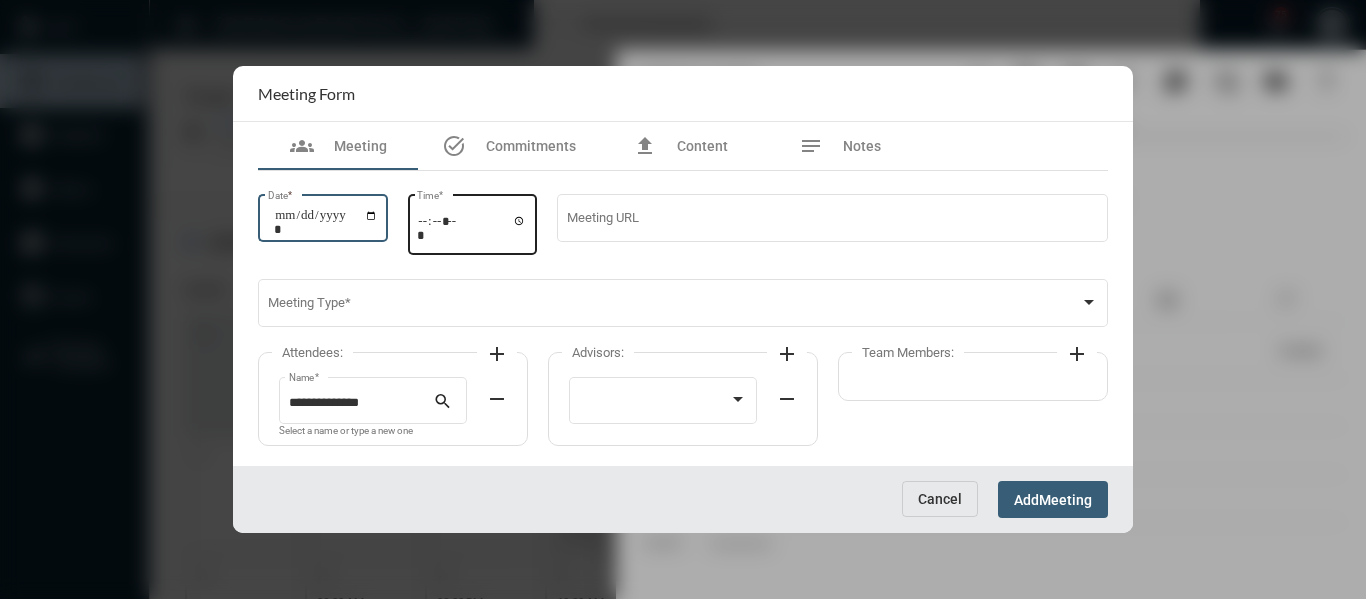 type on "**********" 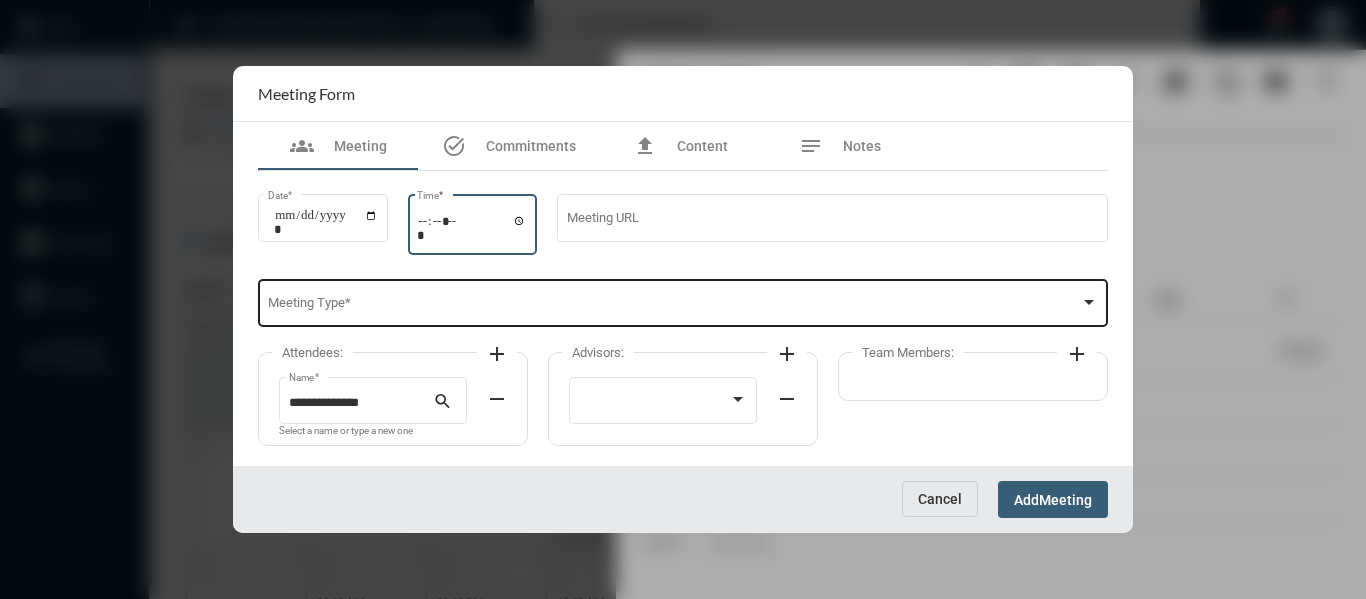 type on "*****" 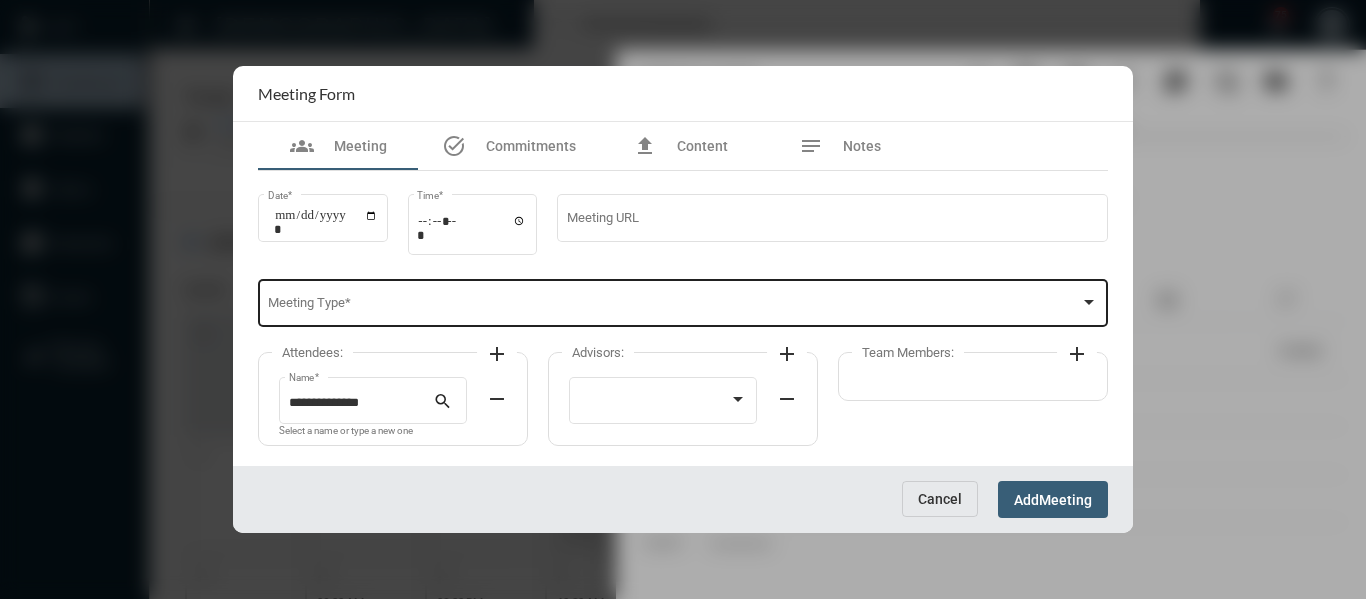 click on "Meeting Type  *" at bounding box center [683, 301] 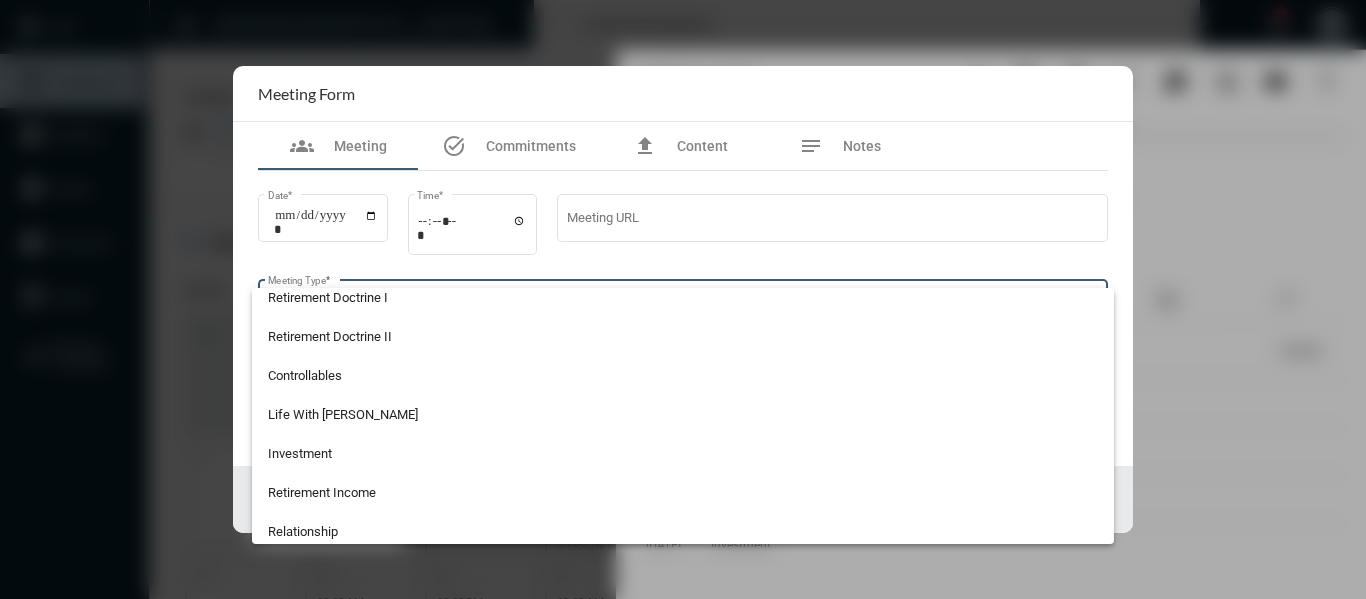 scroll, scrollTop: 300, scrollLeft: 0, axis: vertical 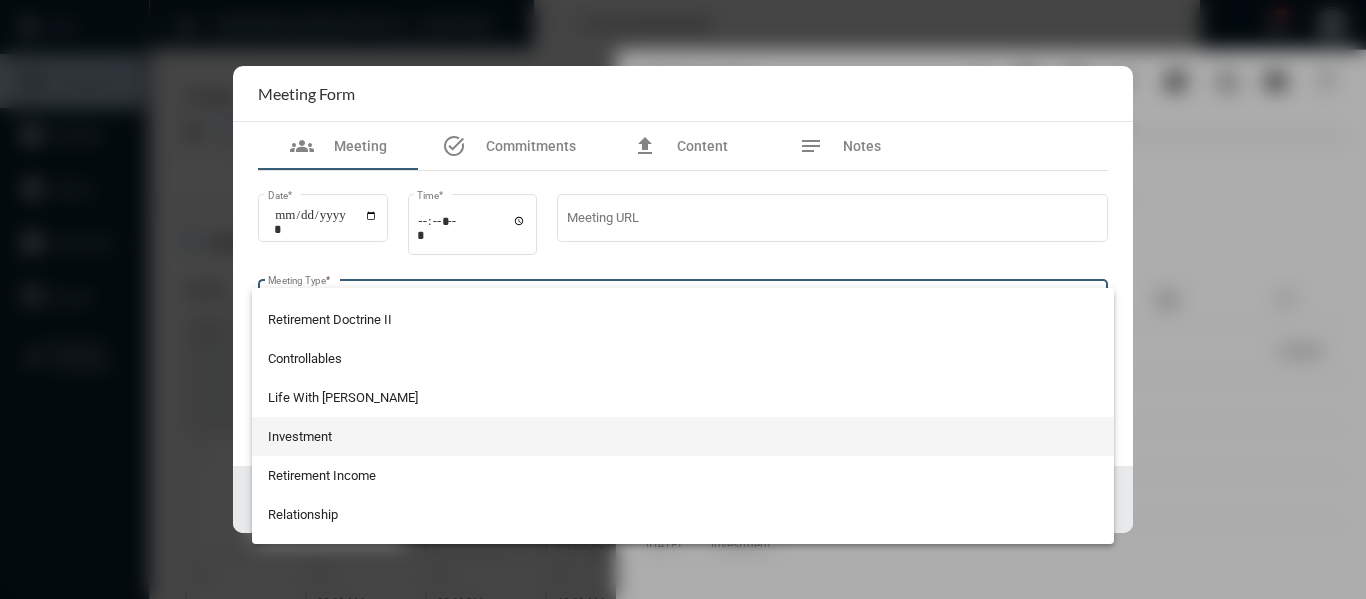 click on "Investment" at bounding box center [683, 436] 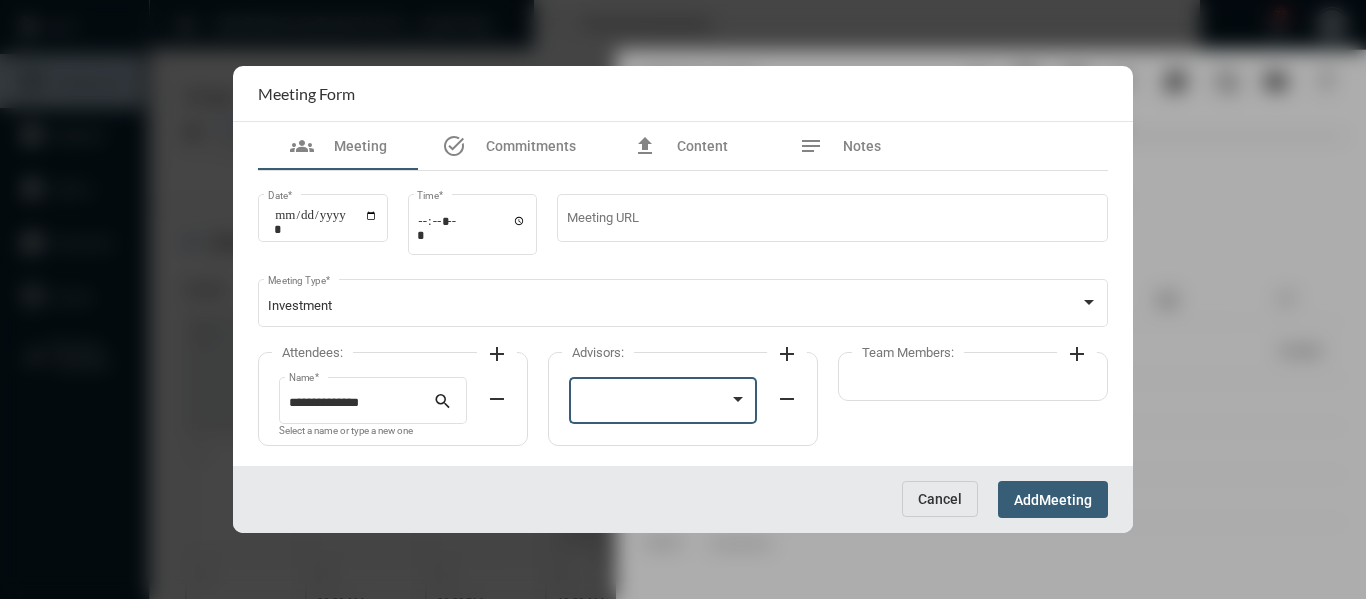 click at bounding box center [654, 403] 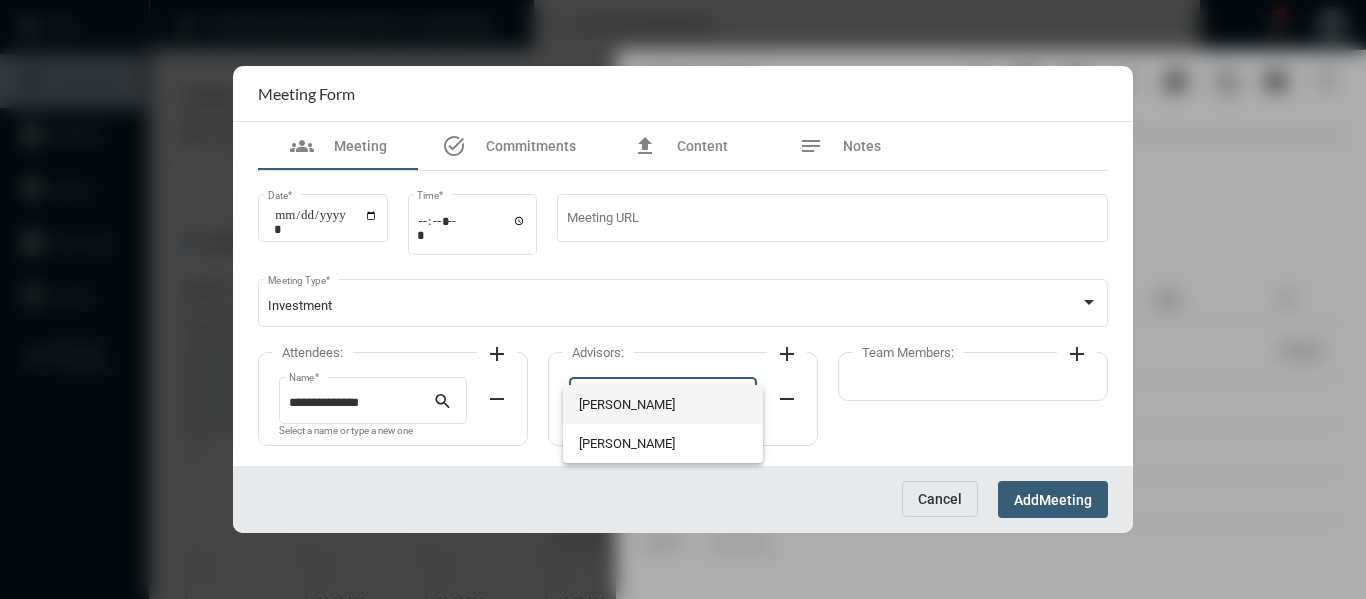 click on "Bryndon Skelton" at bounding box center [663, 404] 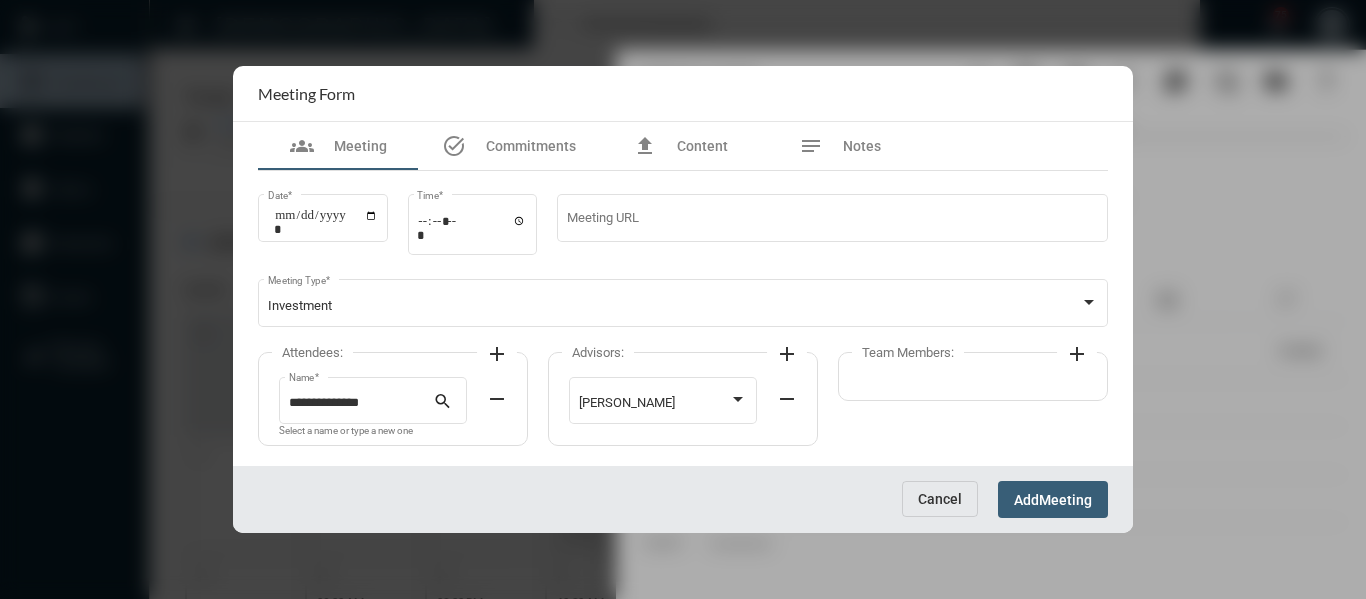 click on "add" 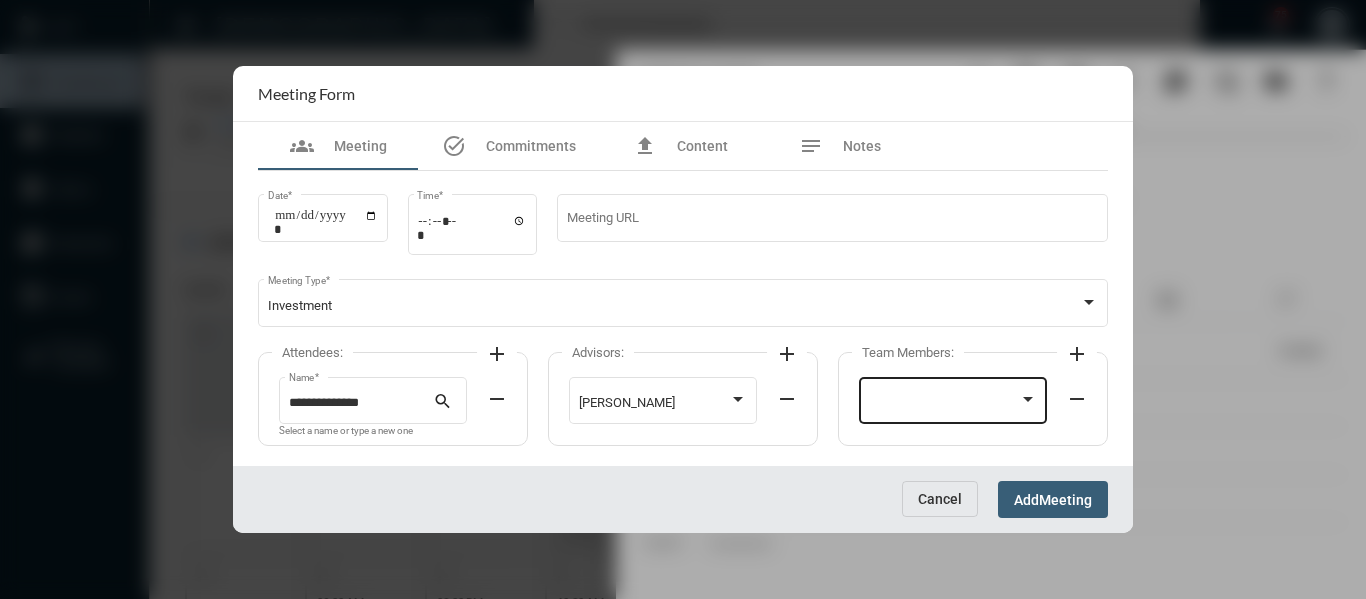 click at bounding box center [944, 403] 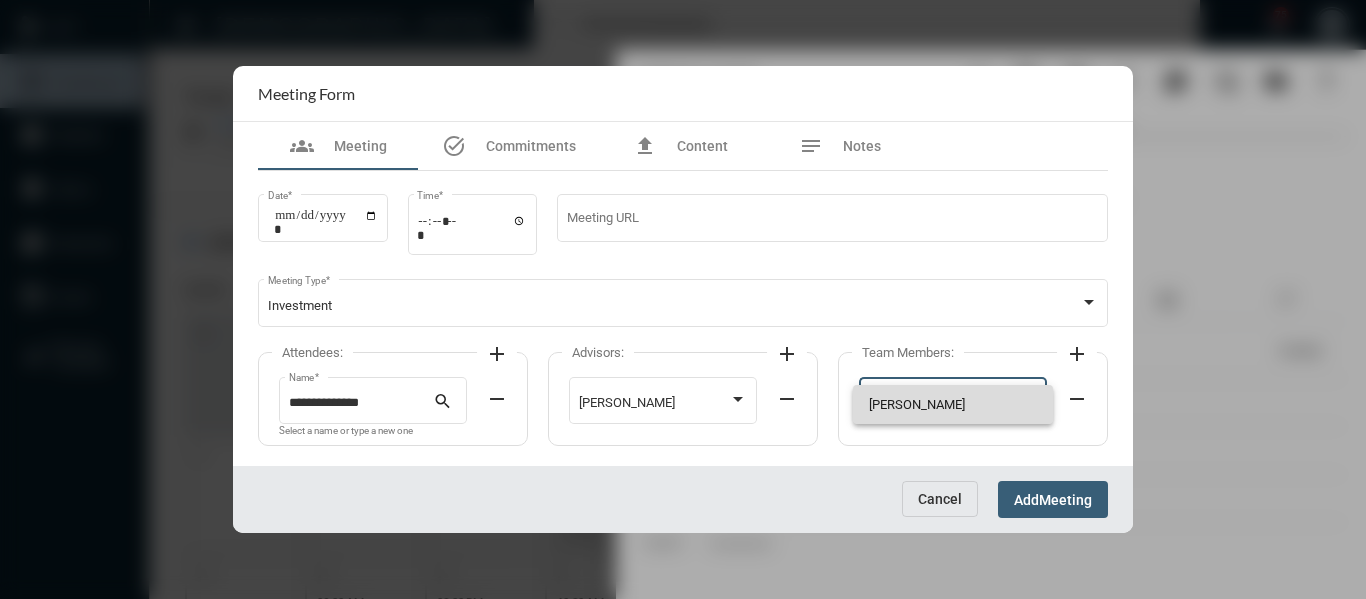 click on "Holly Skelton" at bounding box center (953, 404) 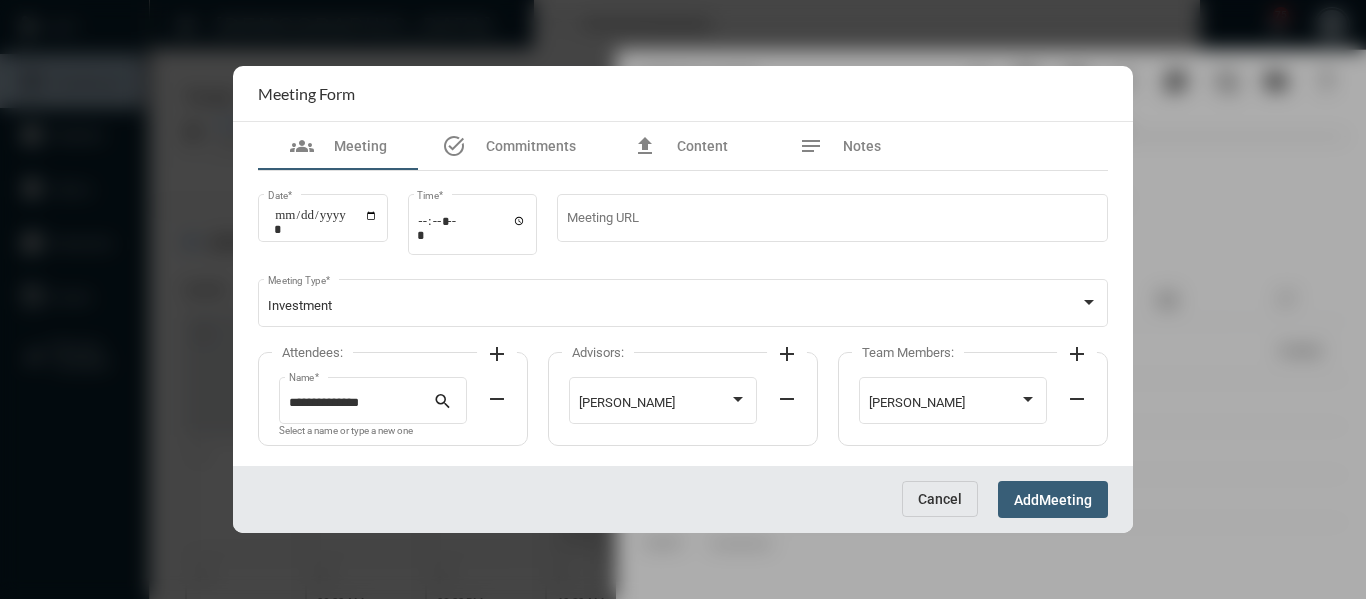click on "add" at bounding box center (497, 354) 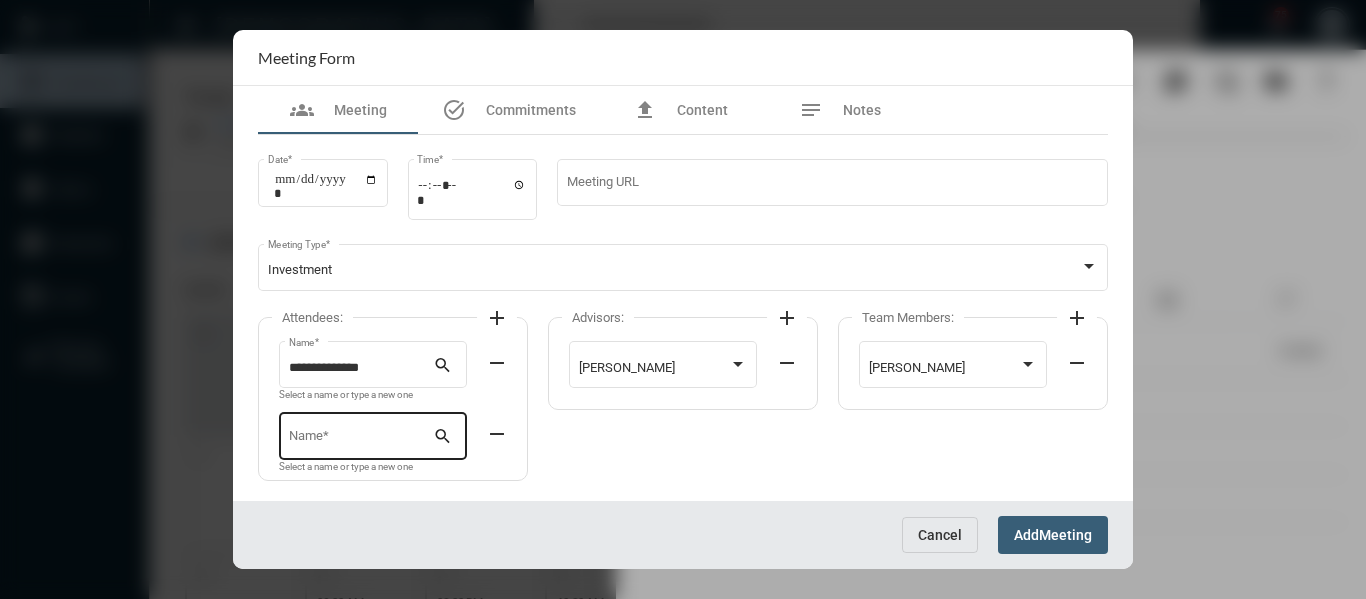 click on "Name  *" at bounding box center [361, 434] 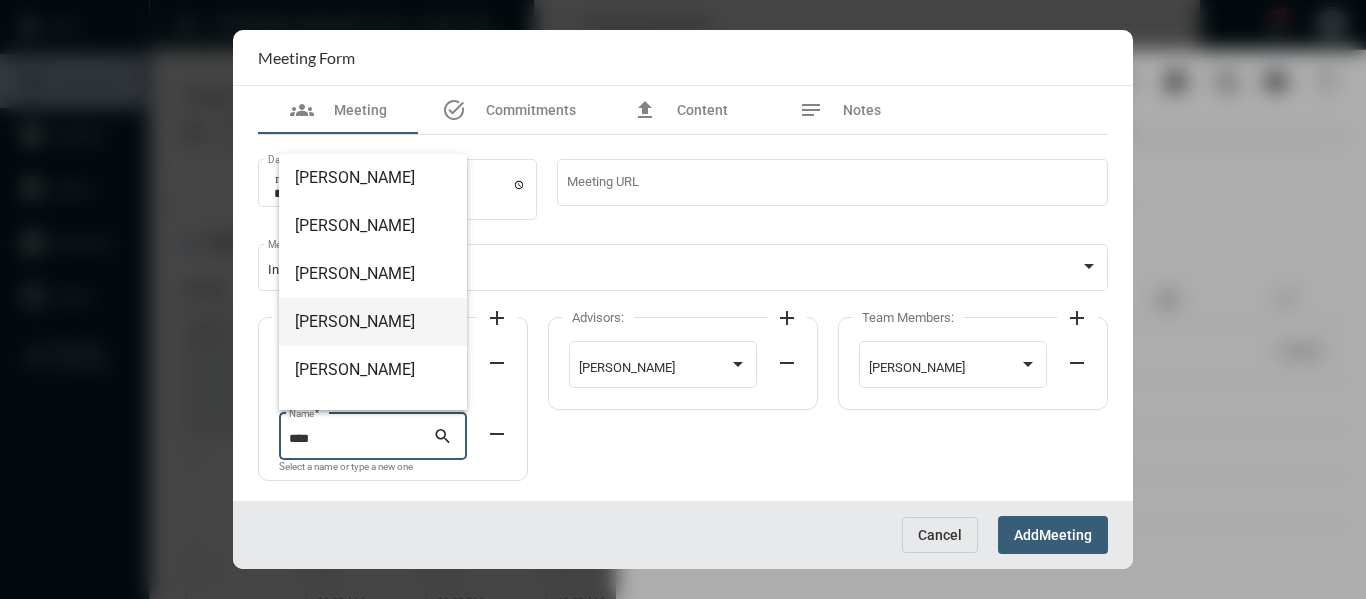 click on "Kyle SanCraint" at bounding box center (373, 322) 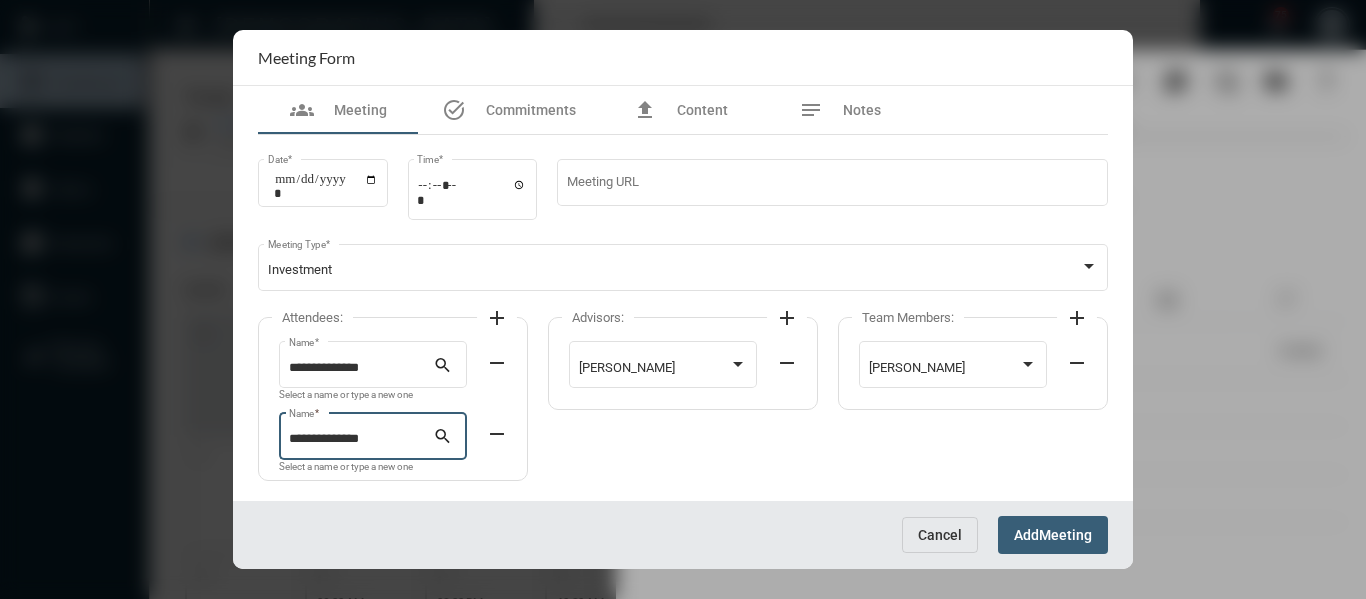 click on "Add  Meeting" at bounding box center (1053, 534) 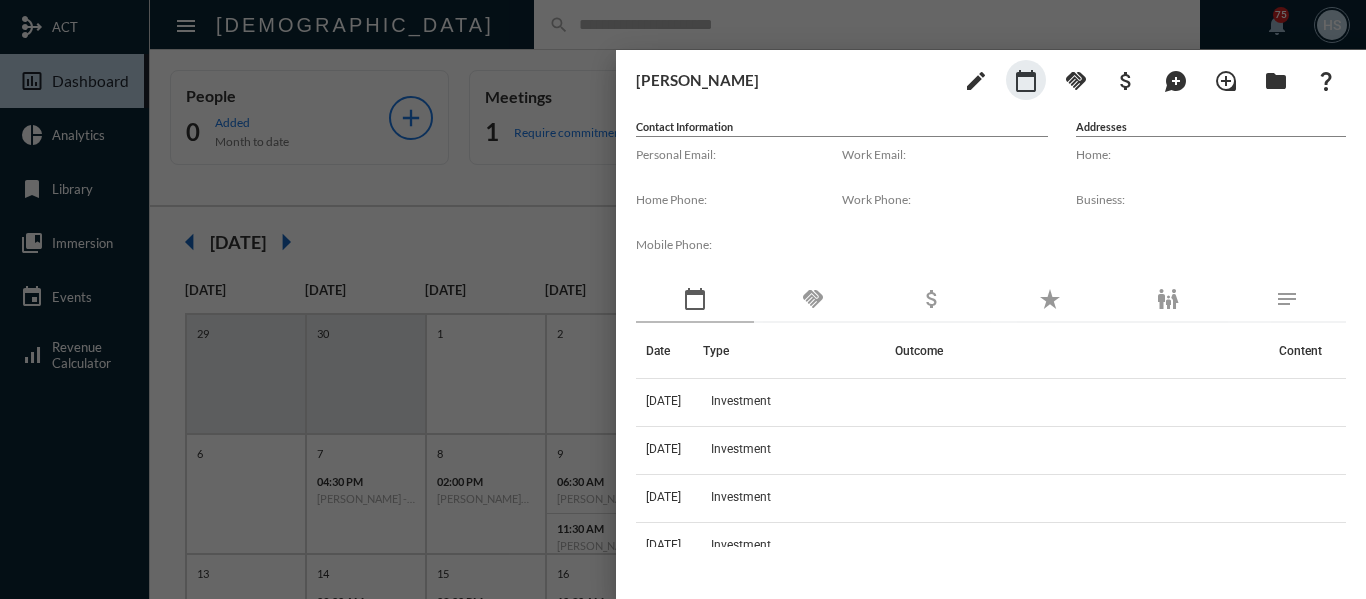 click at bounding box center [683, 299] 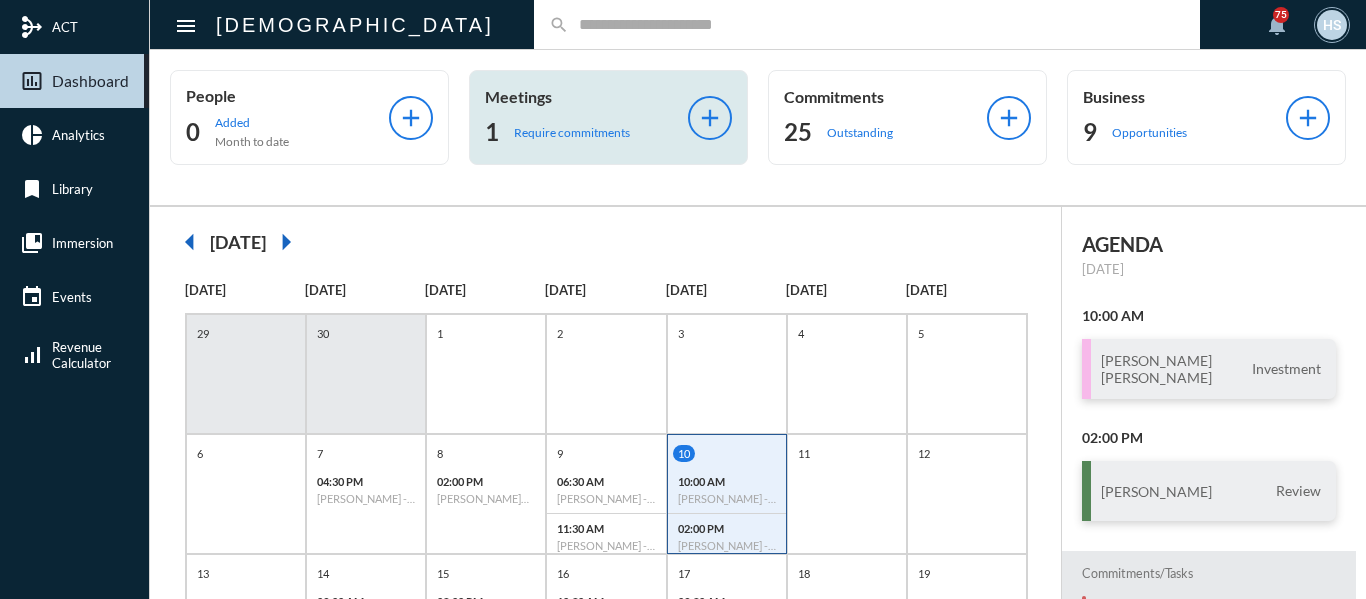 click on "Require commitments" 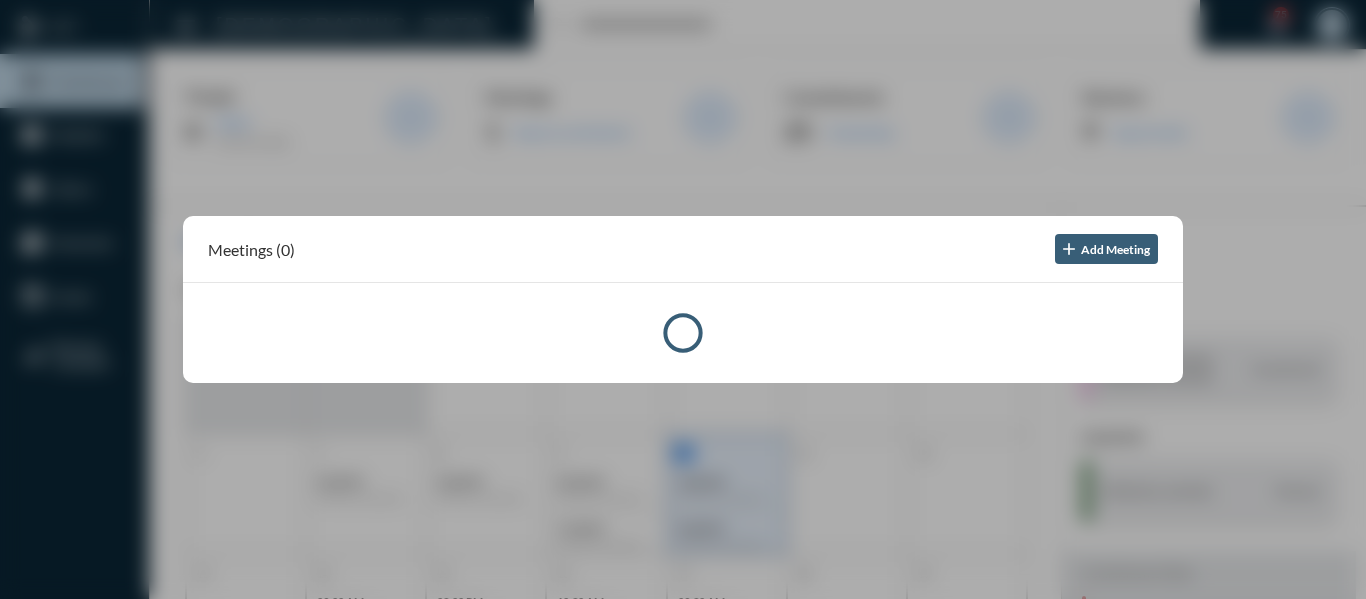 click at bounding box center (683, 299) 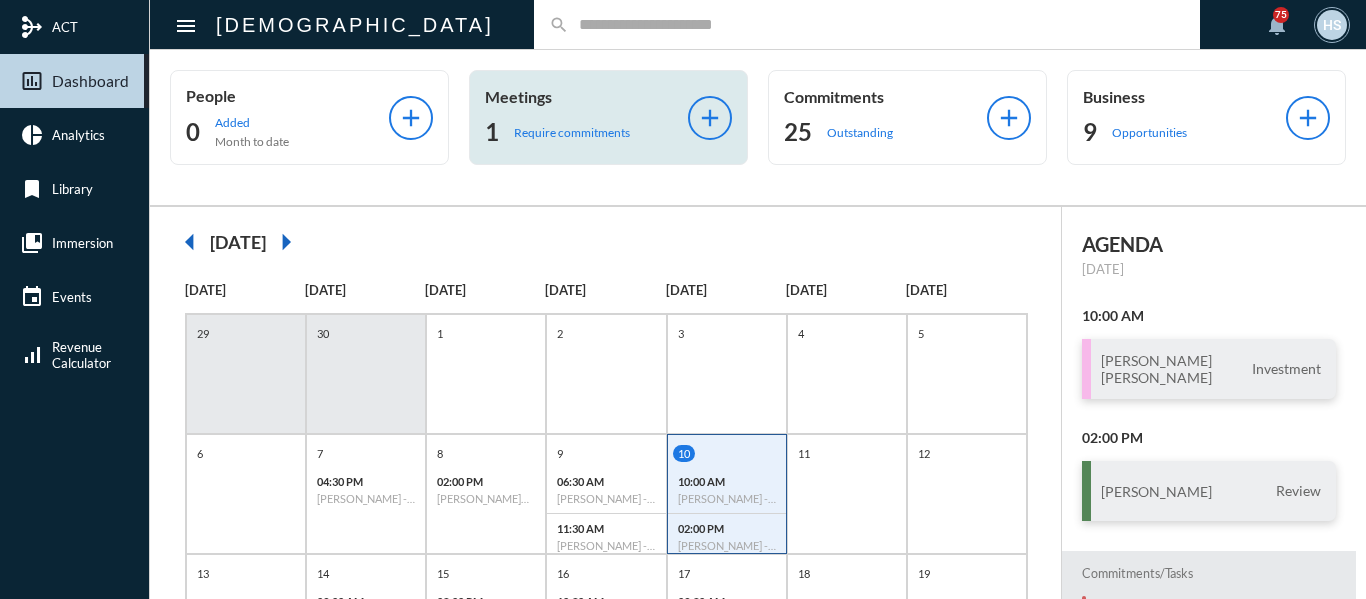 click on "Require commitments" 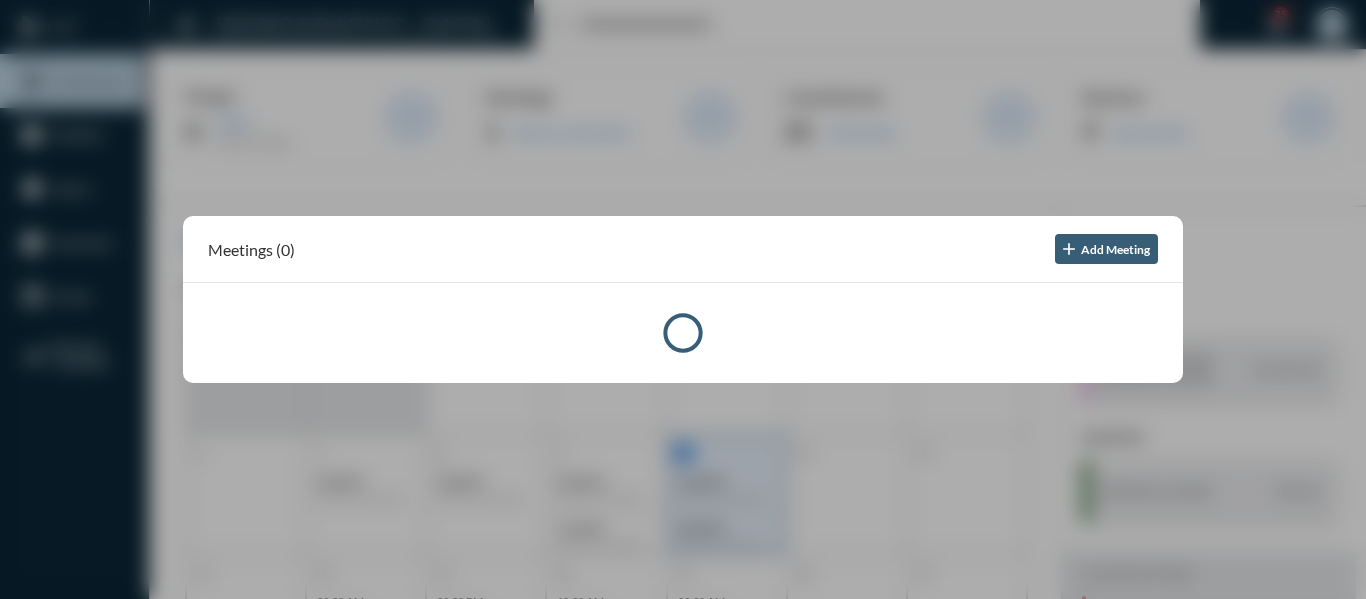 click at bounding box center [683, 299] 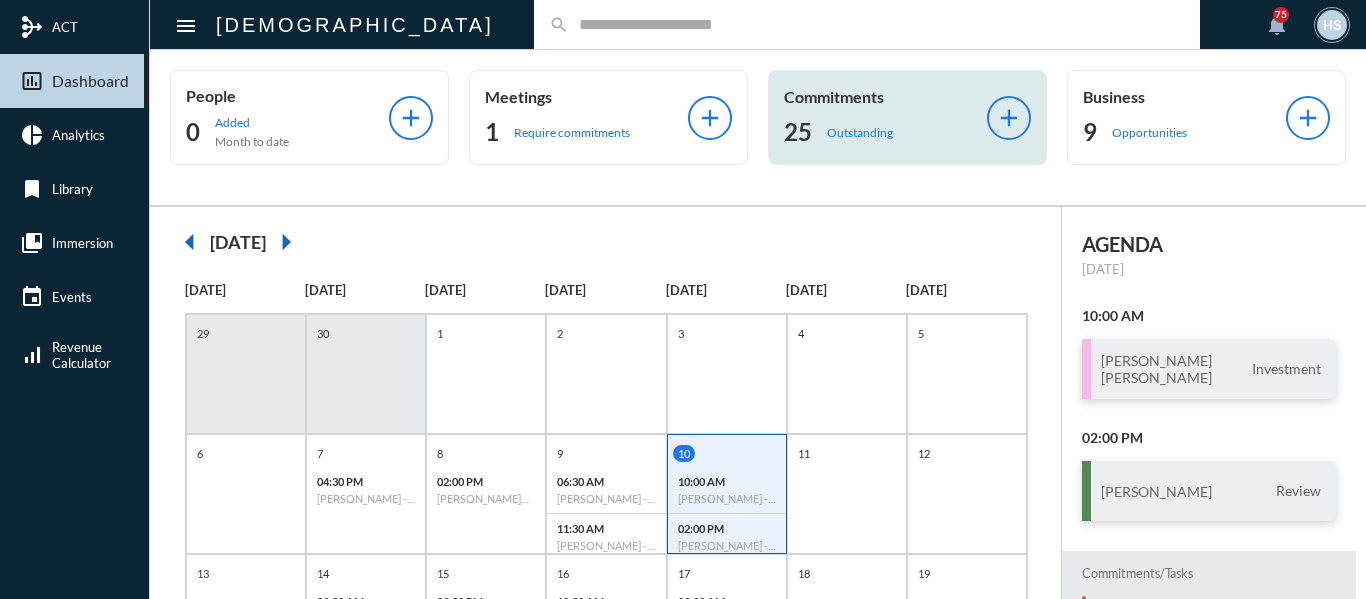 click on "Outstanding" 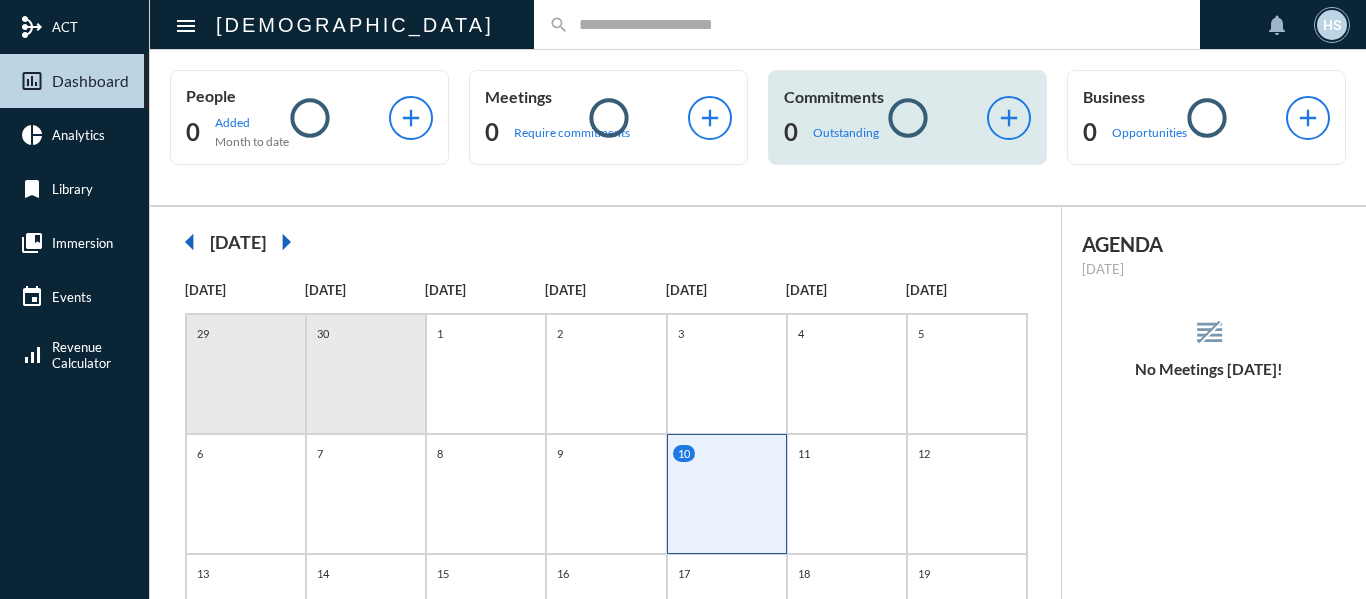 scroll, scrollTop: 0, scrollLeft: 0, axis: both 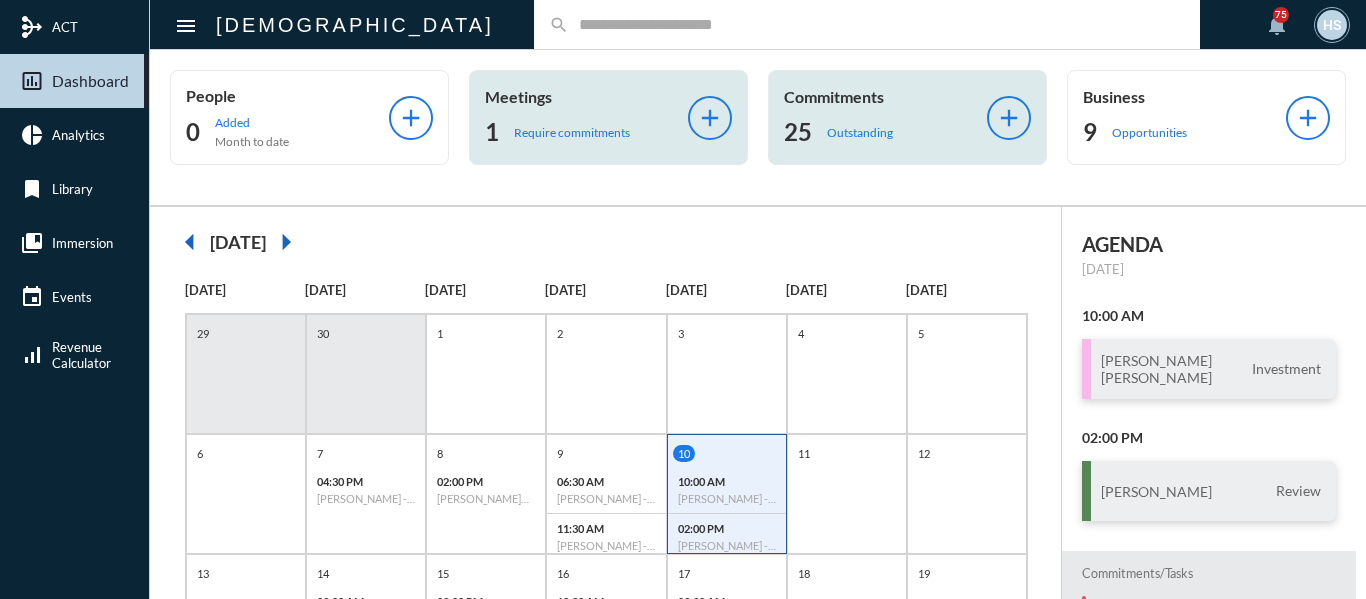 click on "Require commitments" 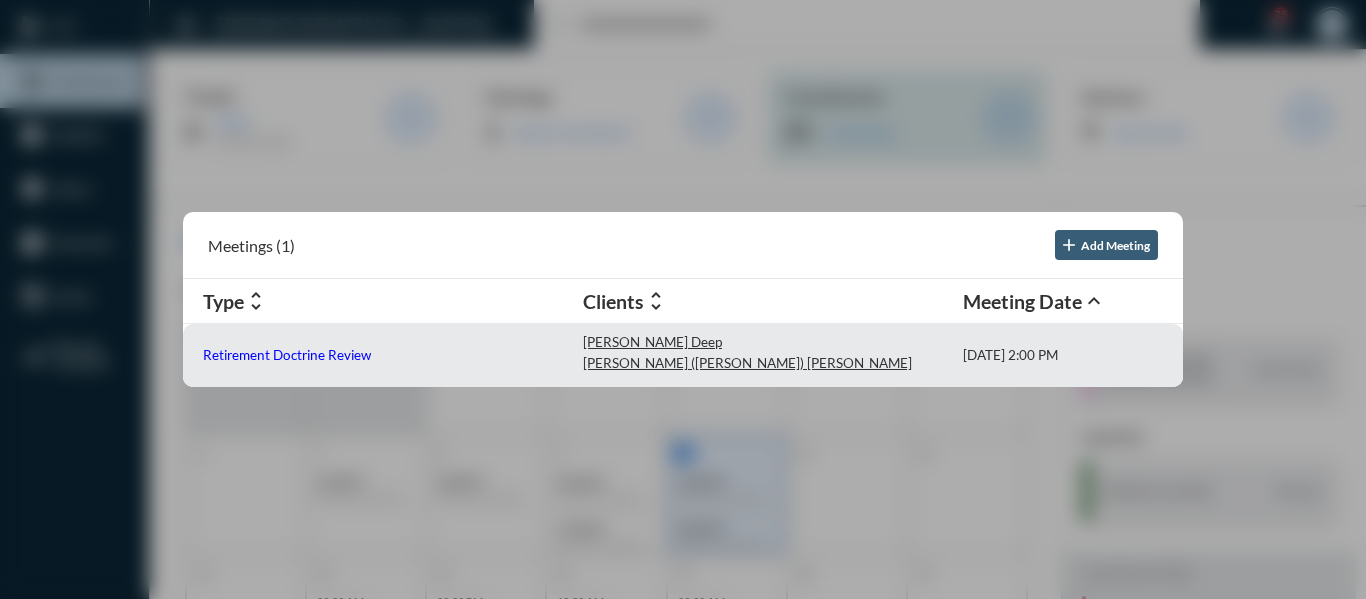 click on "Retirement Doctrine Review" at bounding box center (287, 355) 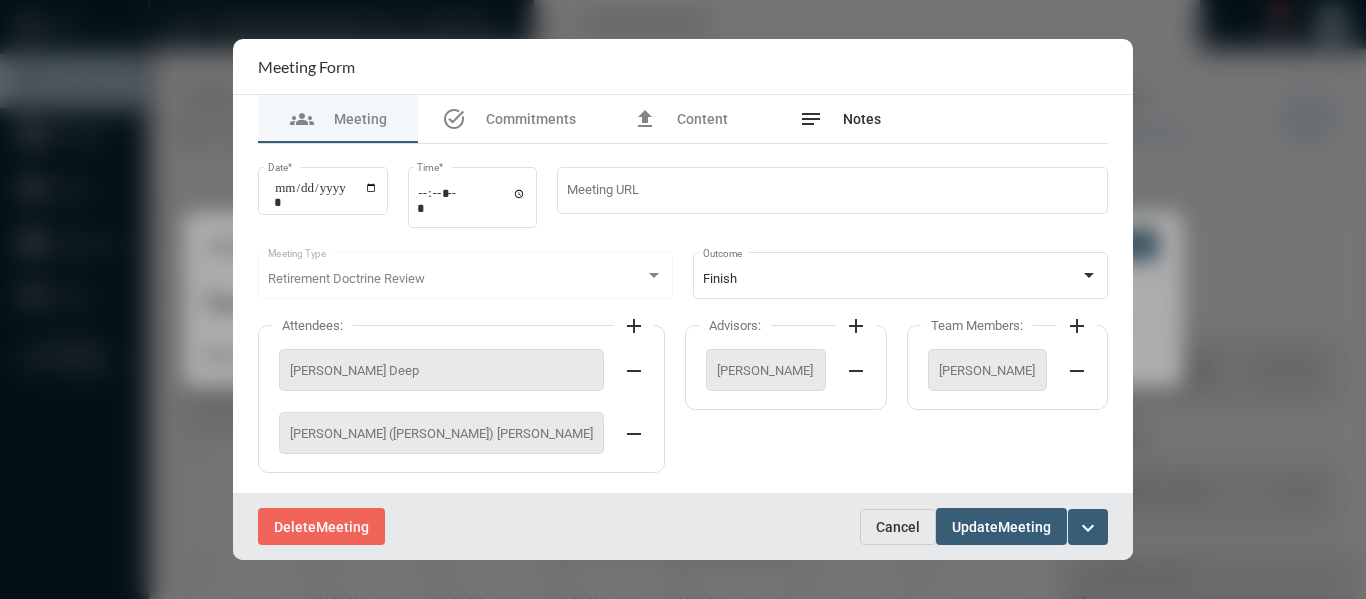 click on "Notes" at bounding box center (862, 119) 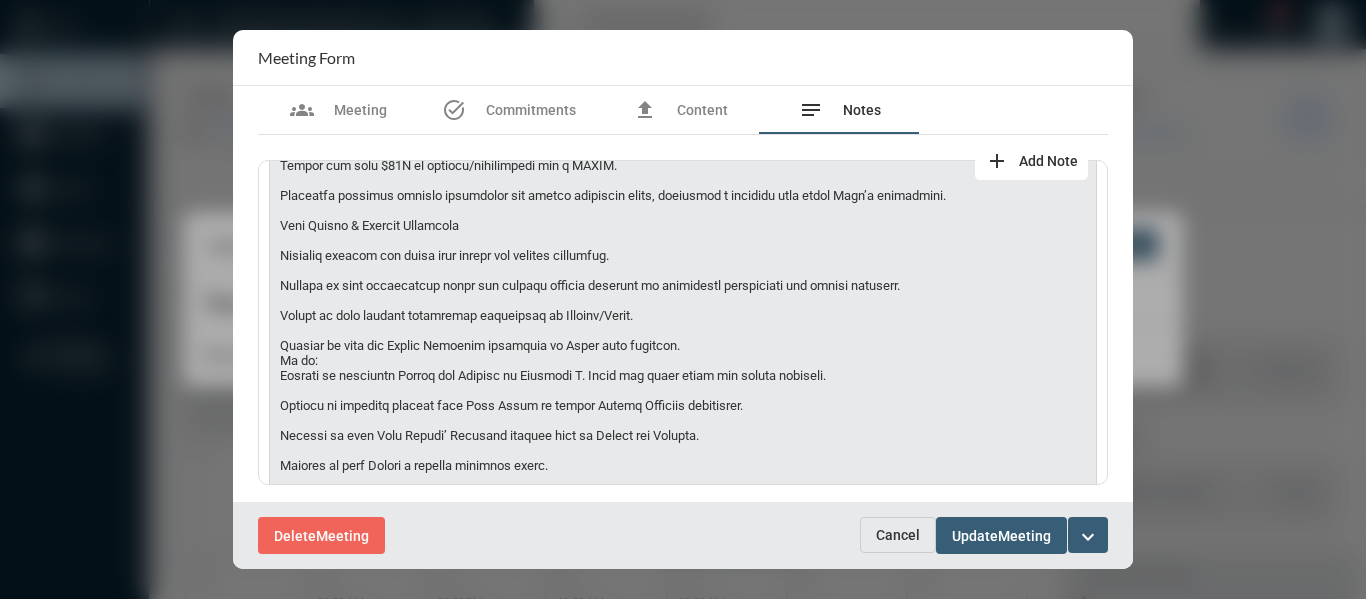 scroll, scrollTop: 686, scrollLeft: 0, axis: vertical 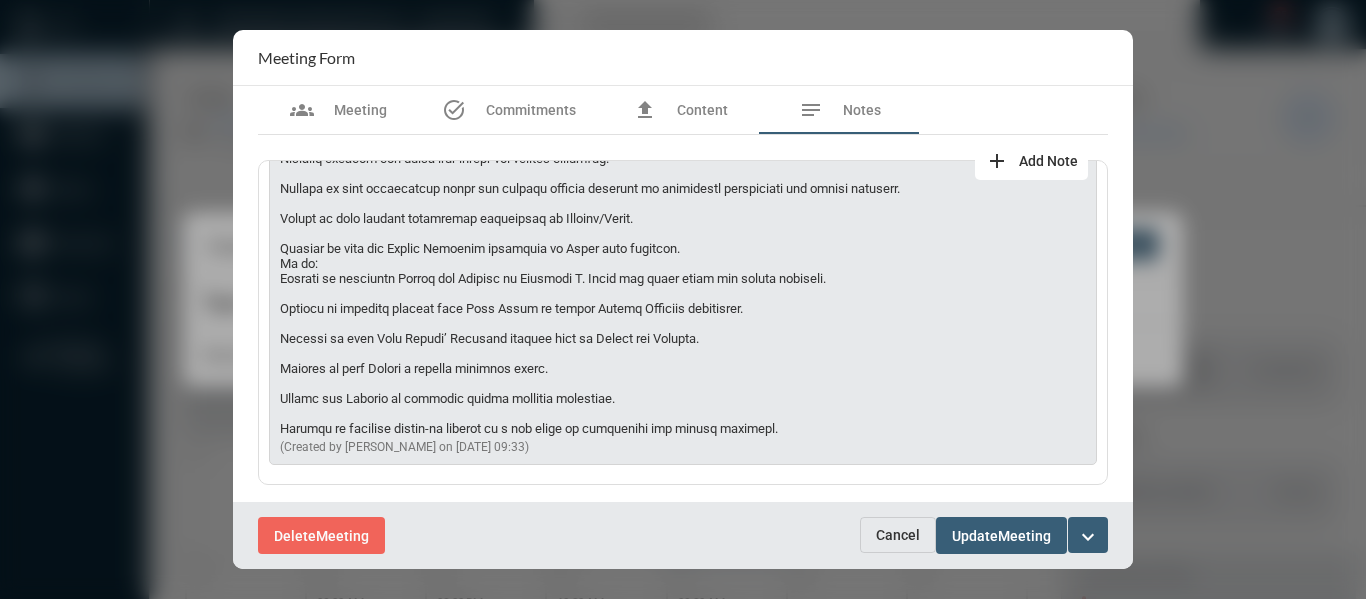 drag, startPoint x: 745, startPoint y: 309, endPoint x: 345, endPoint y: 309, distance: 400 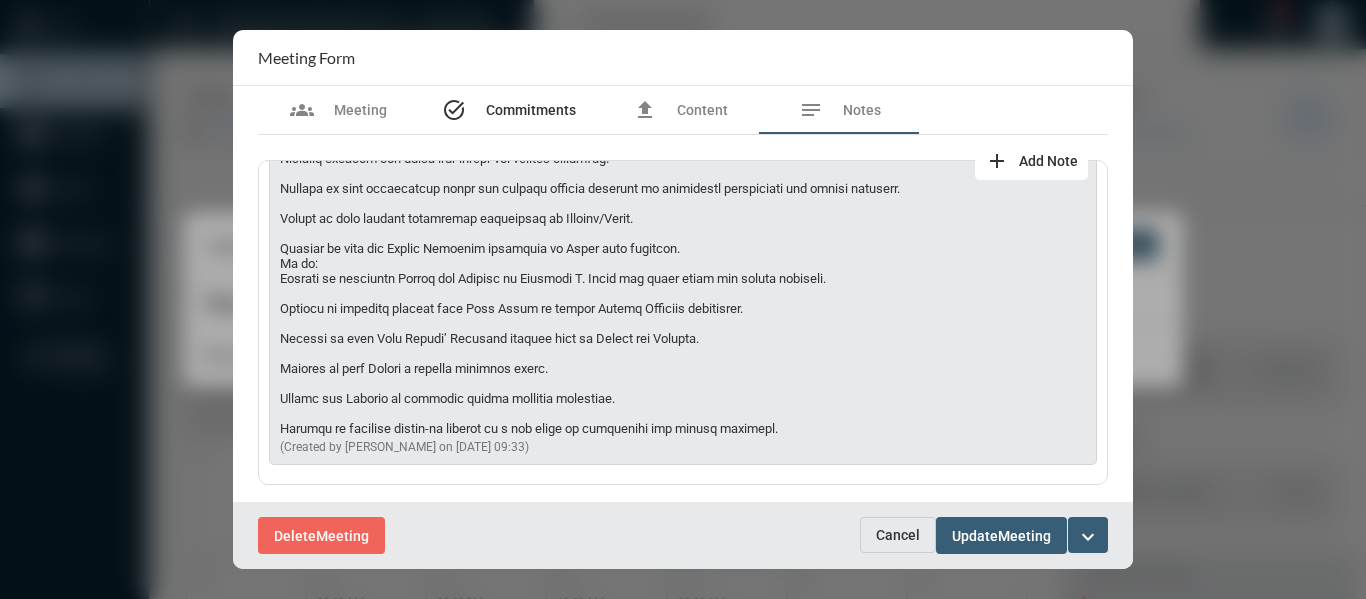 click on "Commitments" at bounding box center [531, 110] 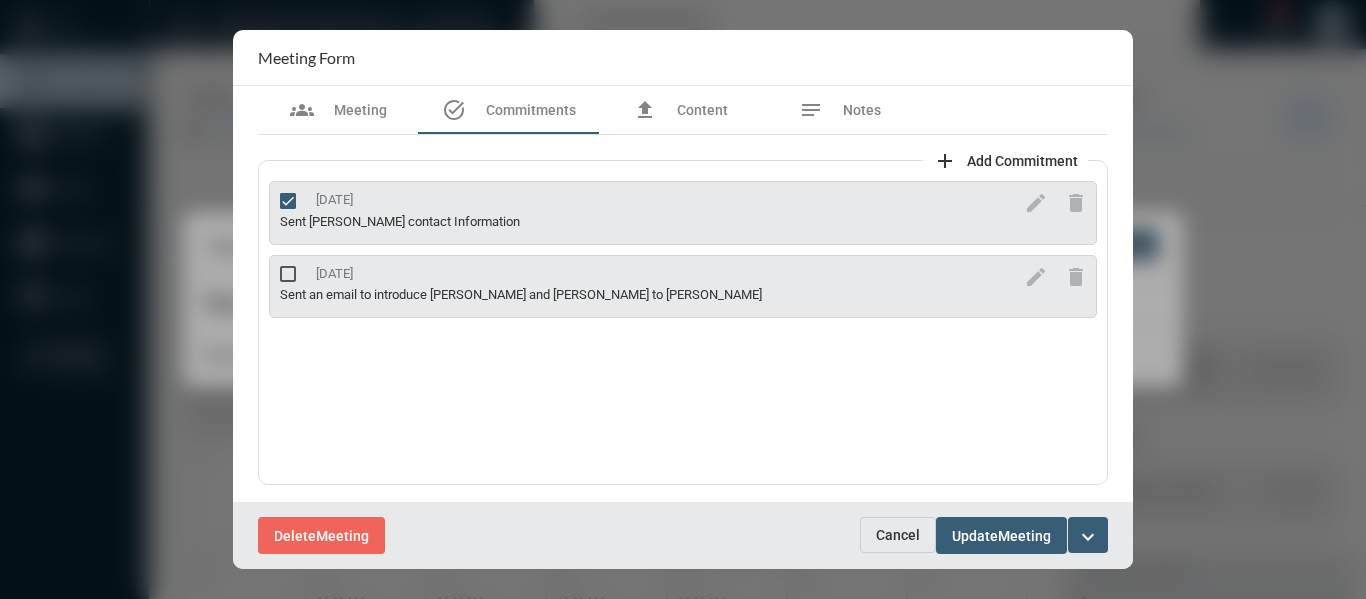 click at bounding box center [288, 274] 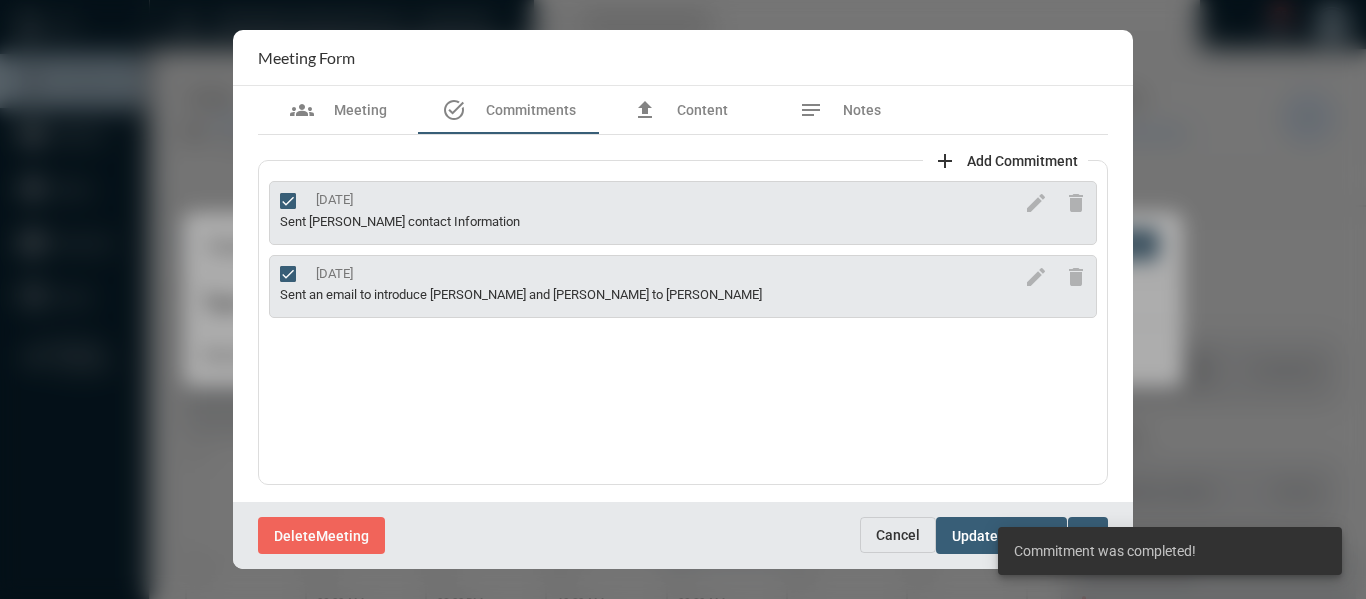 click on "Add Commitment" at bounding box center (1022, 161) 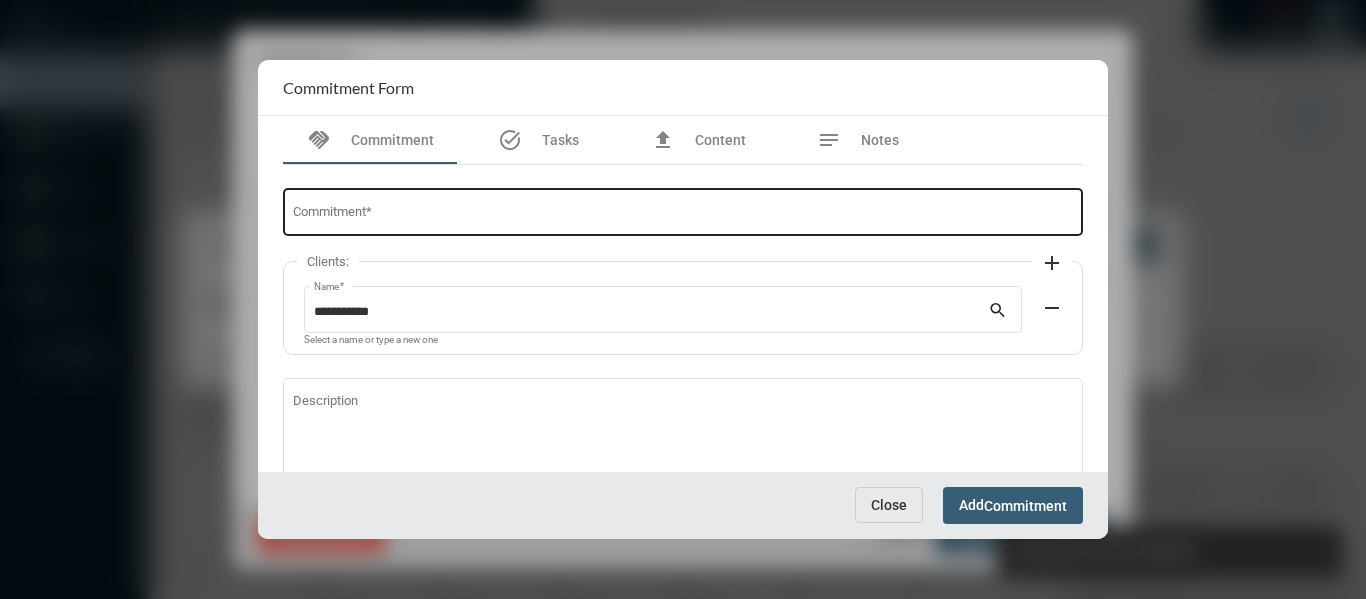 click on "Commitment  *" at bounding box center [683, 215] 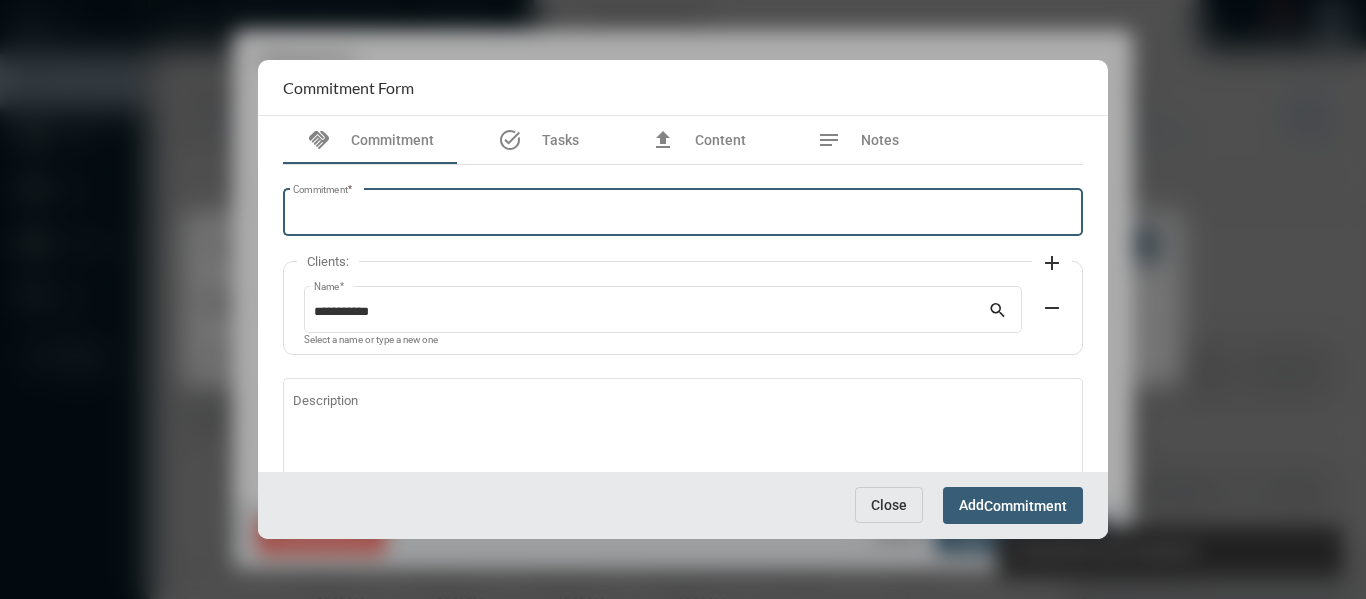 paste on "**********" 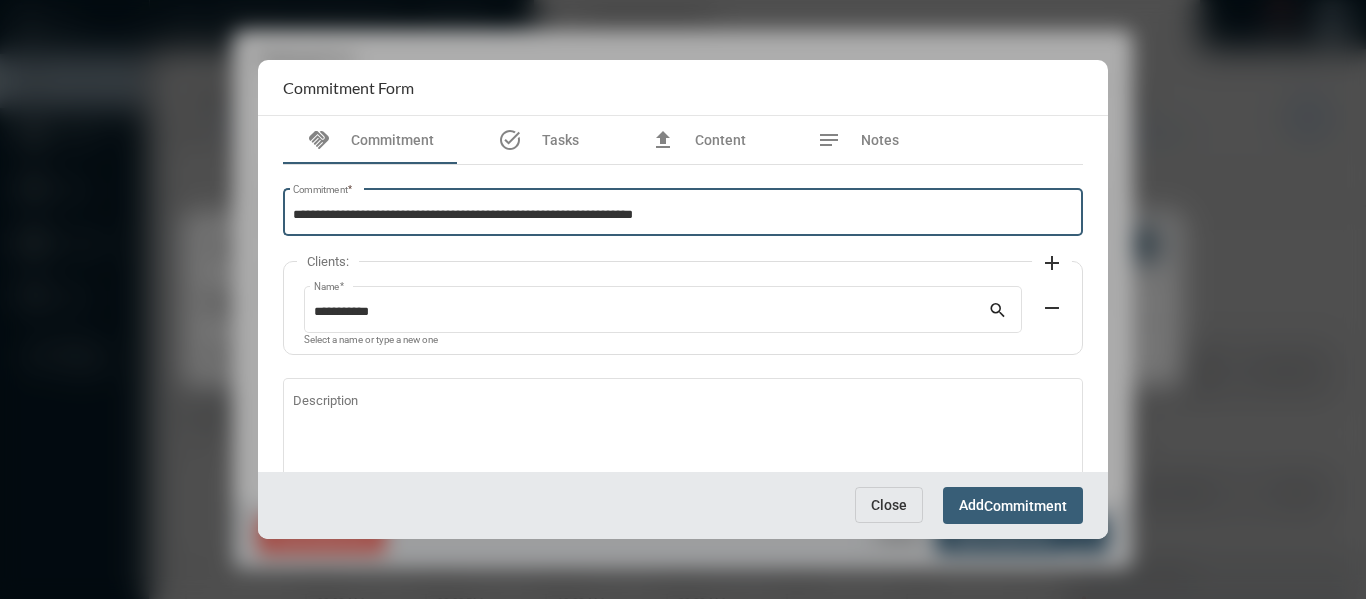 click on "**********" at bounding box center (683, 215) 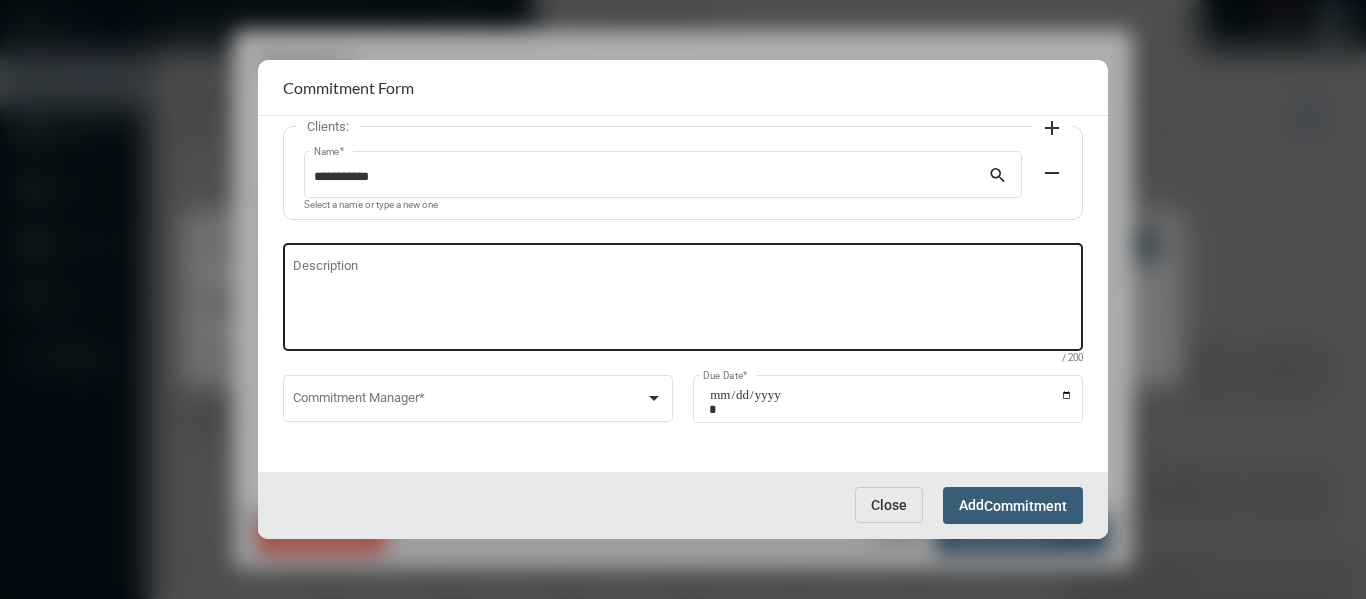 scroll, scrollTop: 136, scrollLeft: 0, axis: vertical 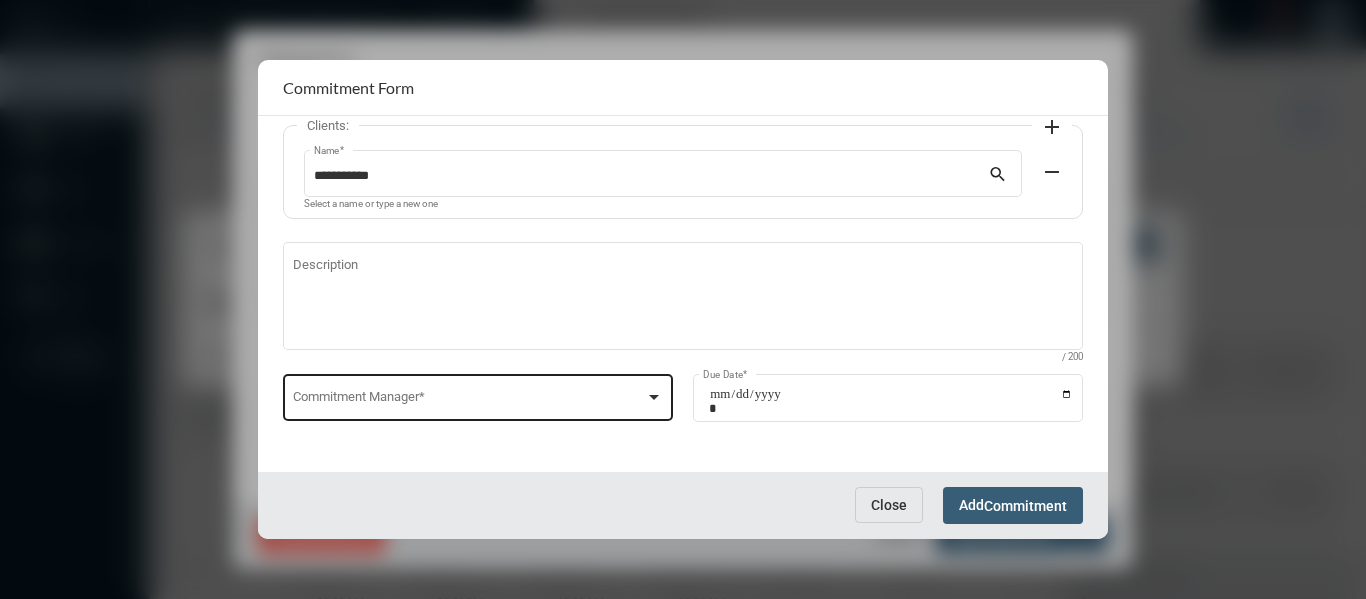 type on "**********" 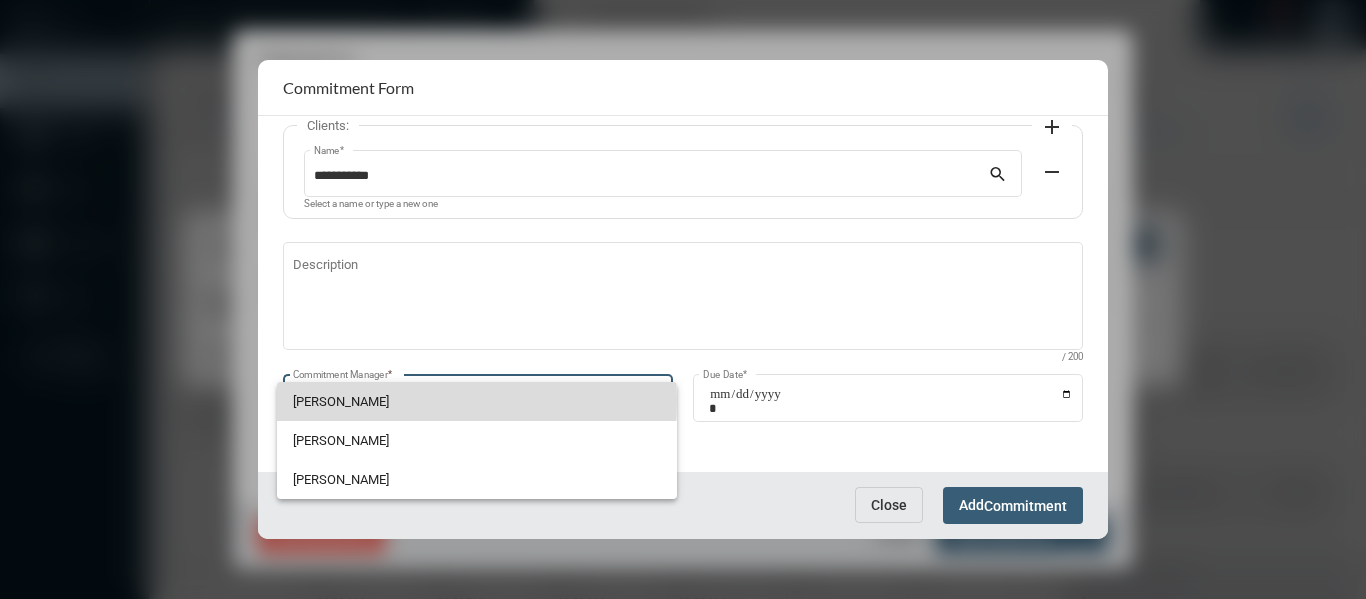 click on "Bryndon Skelton" at bounding box center [477, 401] 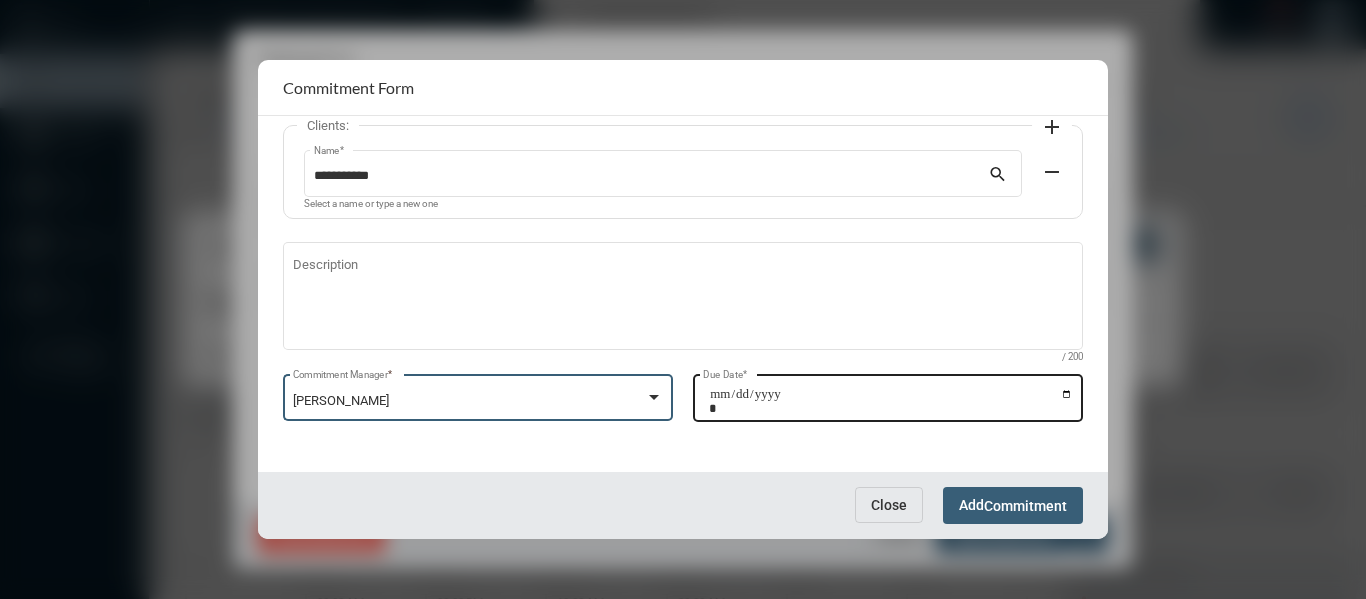 click on "Due Date  *" at bounding box center (891, 401) 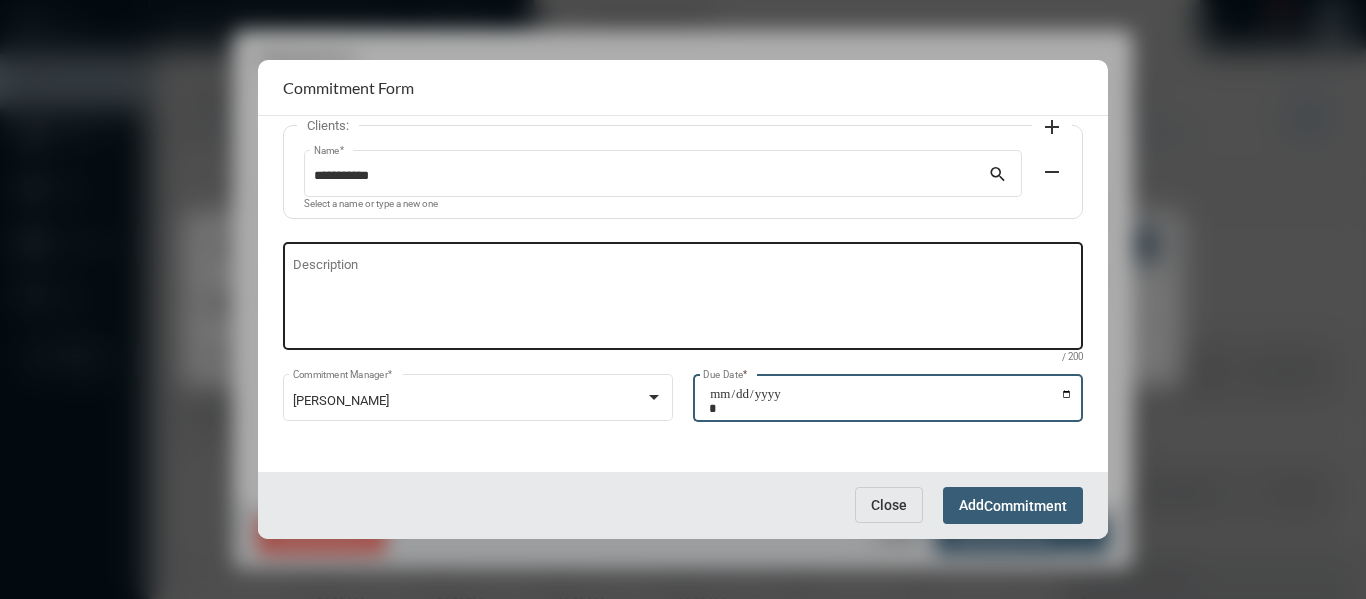 type on "**********" 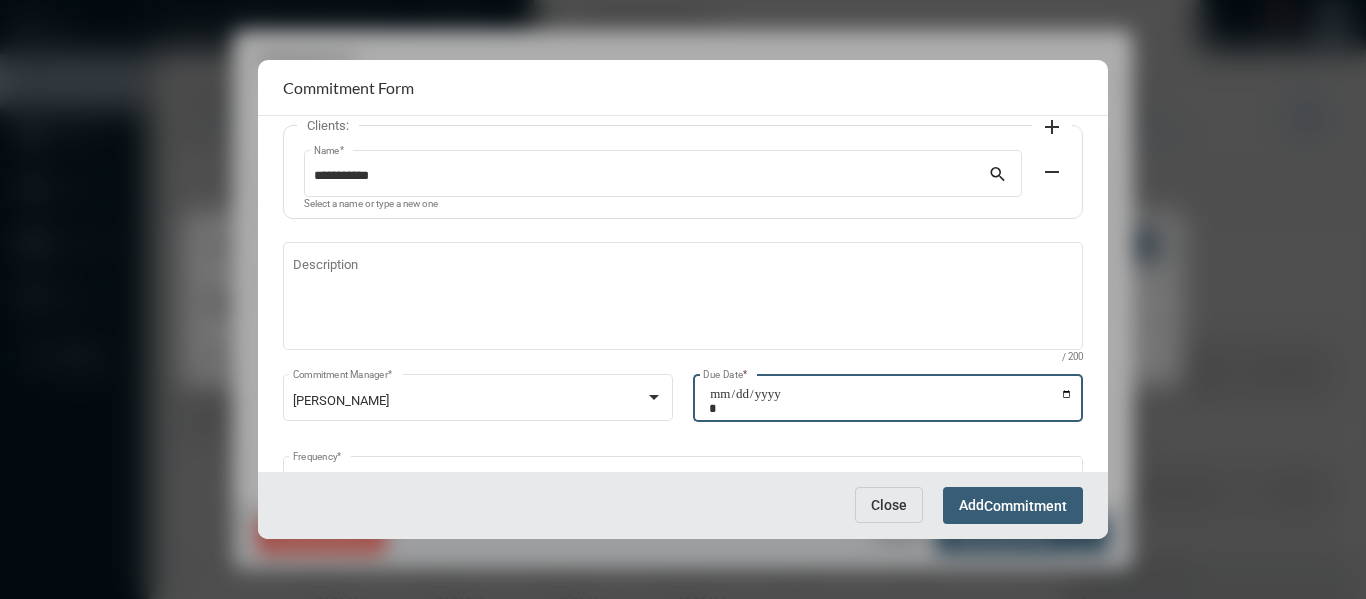 click on "Add   Commitment" at bounding box center [1013, 505] 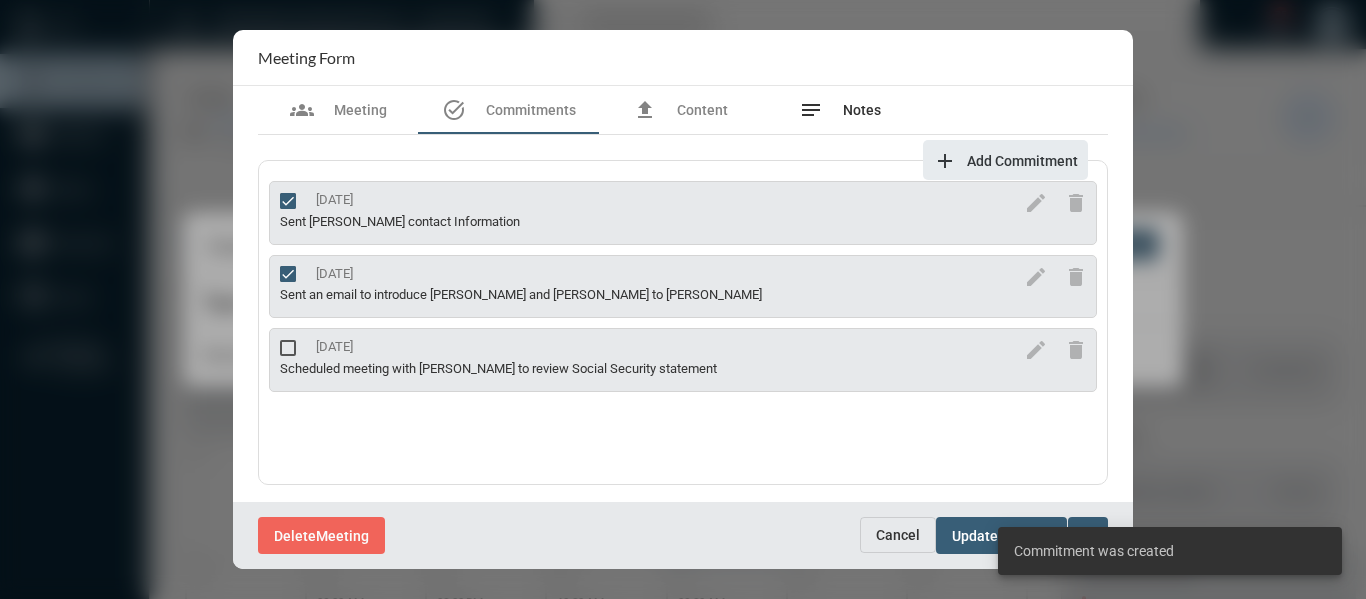 click on "Notes" at bounding box center (862, 110) 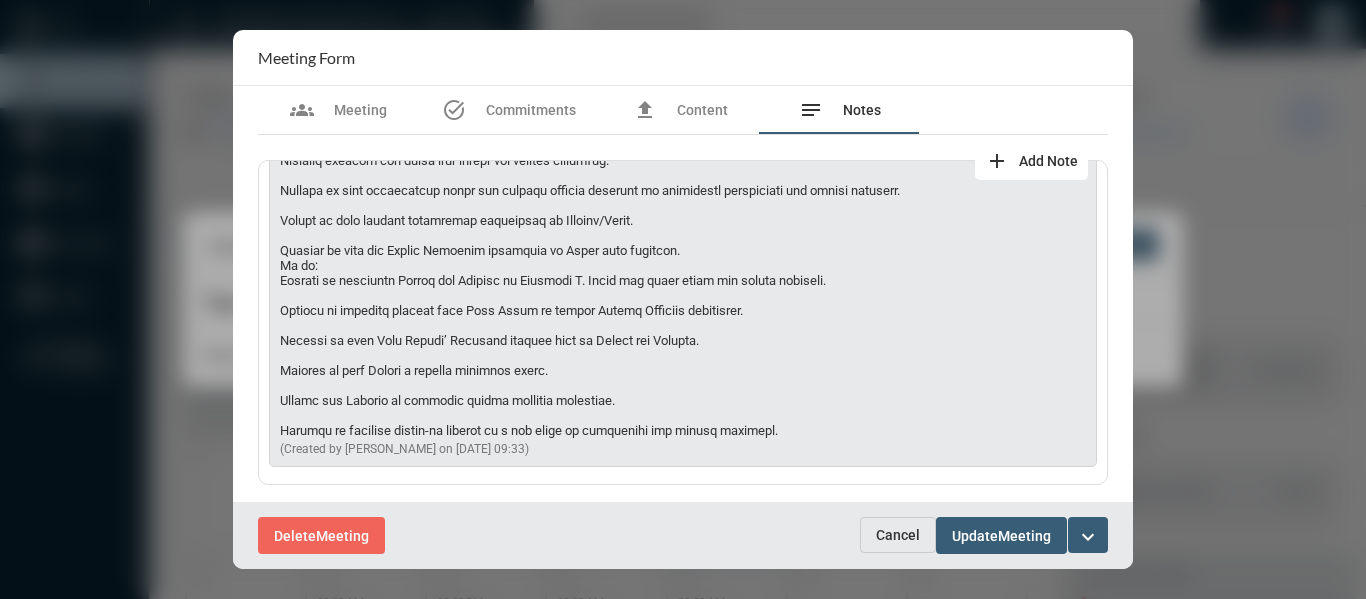 scroll, scrollTop: 686, scrollLeft: 0, axis: vertical 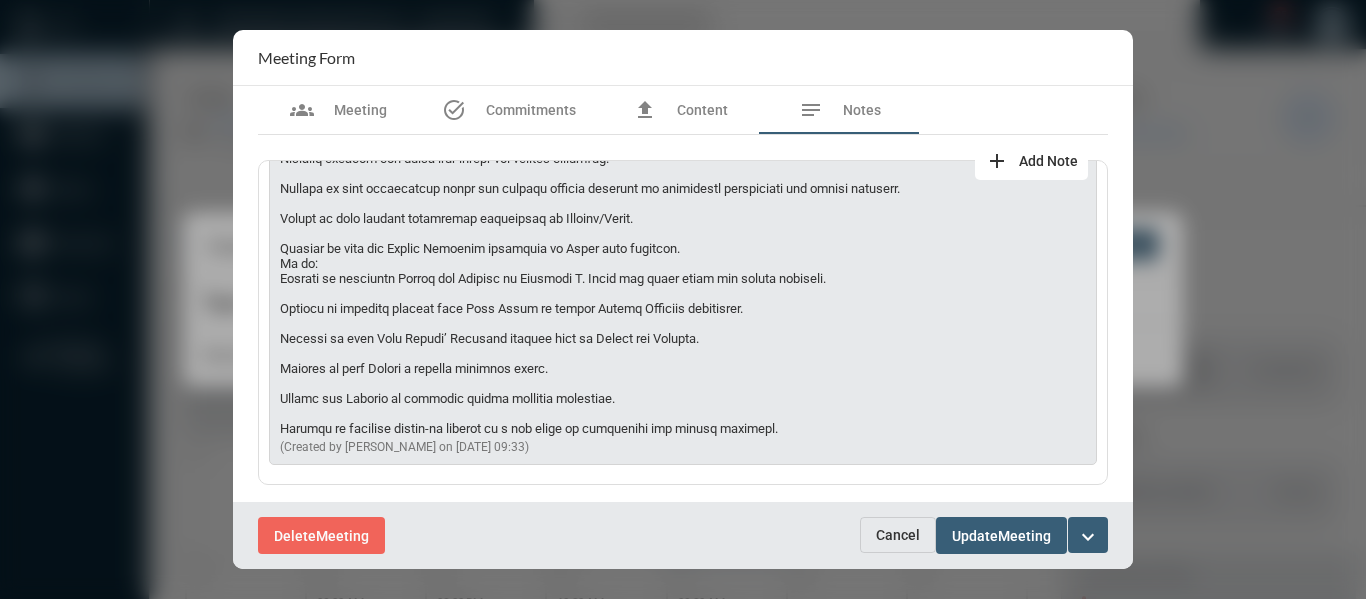 drag, startPoint x: 569, startPoint y: 368, endPoint x: 347, endPoint y: 370, distance: 222.009 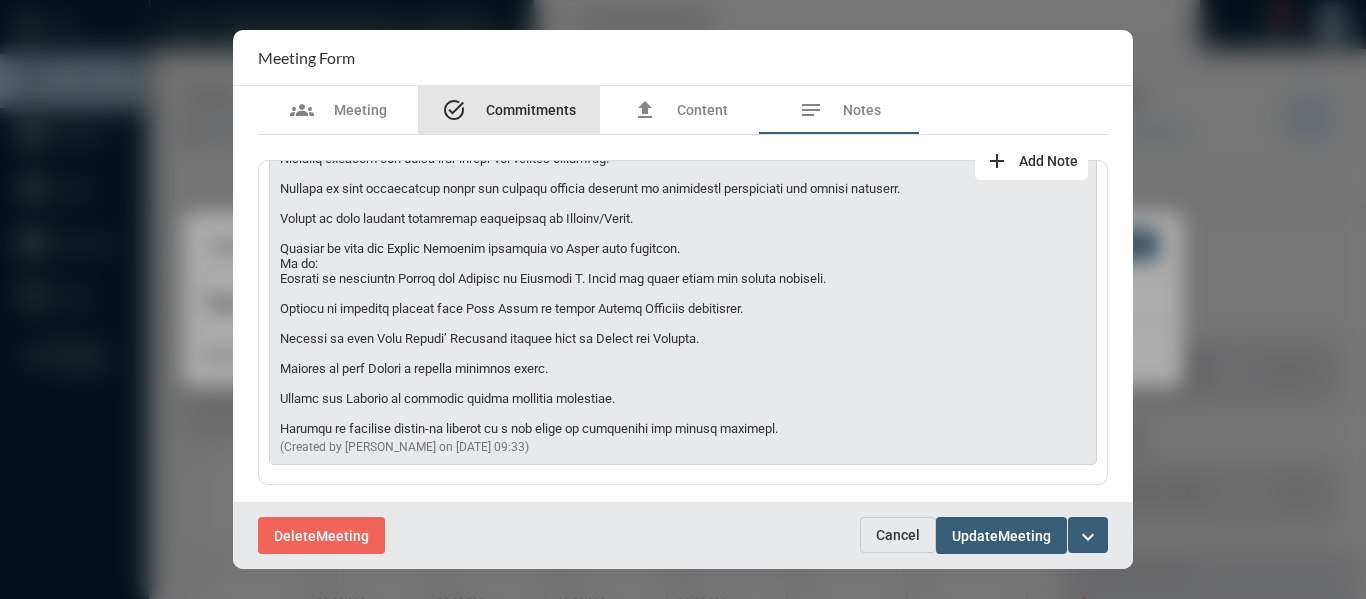 click on "Commitments" at bounding box center [531, 110] 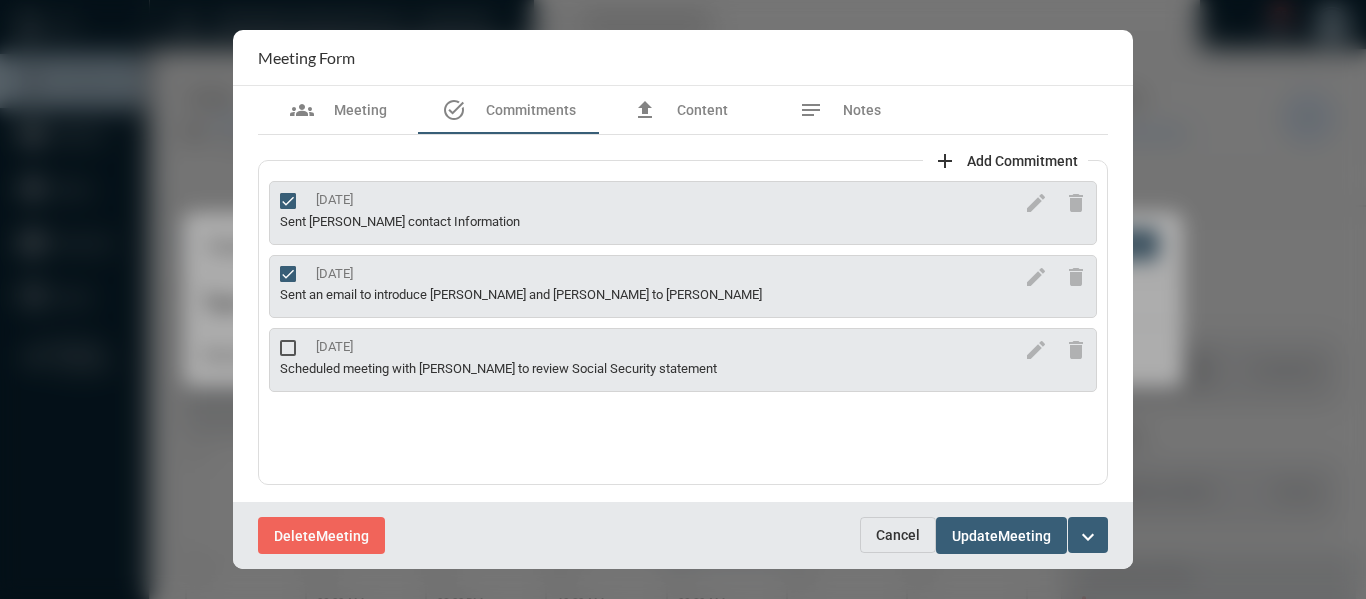 click on "add" at bounding box center (945, 161) 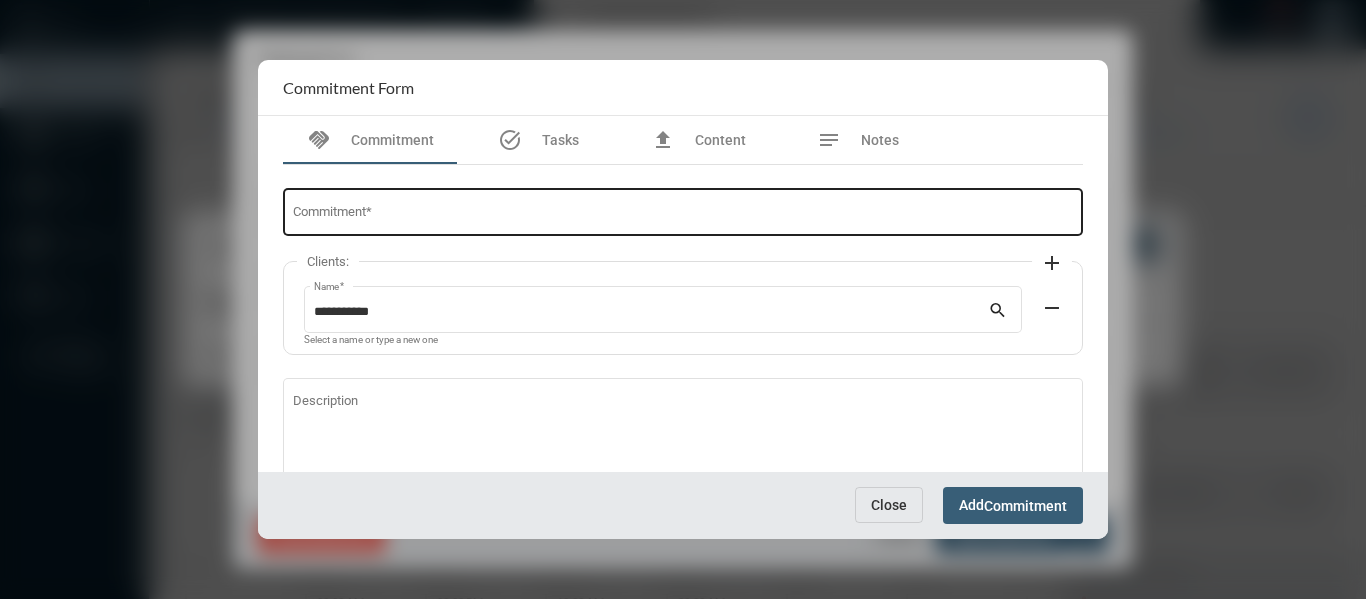 click on "Commitment  *" at bounding box center (683, 215) 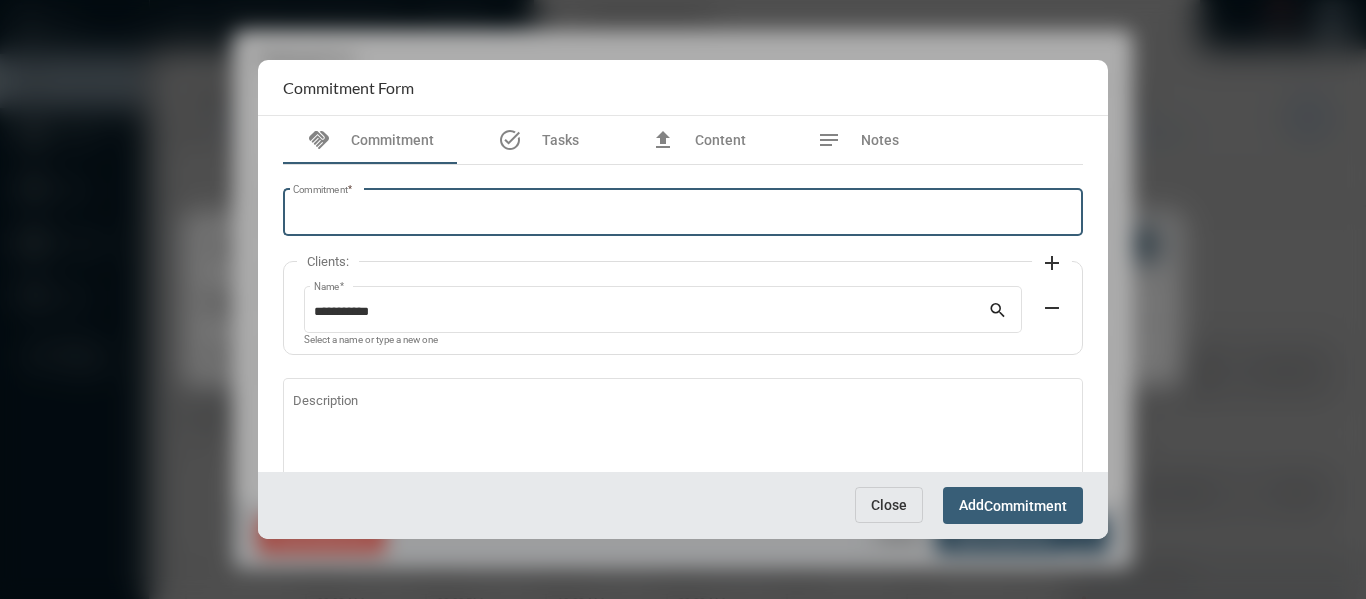 paste on "**********" 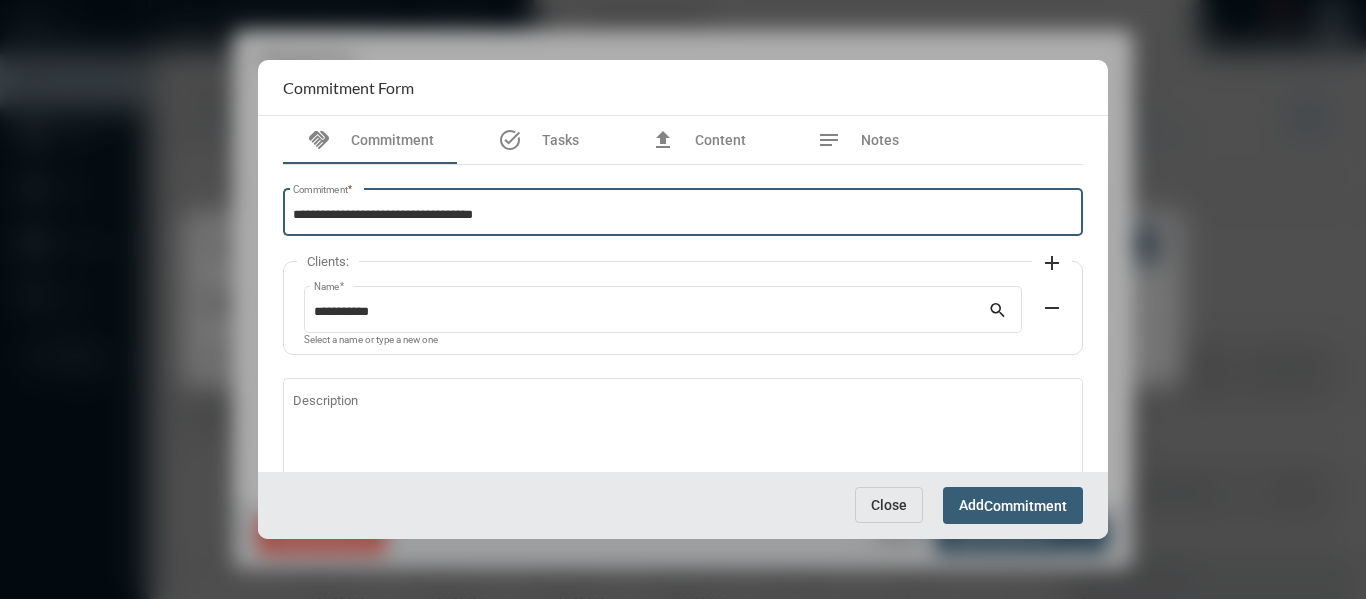 click on "**********" at bounding box center [683, 215] 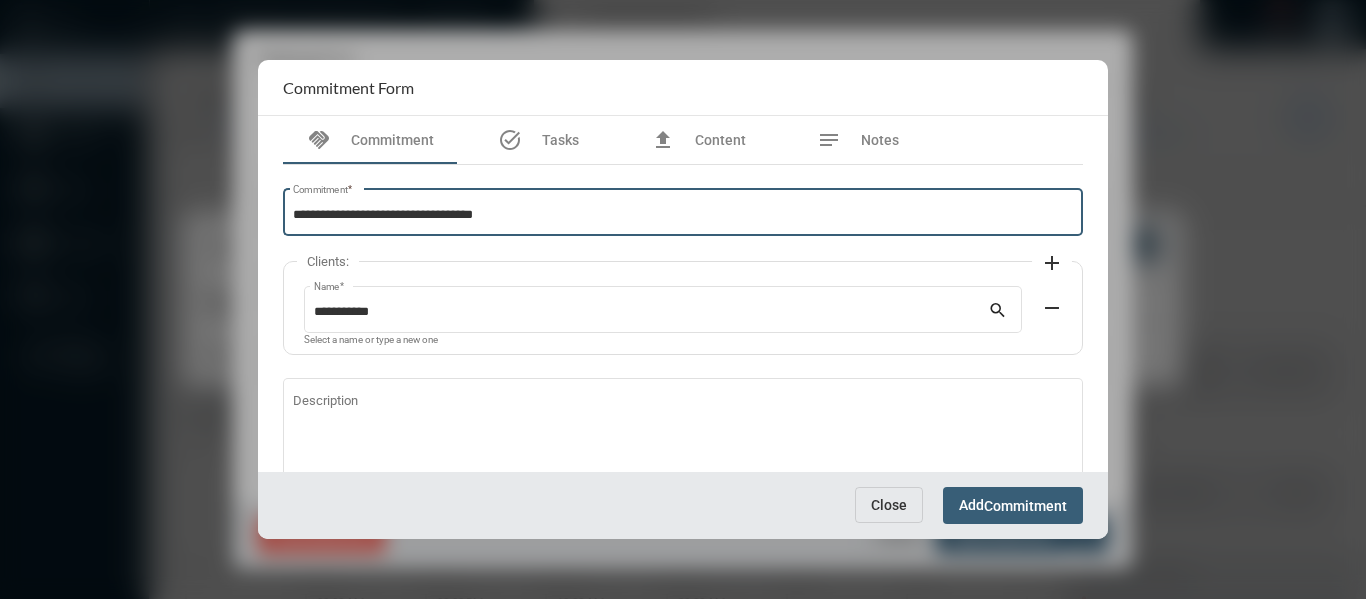 click on "**********" at bounding box center (683, 215) 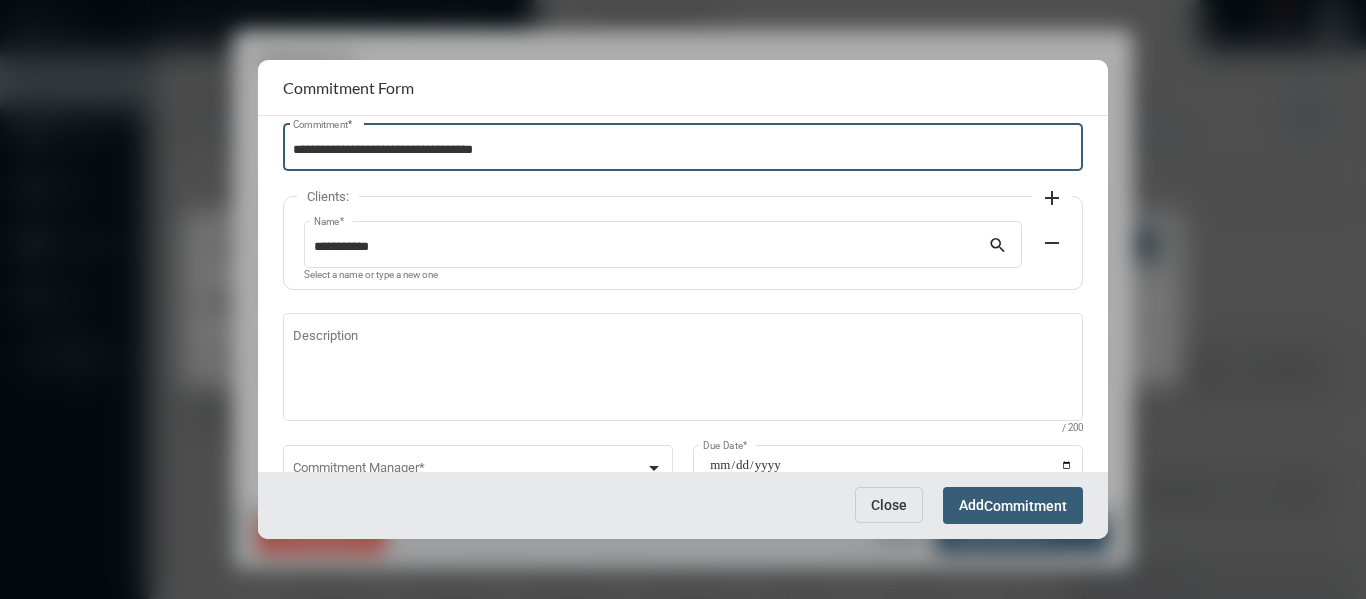scroll, scrollTop: 100, scrollLeft: 0, axis: vertical 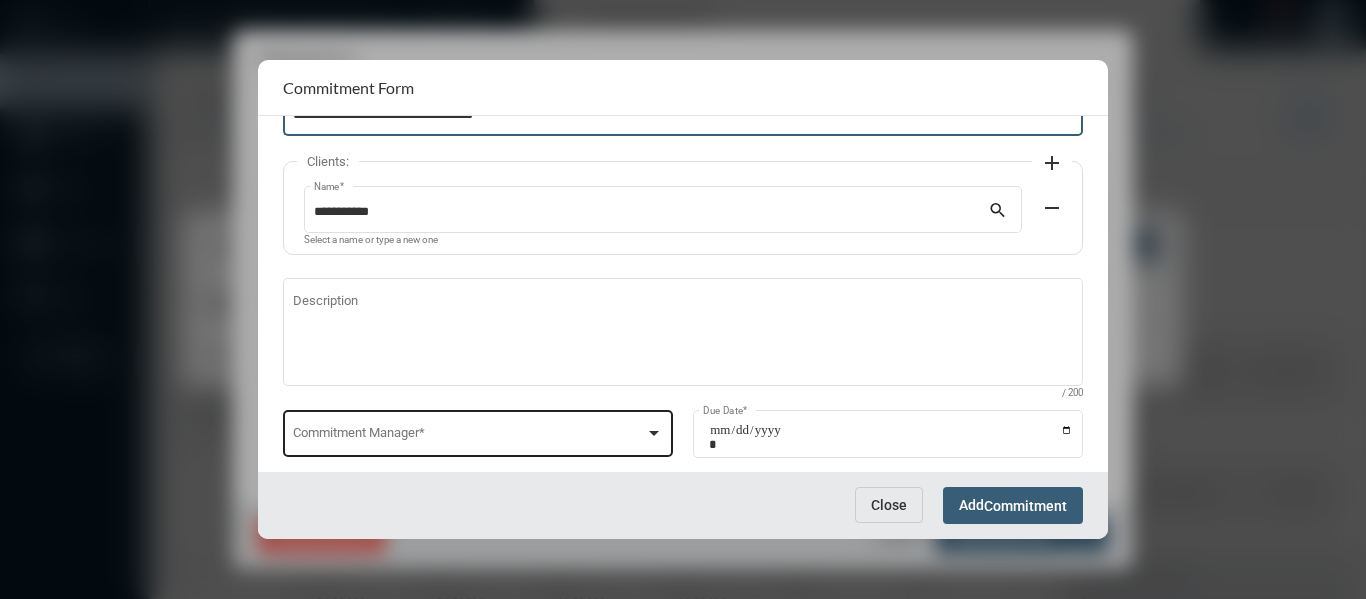 type on "**********" 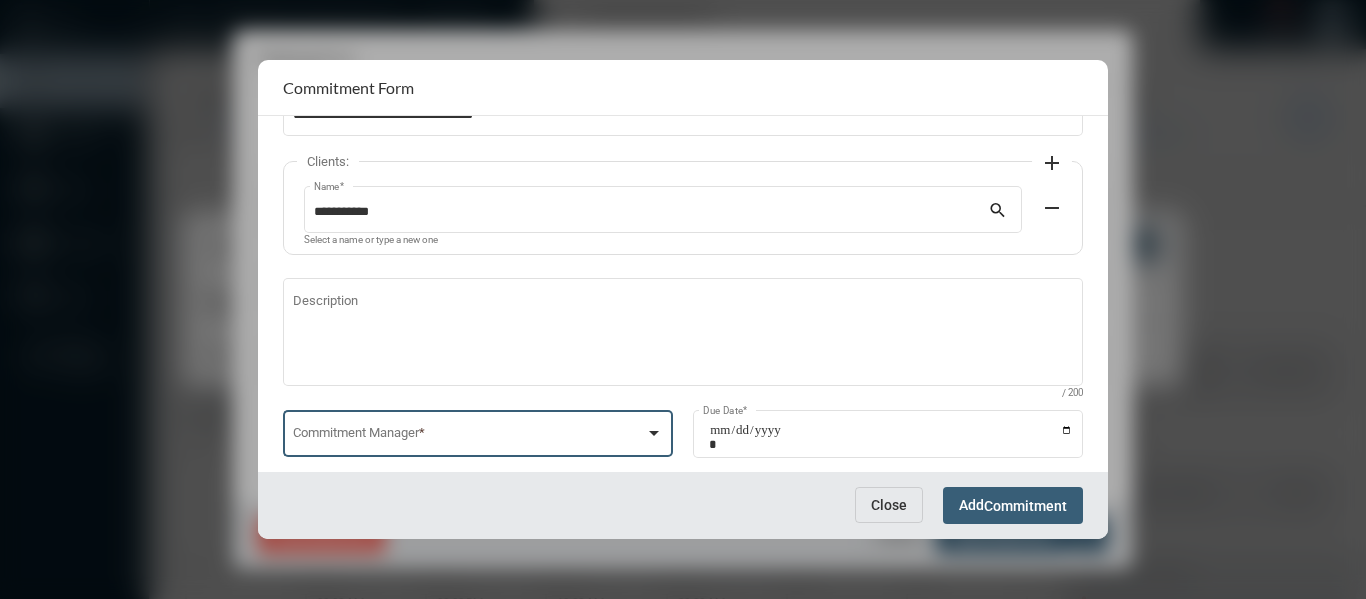click at bounding box center (654, 433) 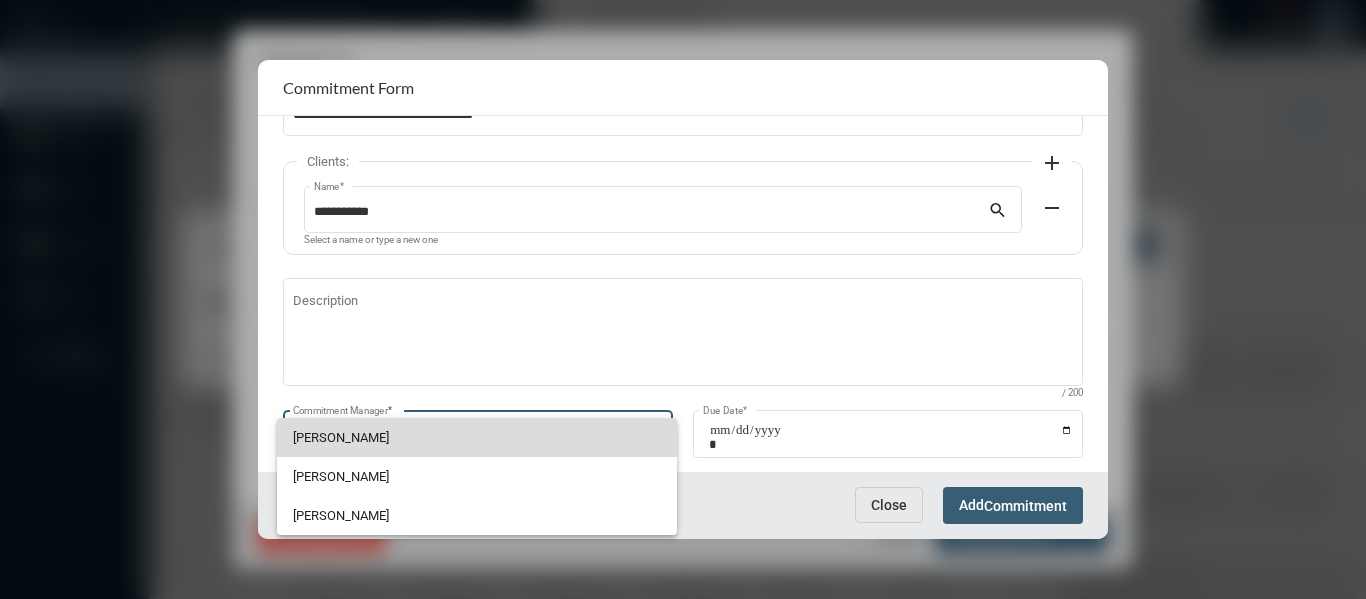 click on "Bryndon Skelton" at bounding box center [477, 437] 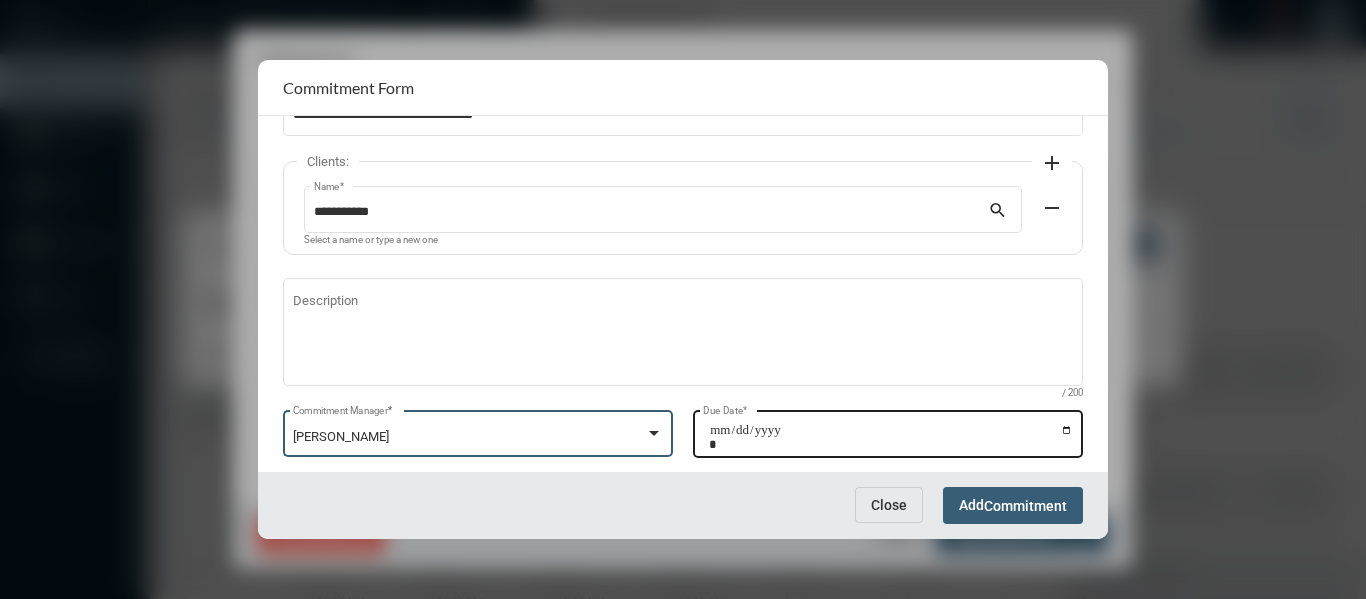 click on "Due Date  *" at bounding box center [891, 437] 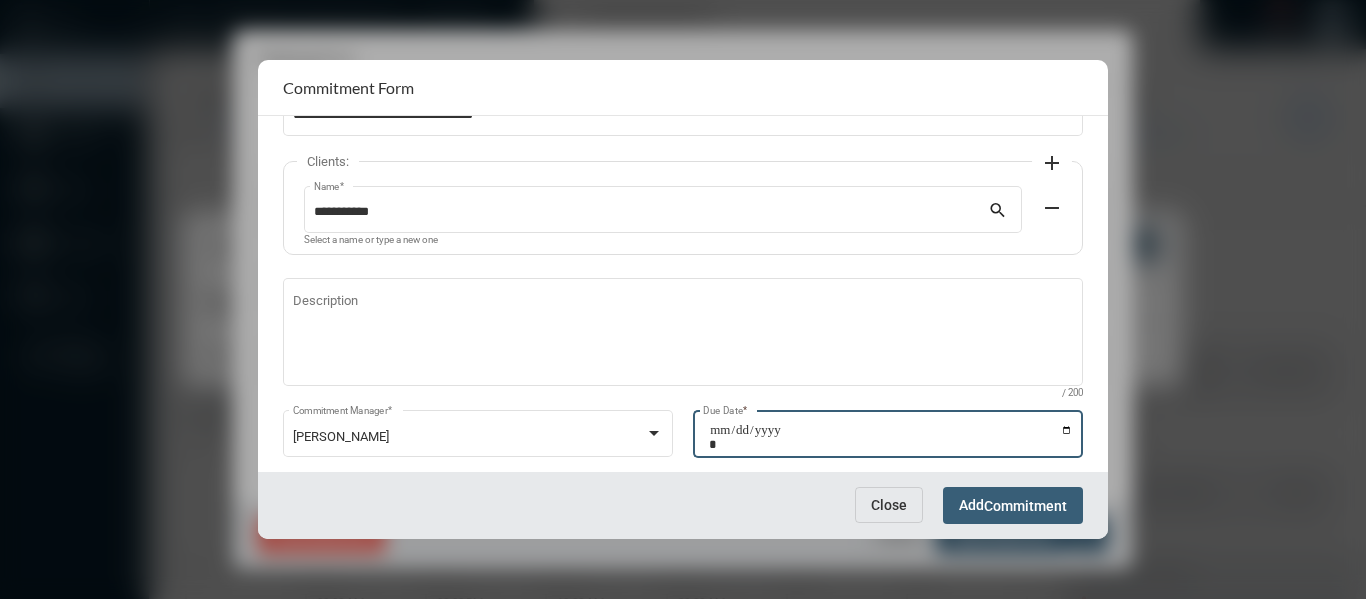 type on "**********" 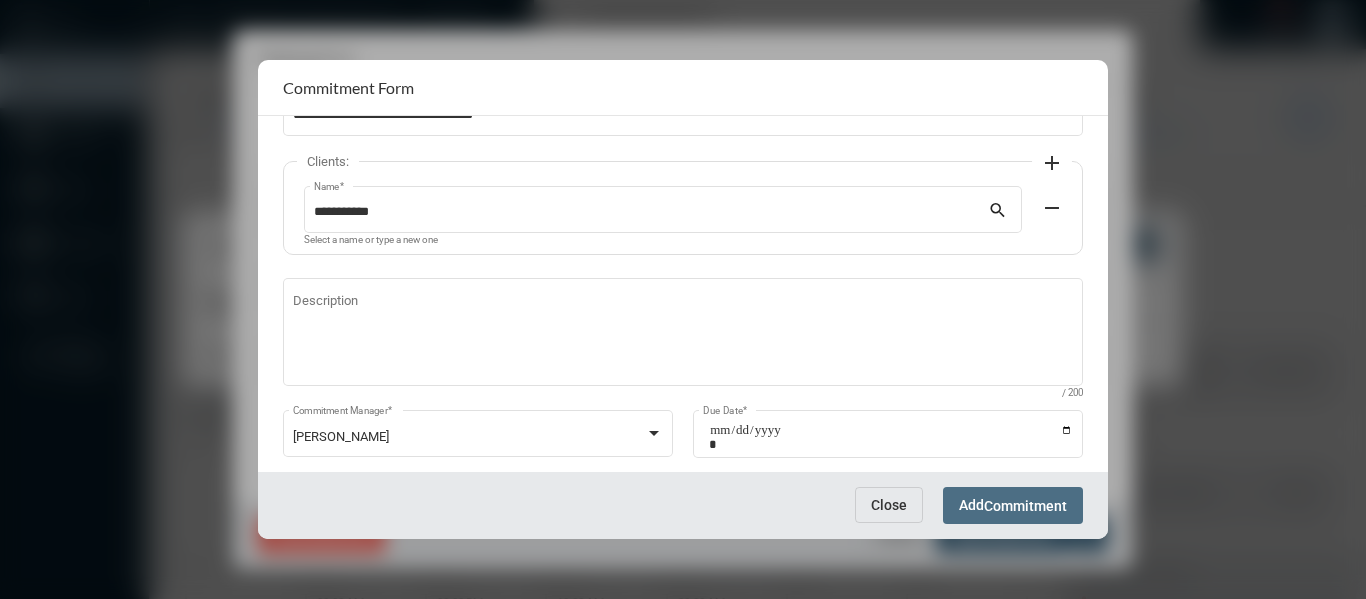 click on "Commitment" at bounding box center [1025, 506] 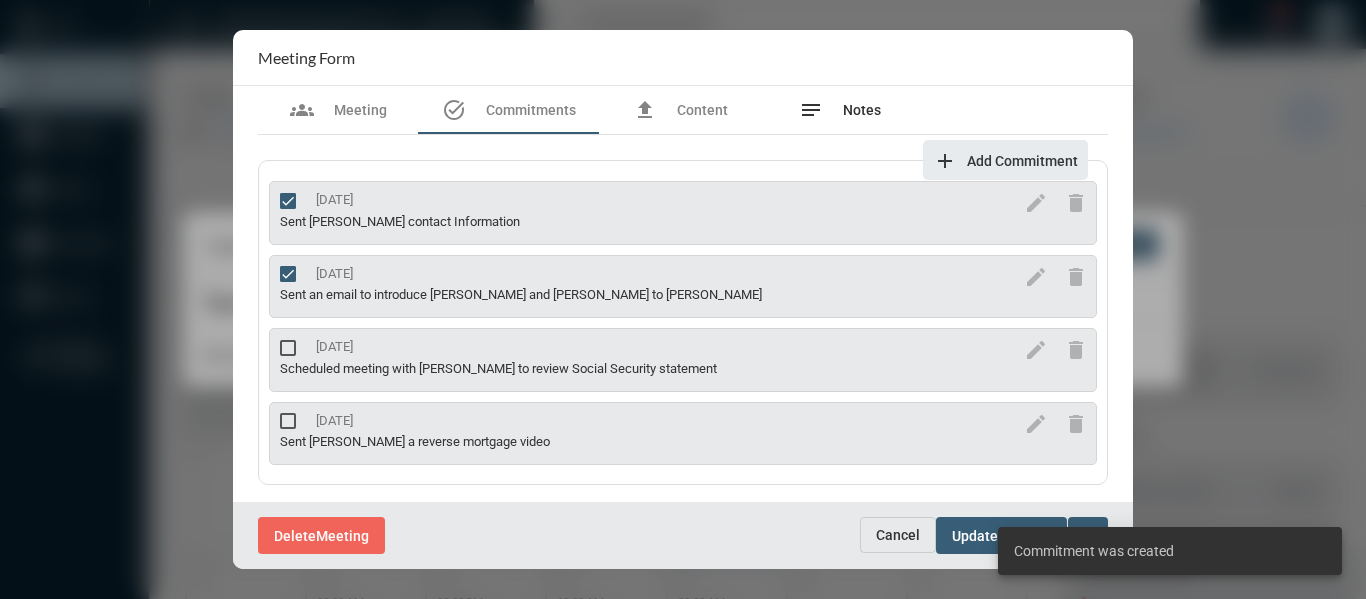 click on "Notes" at bounding box center [862, 110] 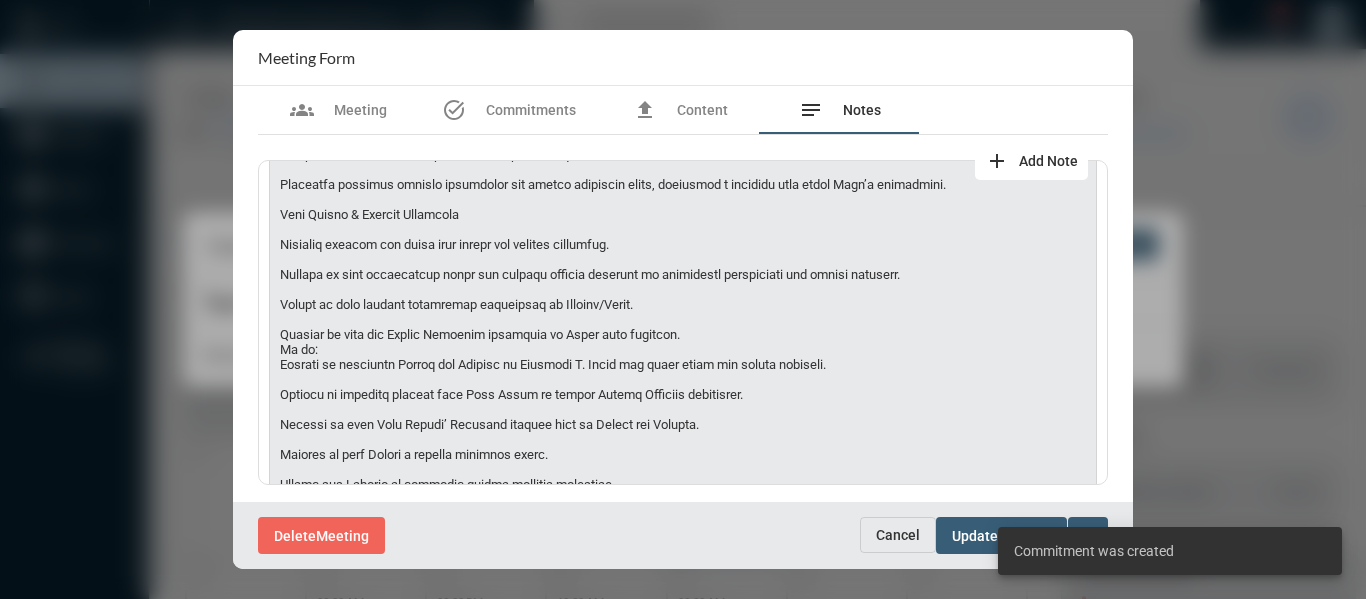scroll, scrollTop: 686, scrollLeft: 0, axis: vertical 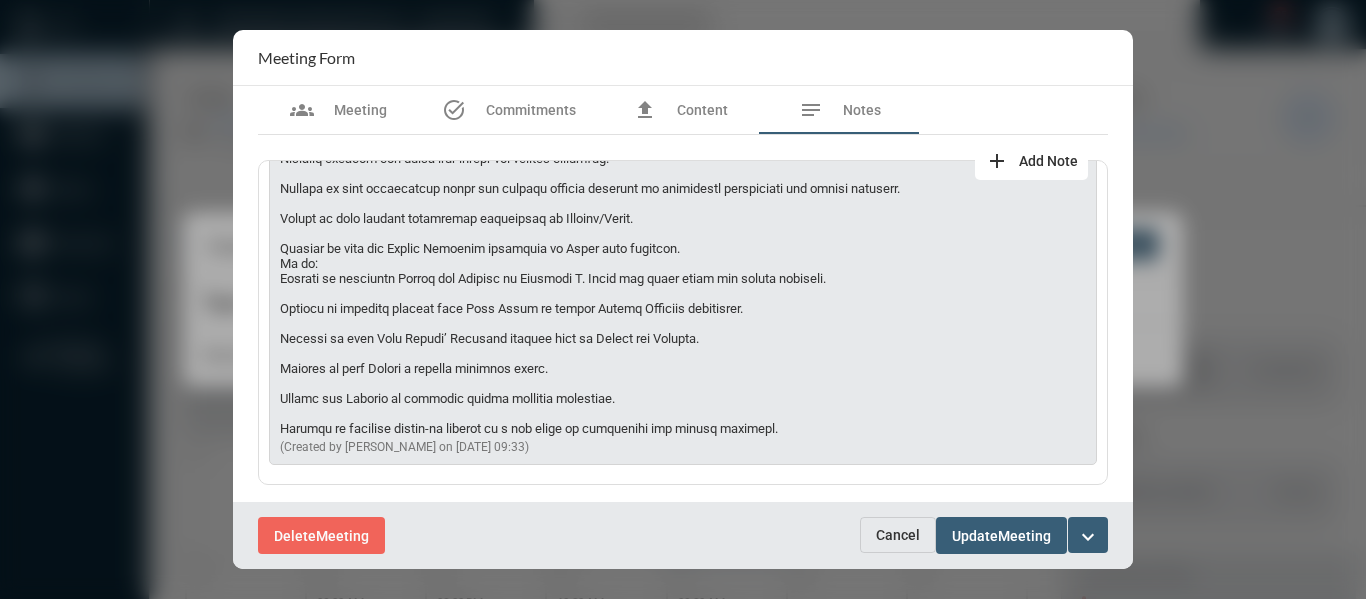 drag, startPoint x: 789, startPoint y: 425, endPoint x: 348, endPoint y: 430, distance: 441.02835 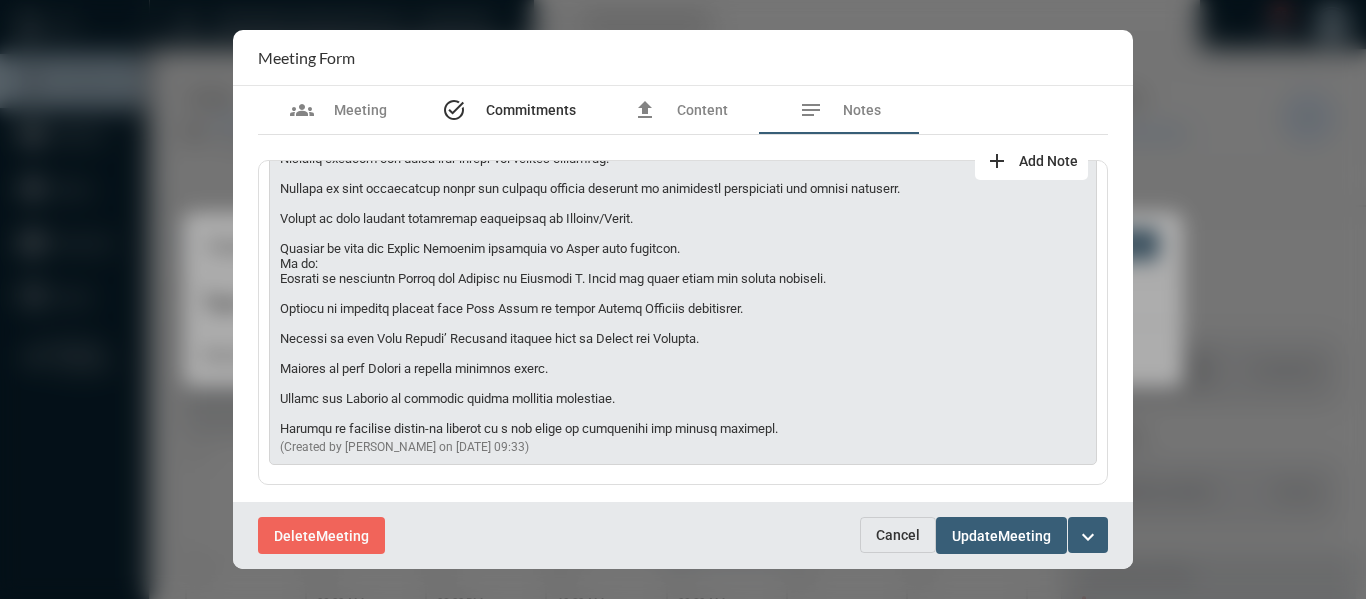 click on "Commitments" at bounding box center [531, 110] 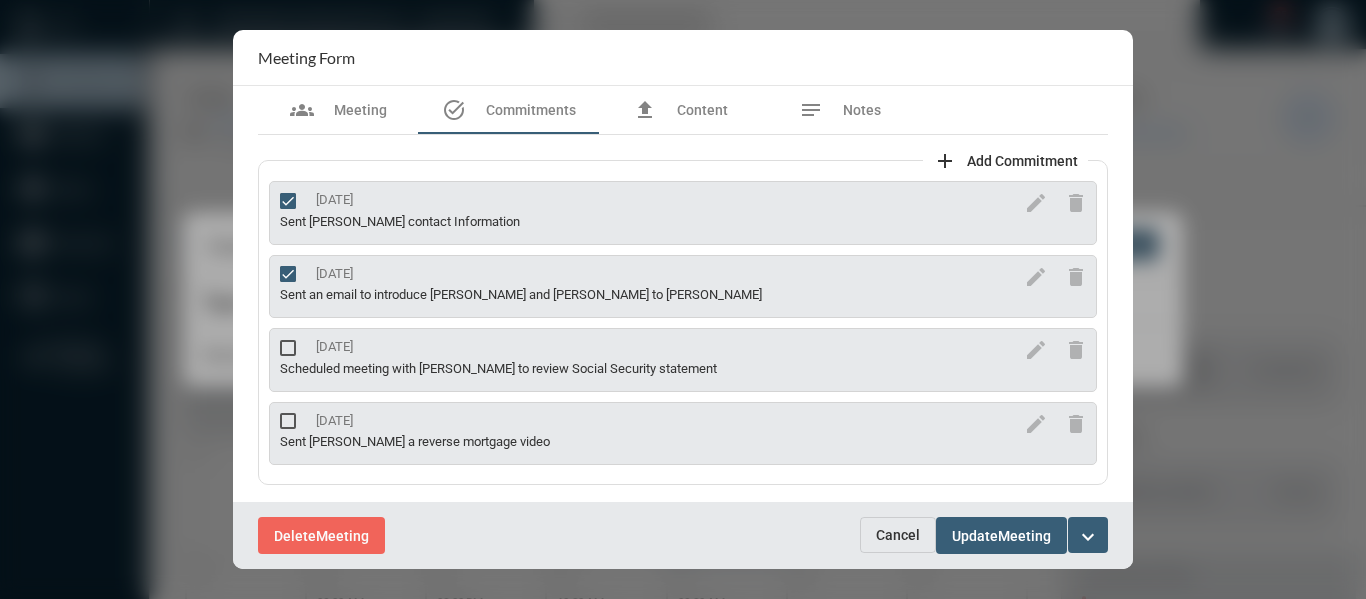 click on "Add Commitment" at bounding box center [1022, 161] 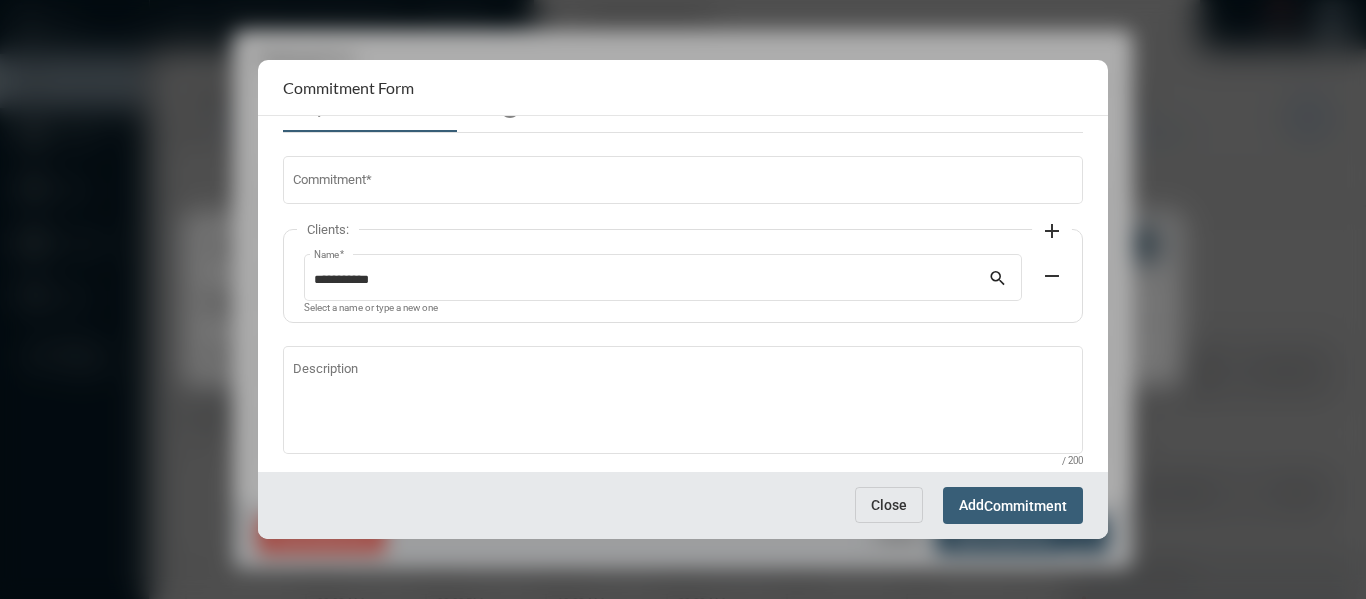 scroll, scrollTop: 0, scrollLeft: 0, axis: both 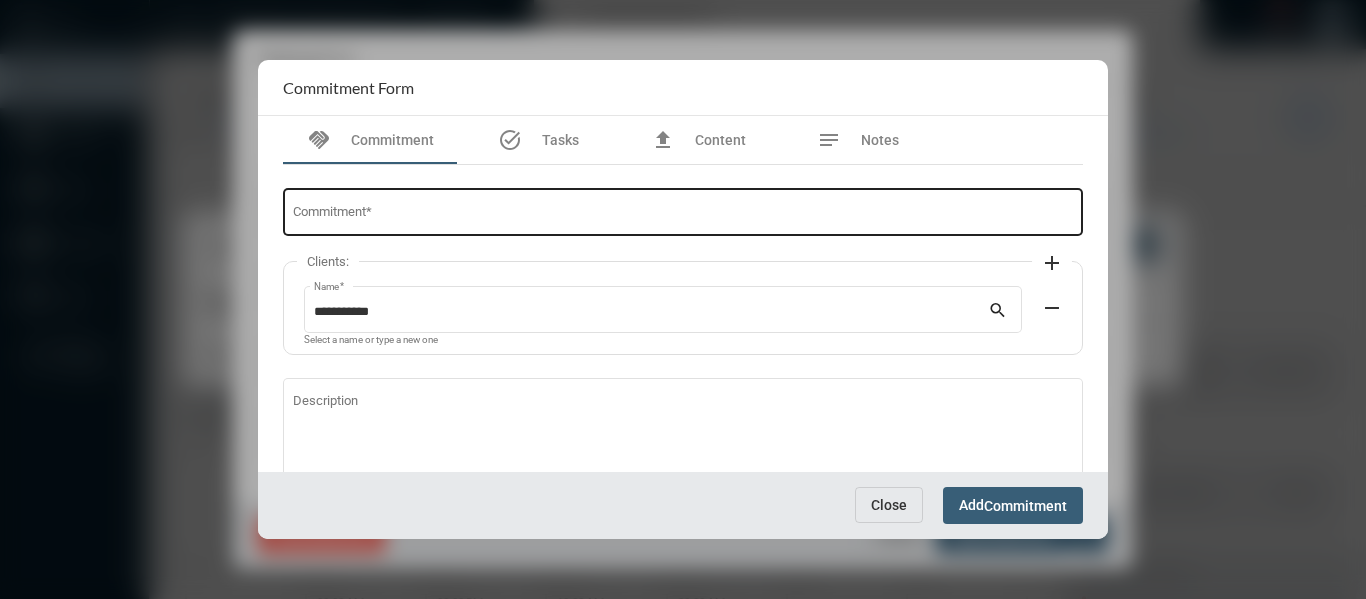 click on "Commitment  *" at bounding box center (683, 215) 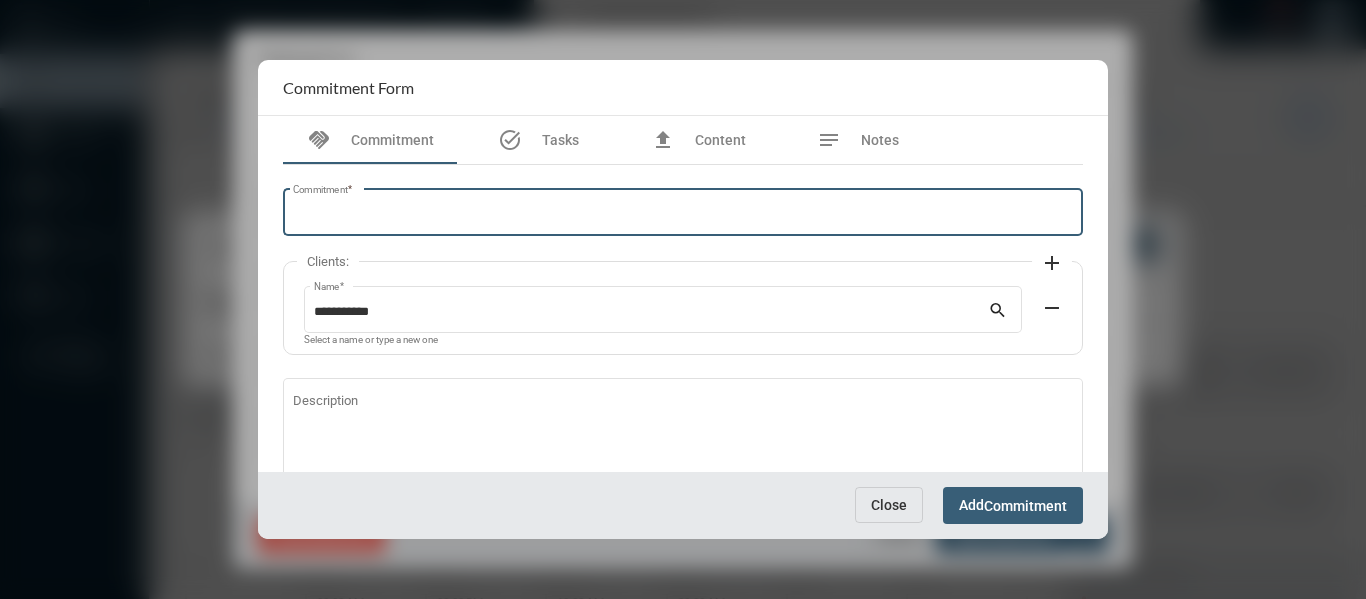 paste on "**********" 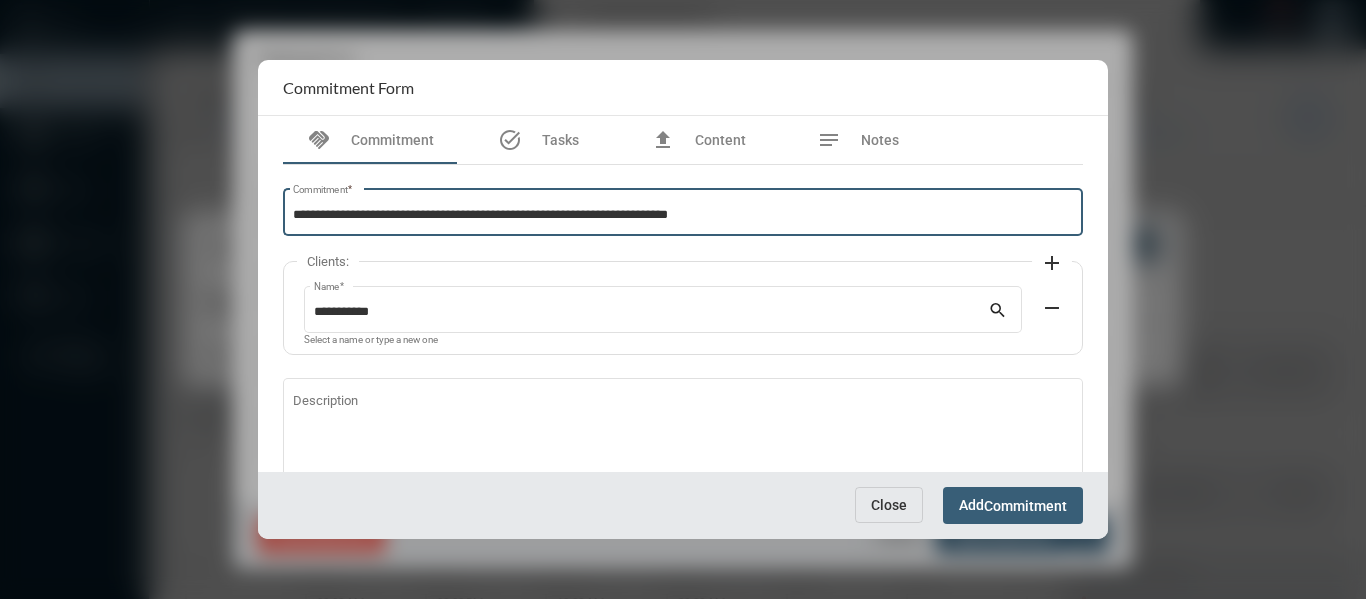 click on "**********" at bounding box center [683, 215] 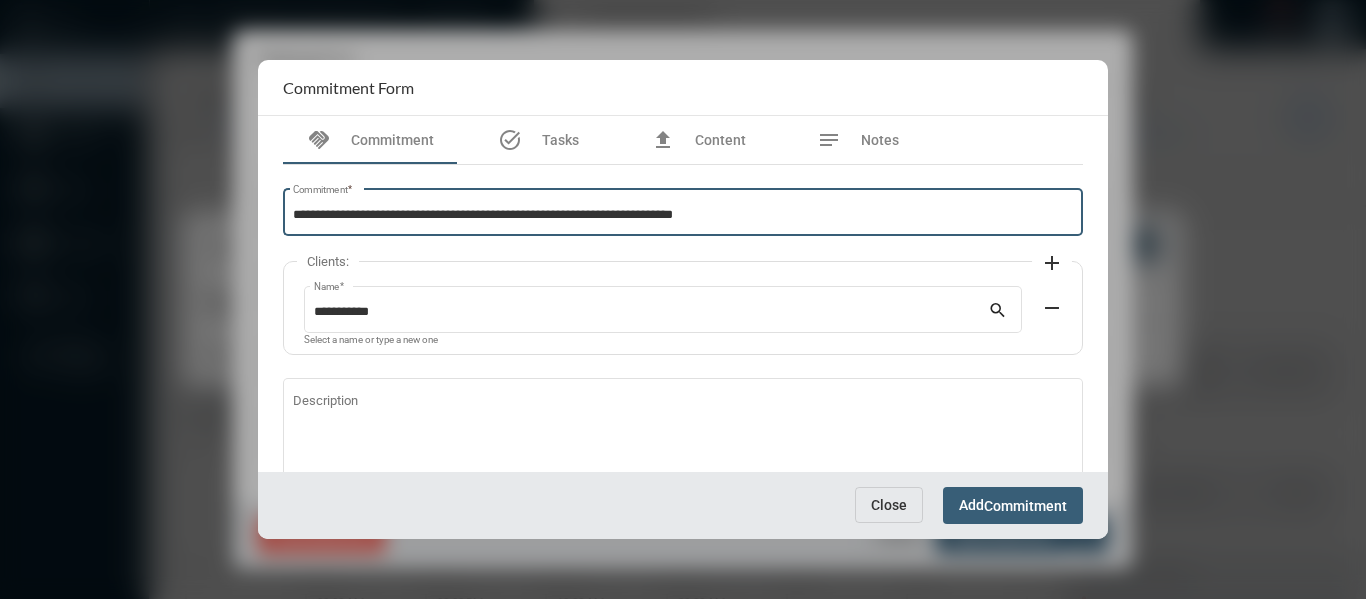 drag, startPoint x: 549, startPoint y: 212, endPoint x: 462, endPoint y: 213, distance: 87.005745 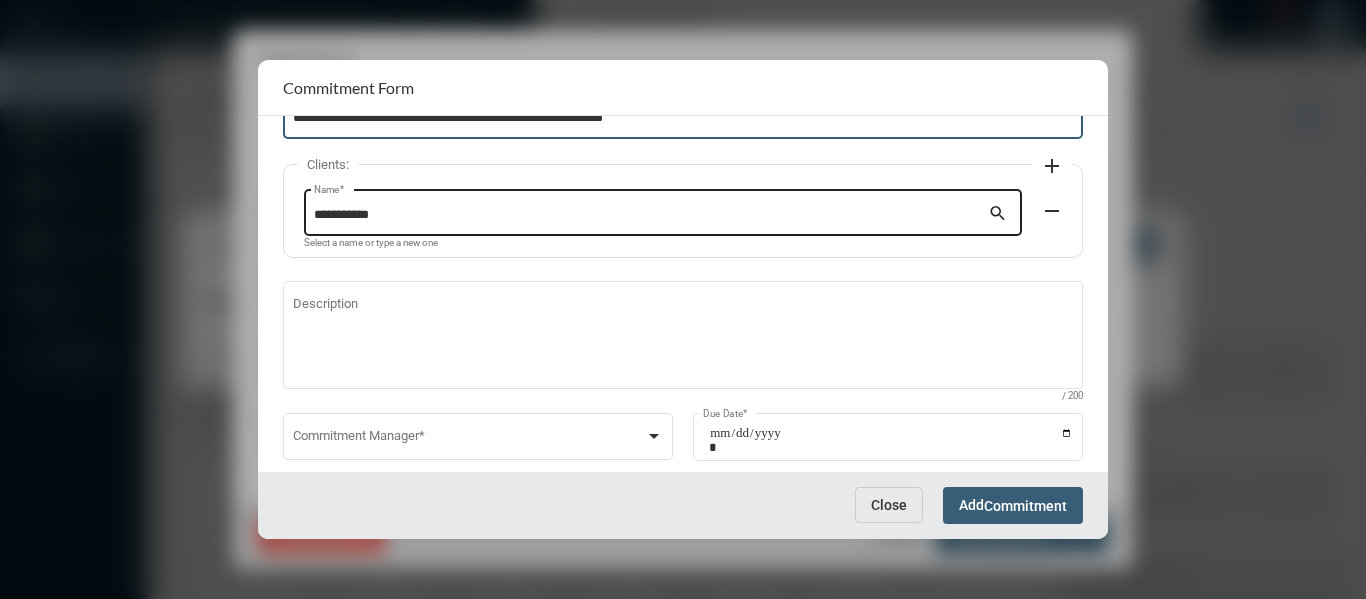 scroll, scrollTop: 136, scrollLeft: 0, axis: vertical 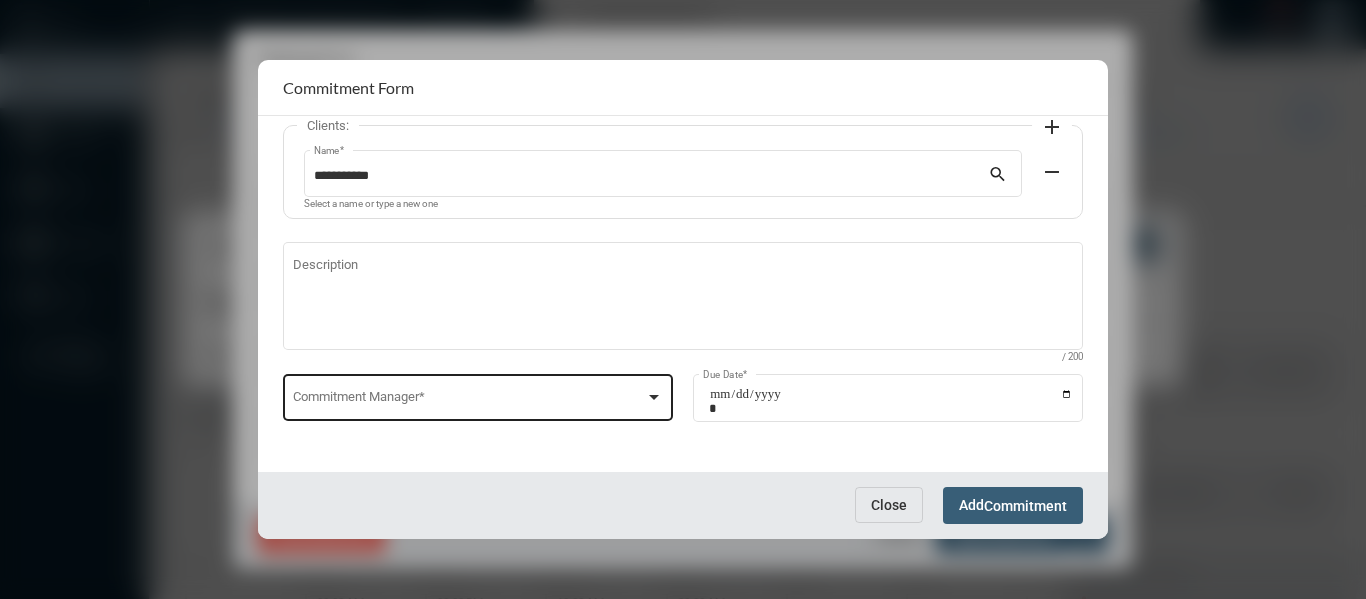type on "**********" 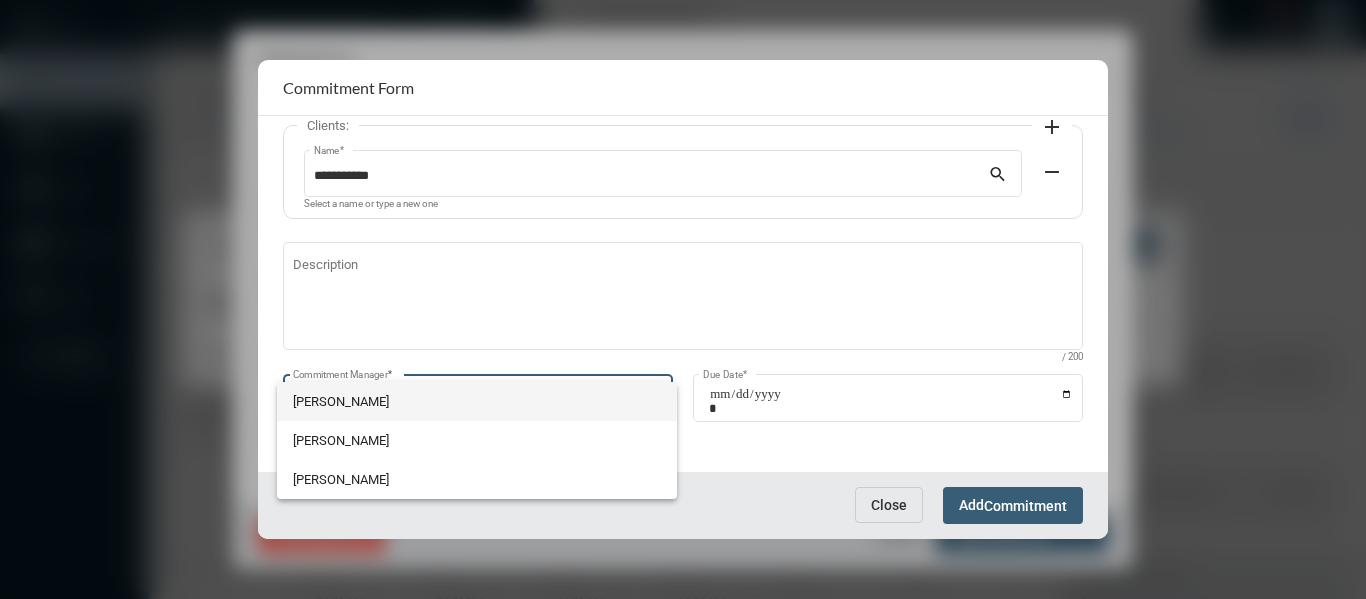 click on "Bryndon Skelton" at bounding box center (477, 401) 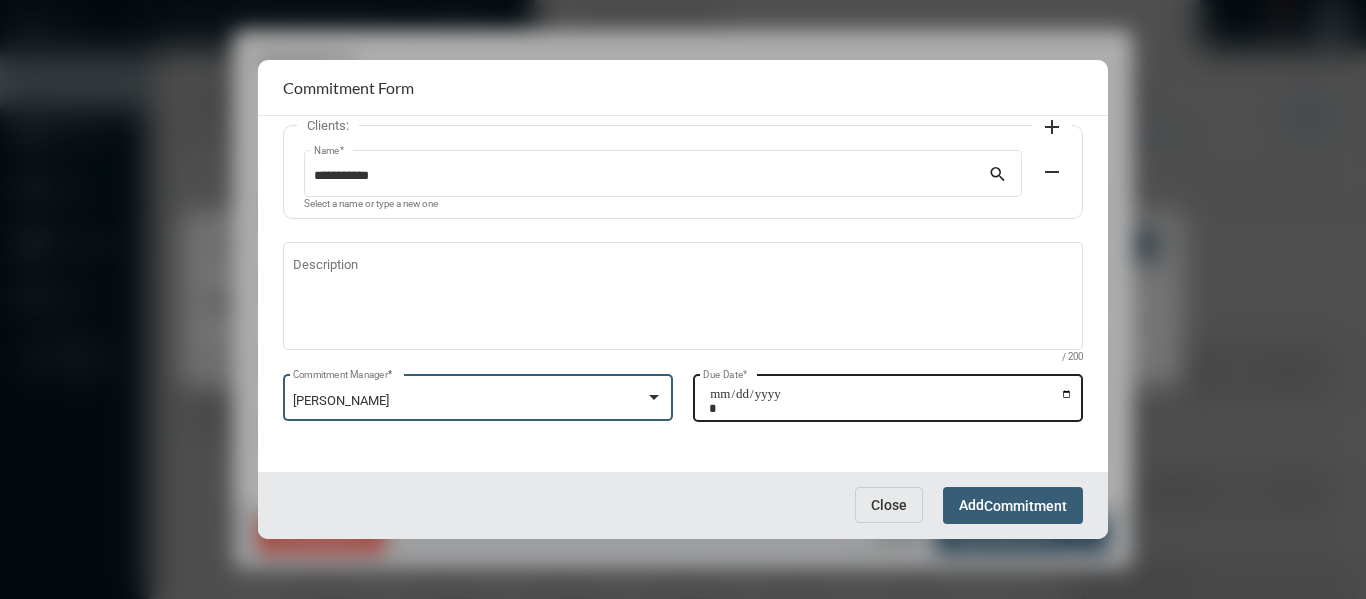 click on "Due Date  *" at bounding box center [891, 401] 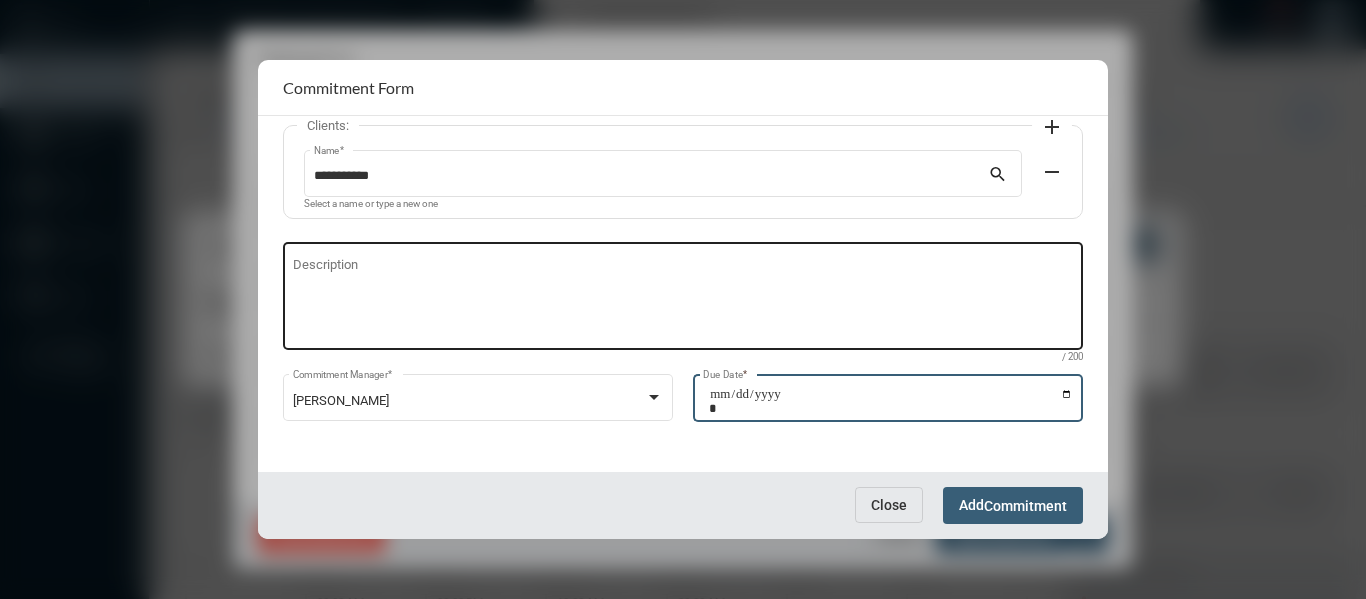 type on "**********" 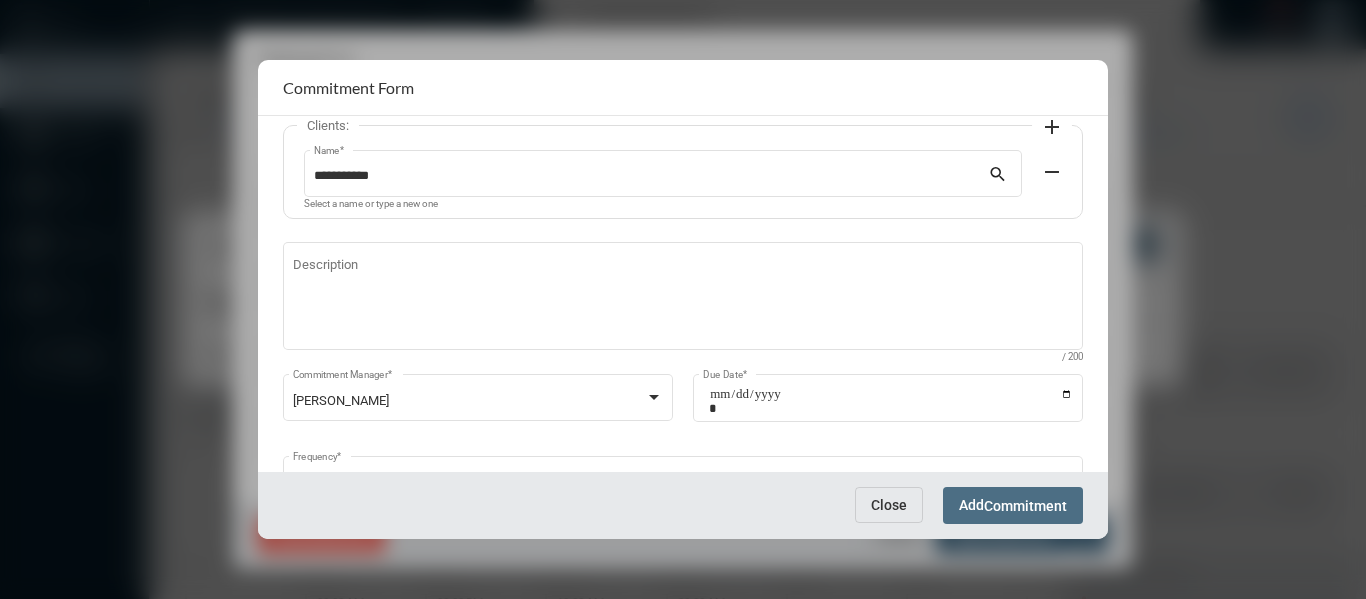 click on "Commitment" at bounding box center [1025, 506] 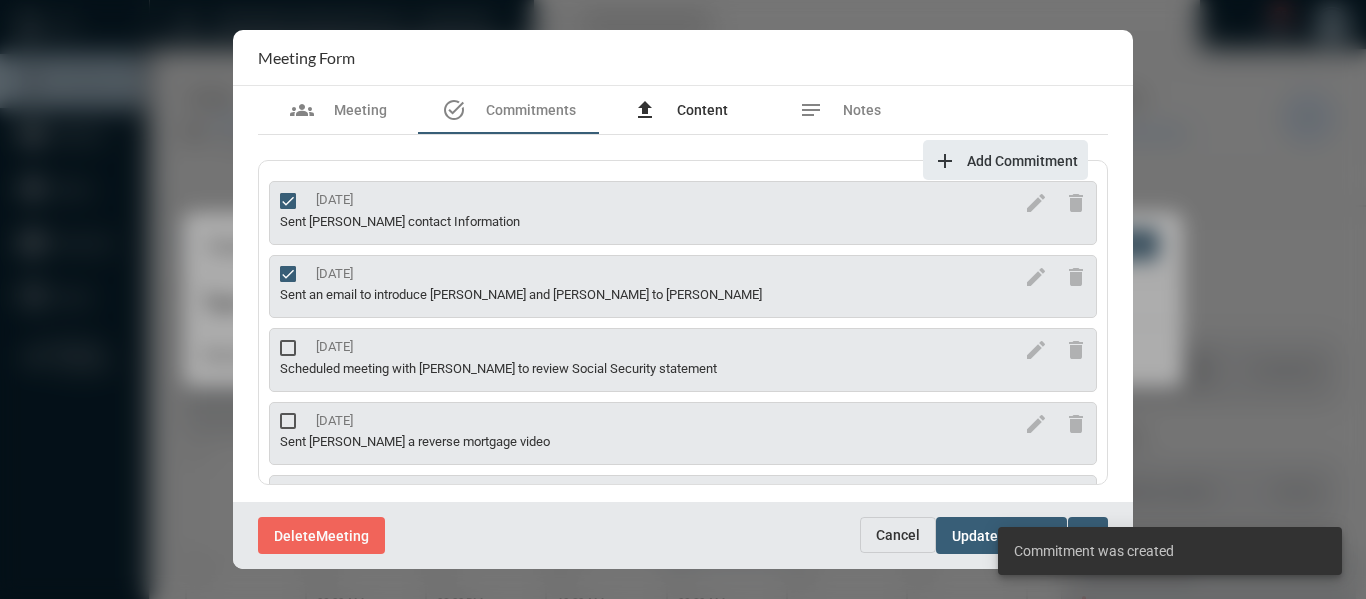 click on "Content" at bounding box center (702, 110) 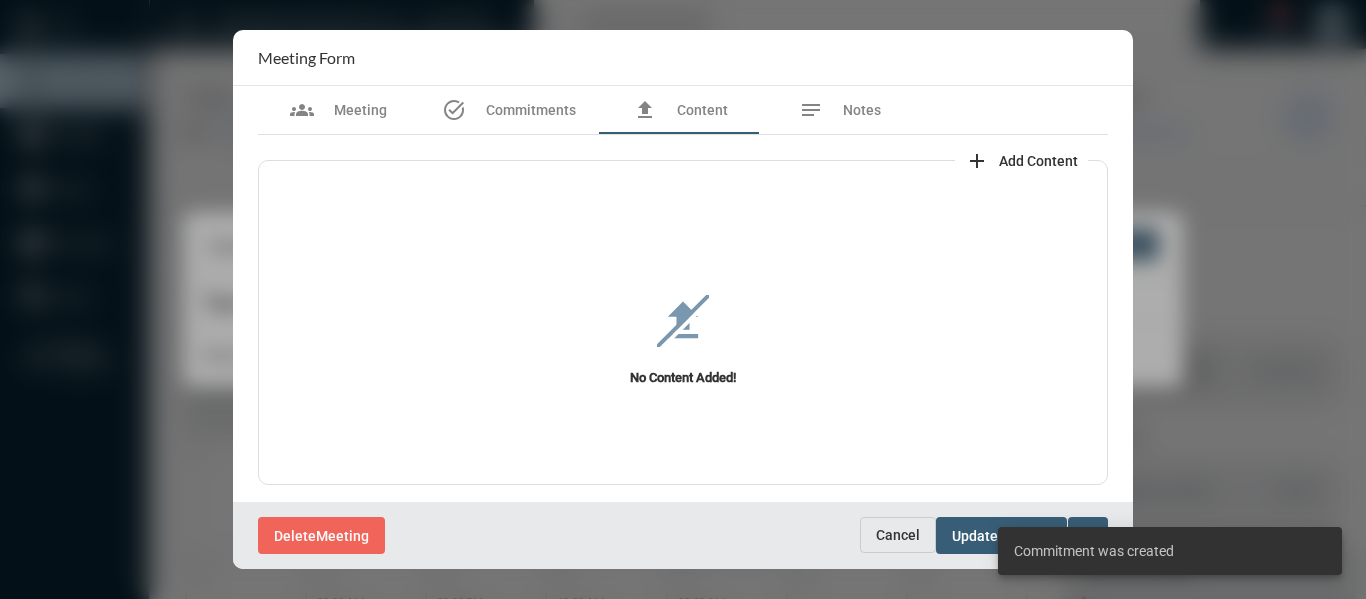 click on "add" at bounding box center (977, 161) 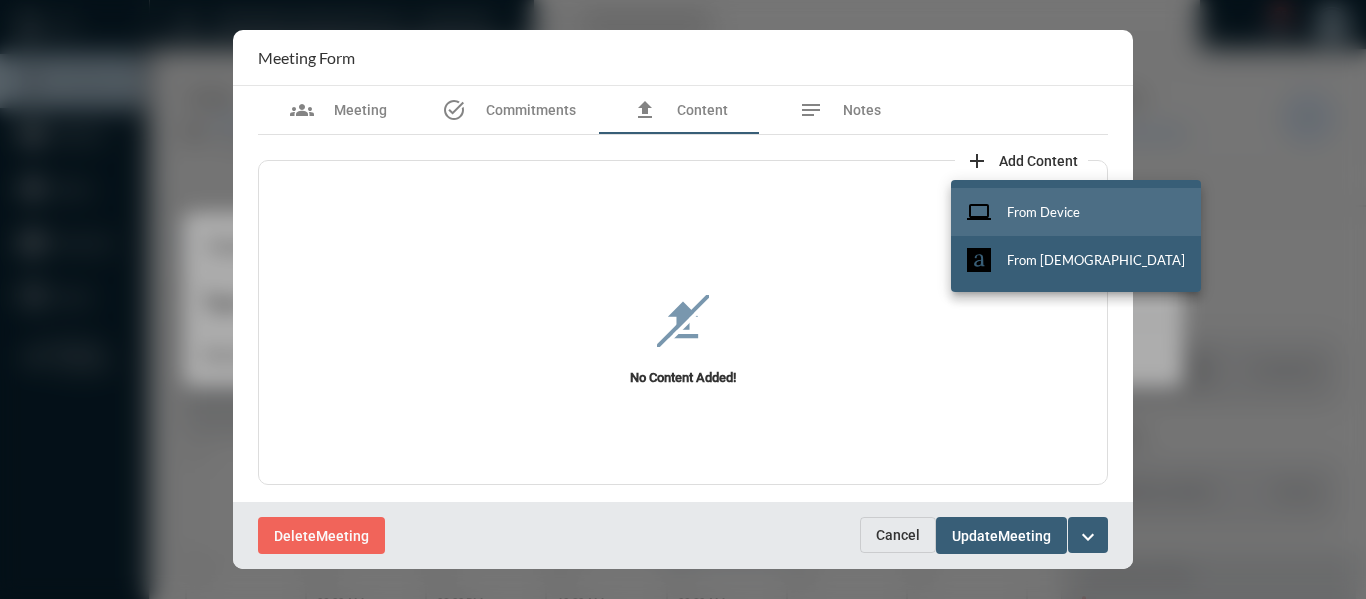 click on "From Device" at bounding box center [1043, 212] 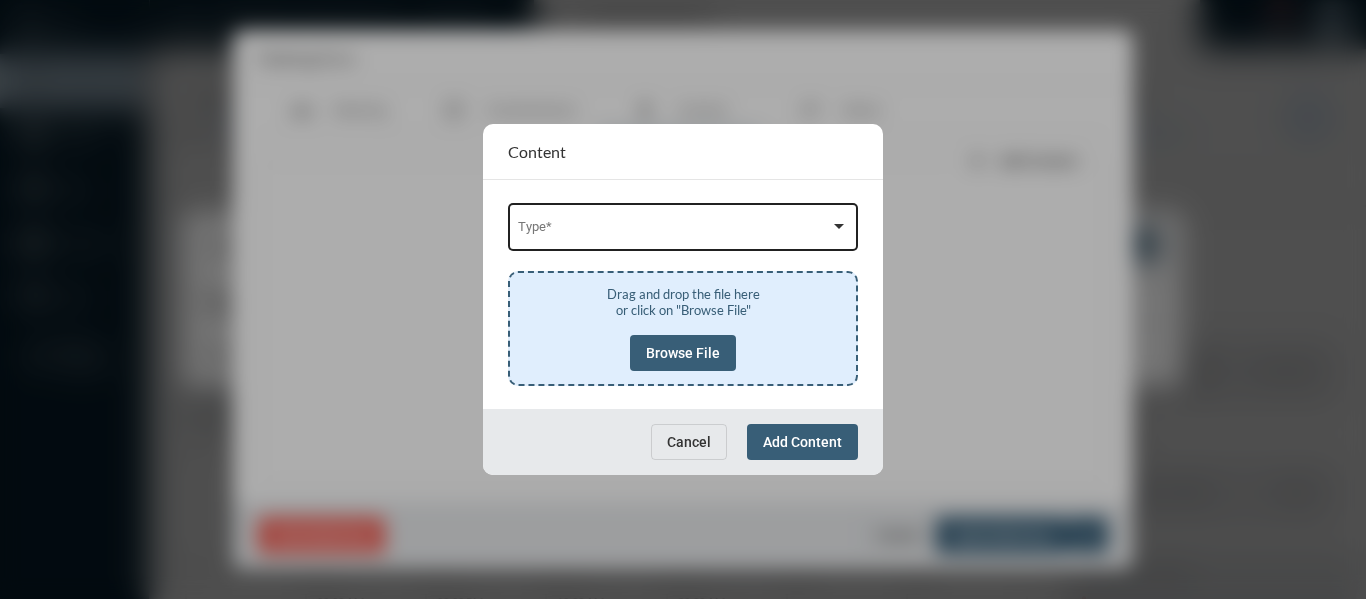 click on "Type  *" at bounding box center [683, 225] 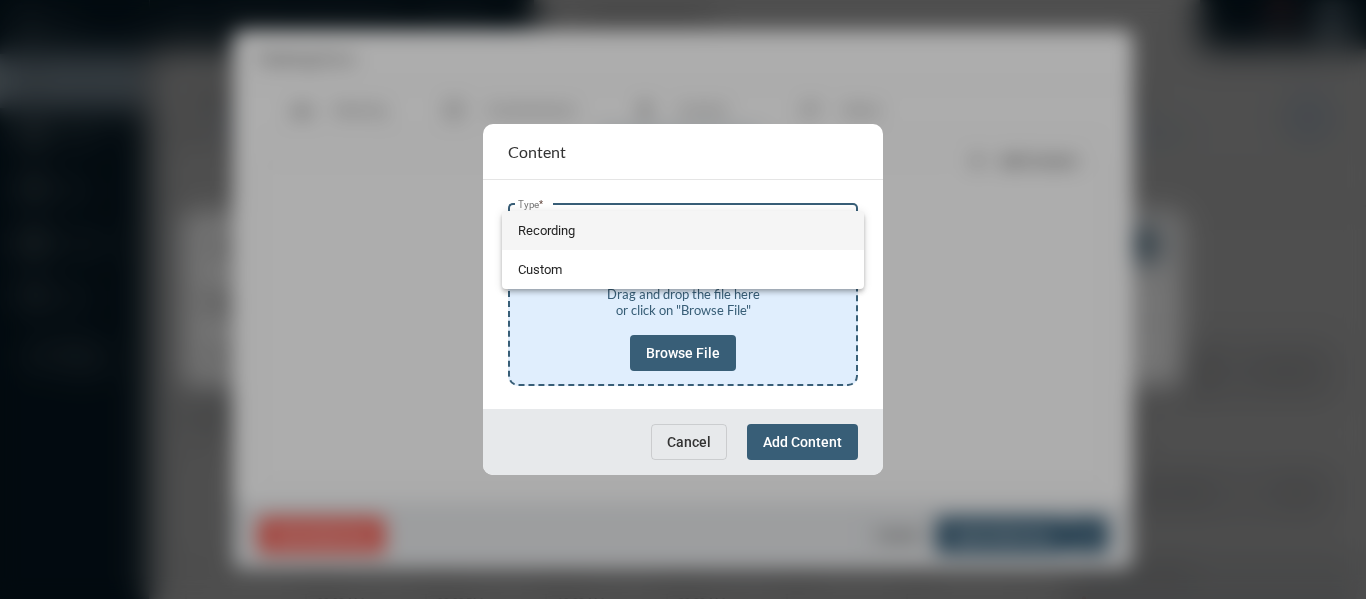 drag, startPoint x: 538, startPoint y: 227, endPoint x: 574, endPoint y: 244, distance: 39.812057 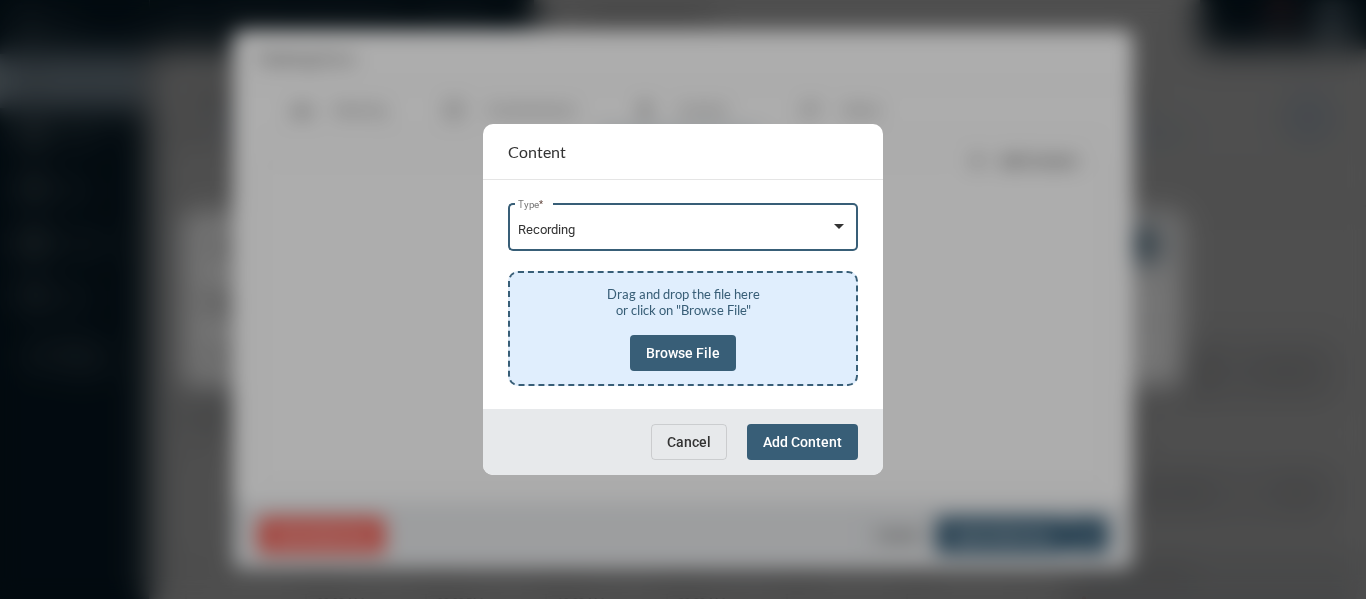 click on "Browse File" 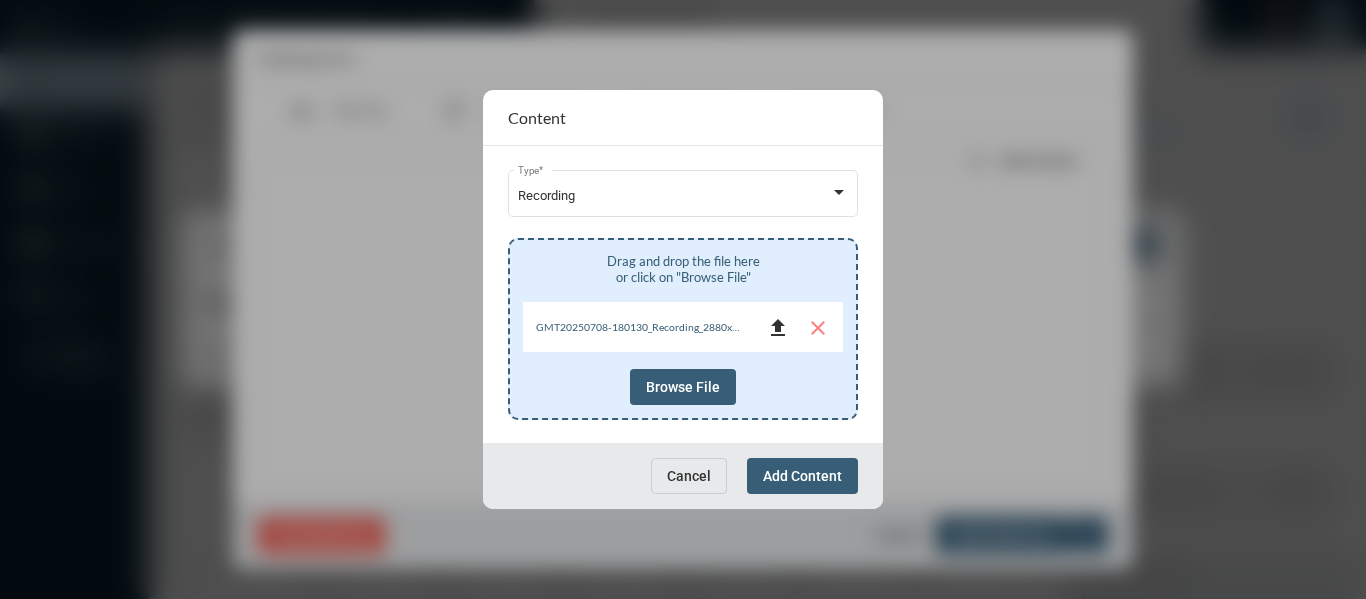 click on "file_upload" 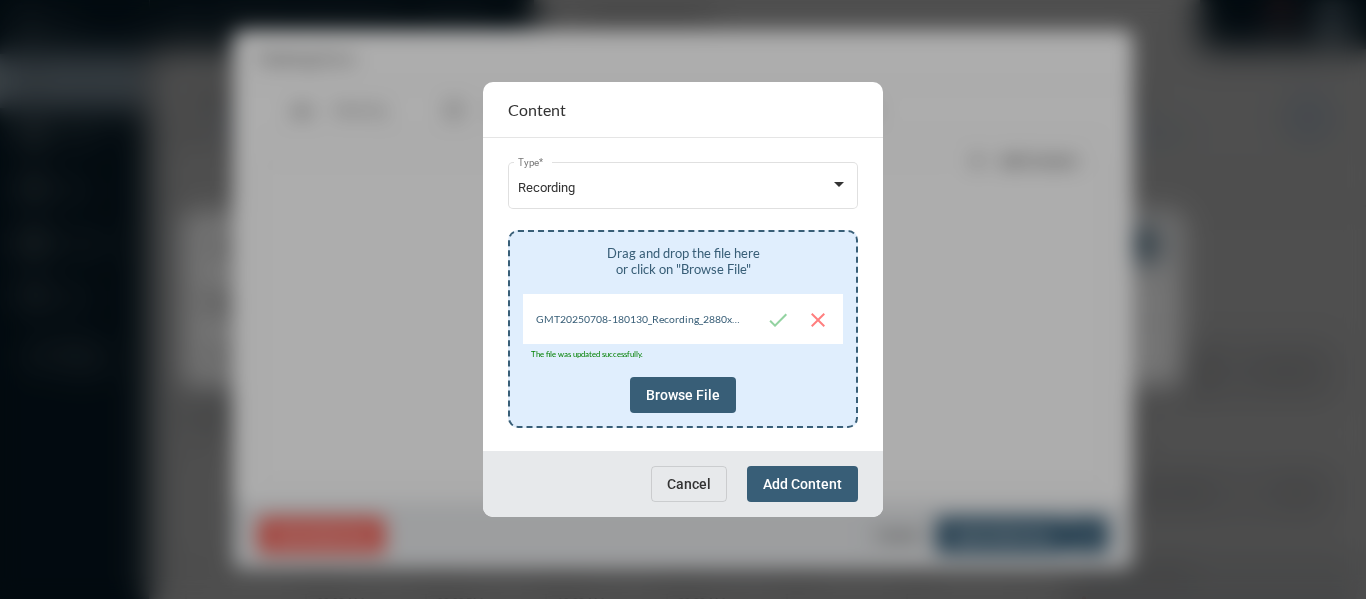 click on "Add Content" at bounding box center (802, 484) 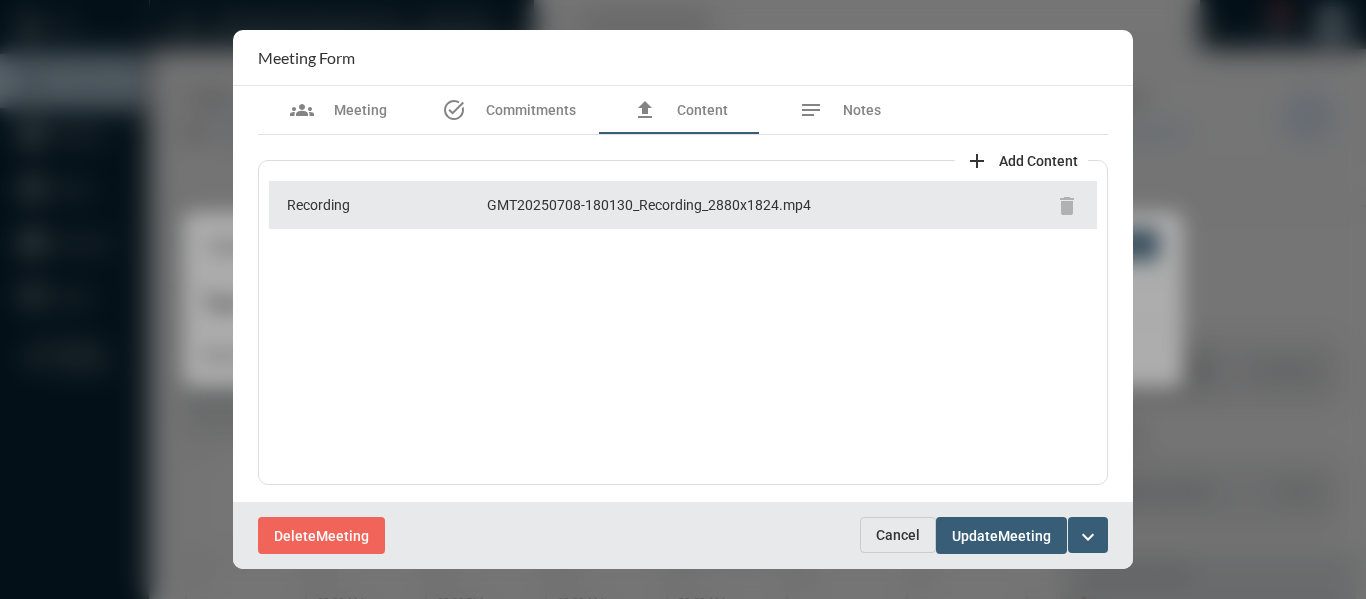 click on "expand_more" at bounding box center (1088, 537) 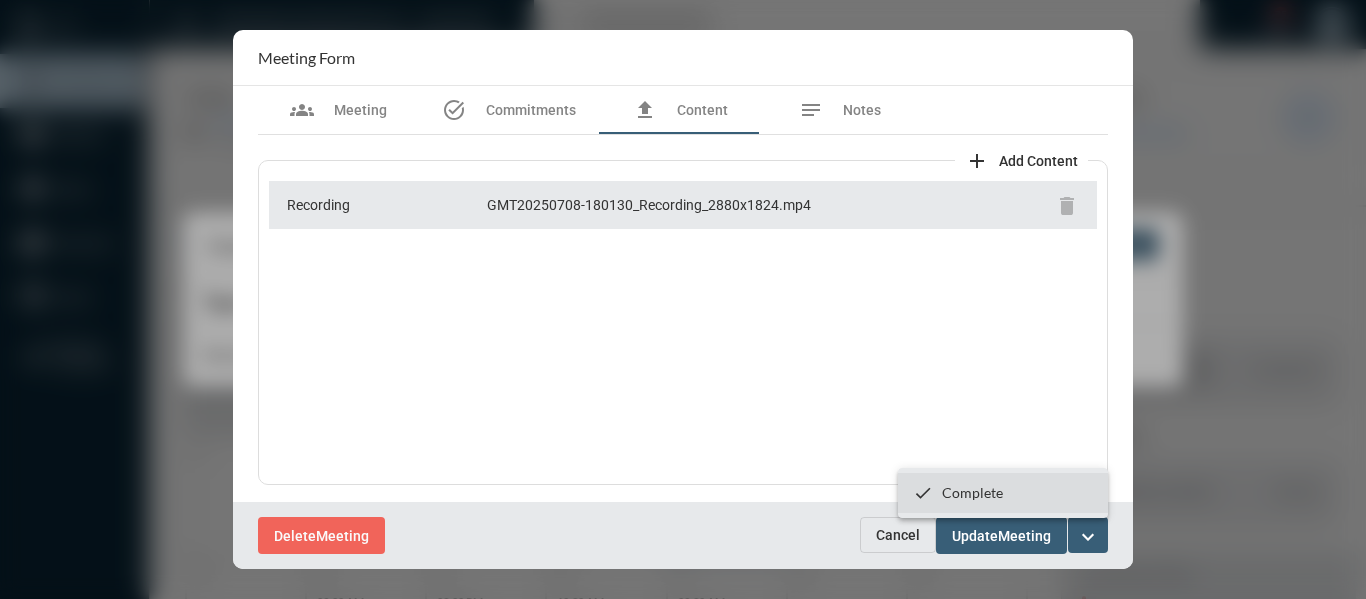 click on "Complete" at bounding box center (972, 492) 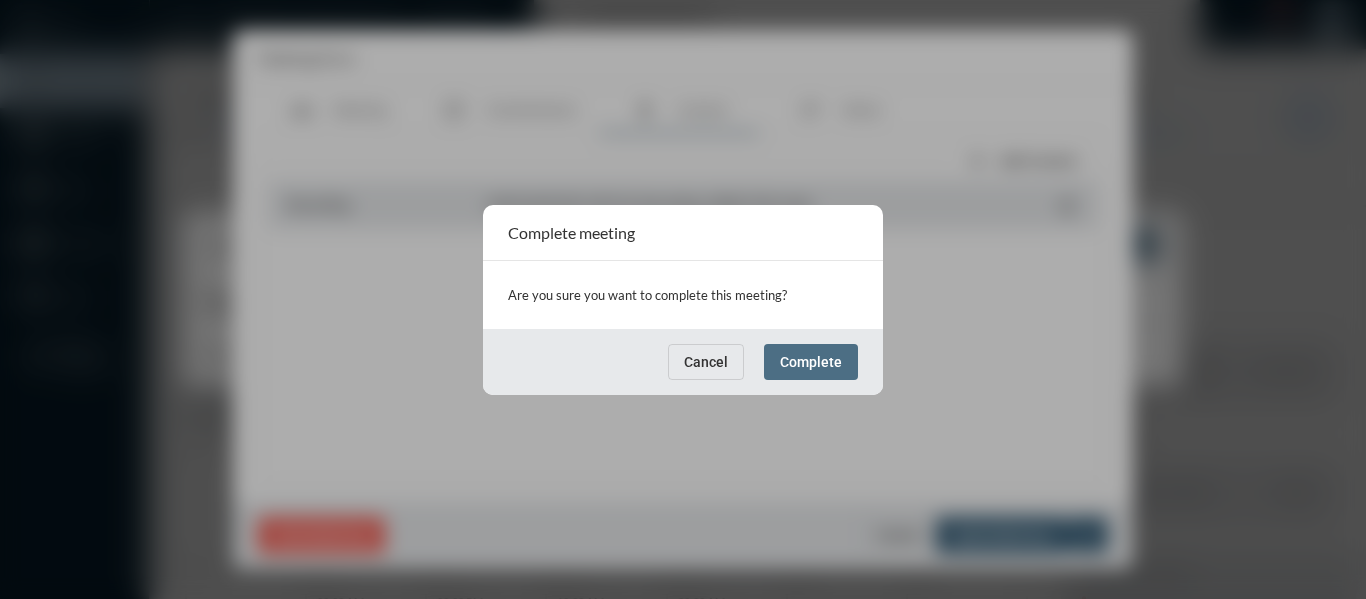 click on "Complete" at bounding box center (811, 362) 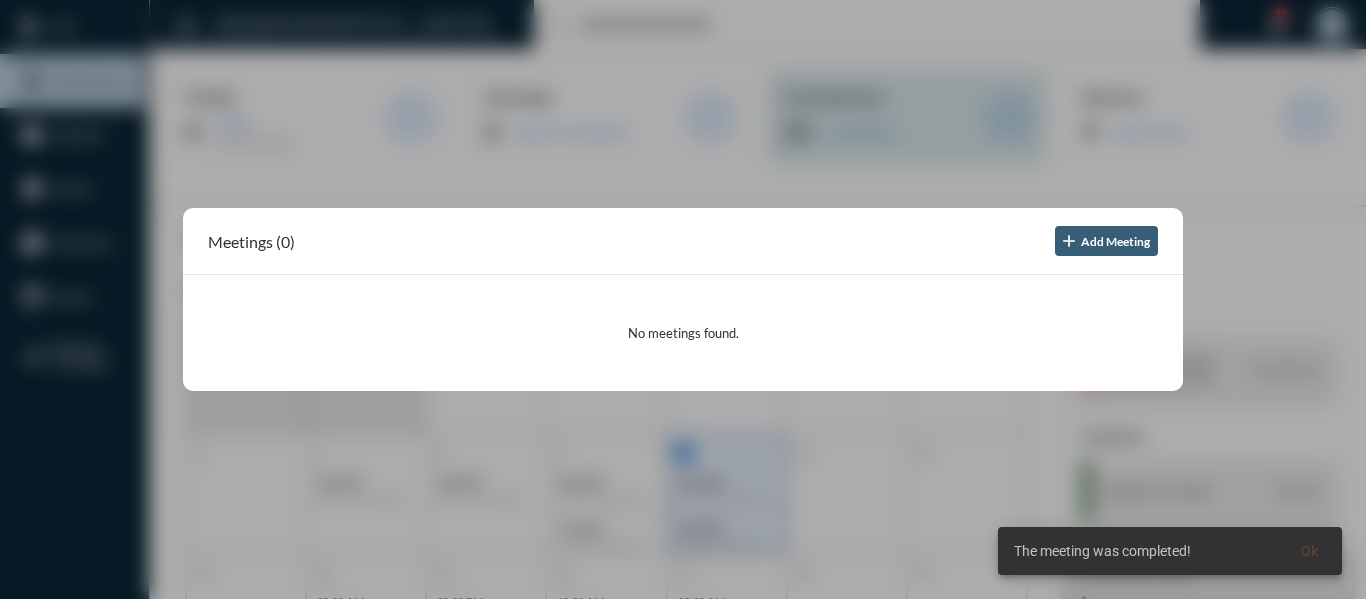 click at bounding box center [683, 299] 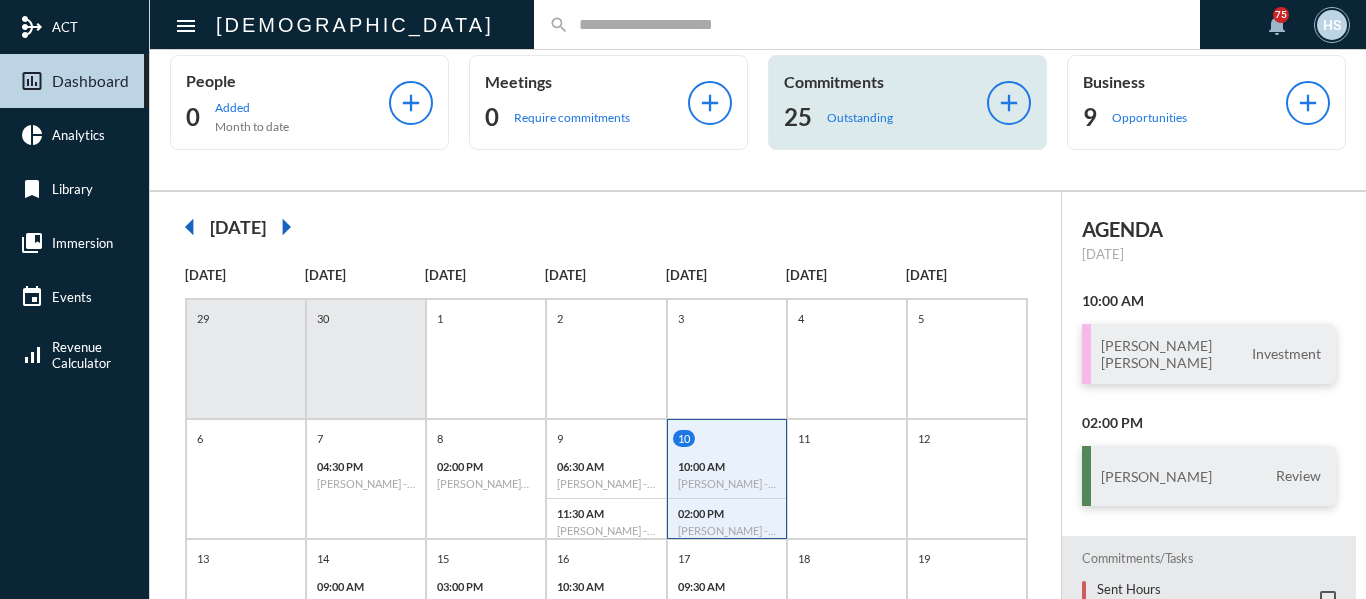 scroll, scrollTop: 0, scrollLeft: 0, axis: both 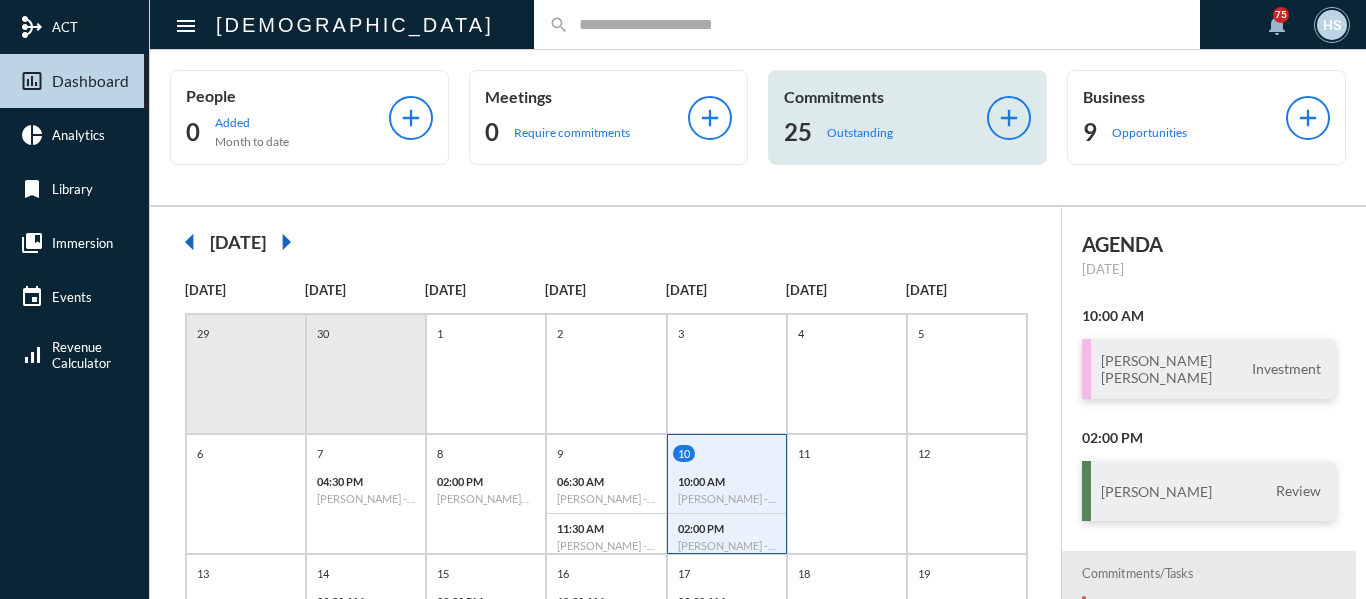 click on "Outstanding" 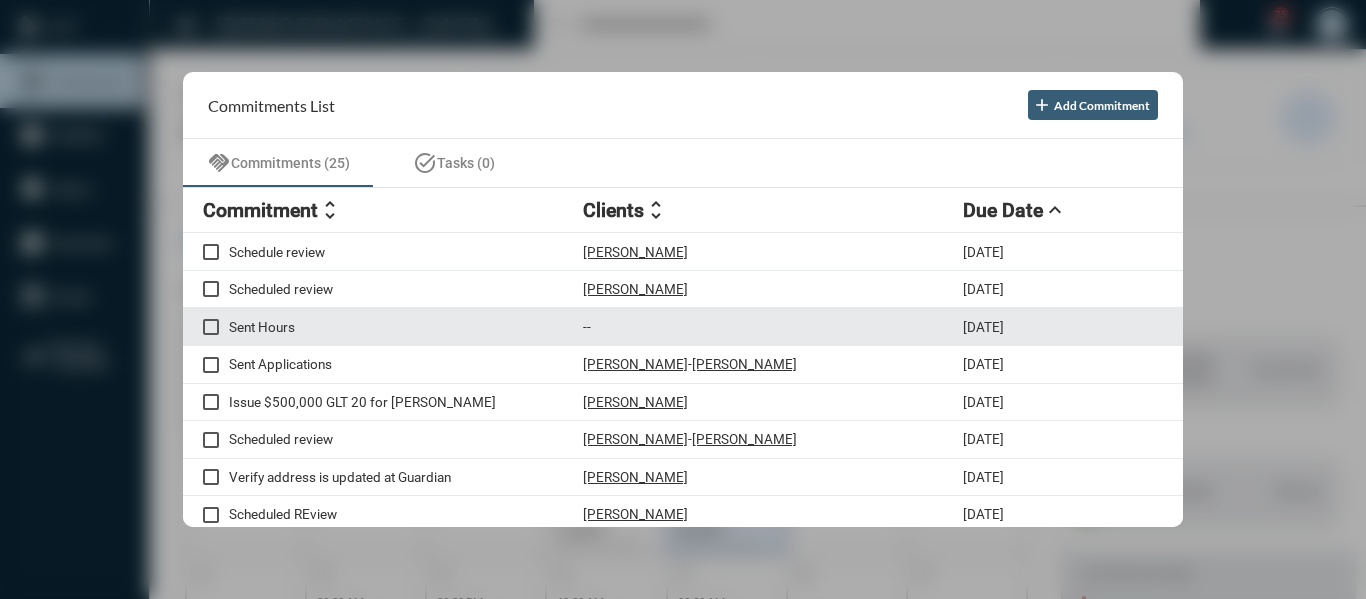 click on "Sent Hours" at bounding box center [406, 327] 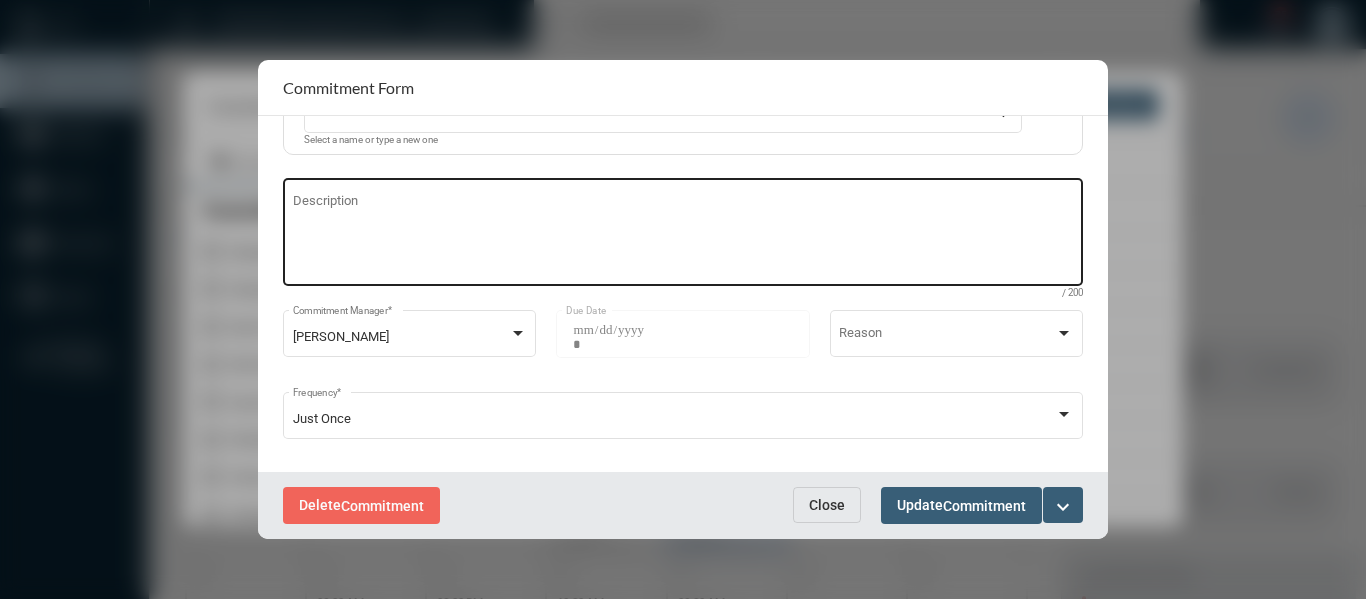 scroll, scrollTop: 217, scrollLeft: 0, axis: vertical 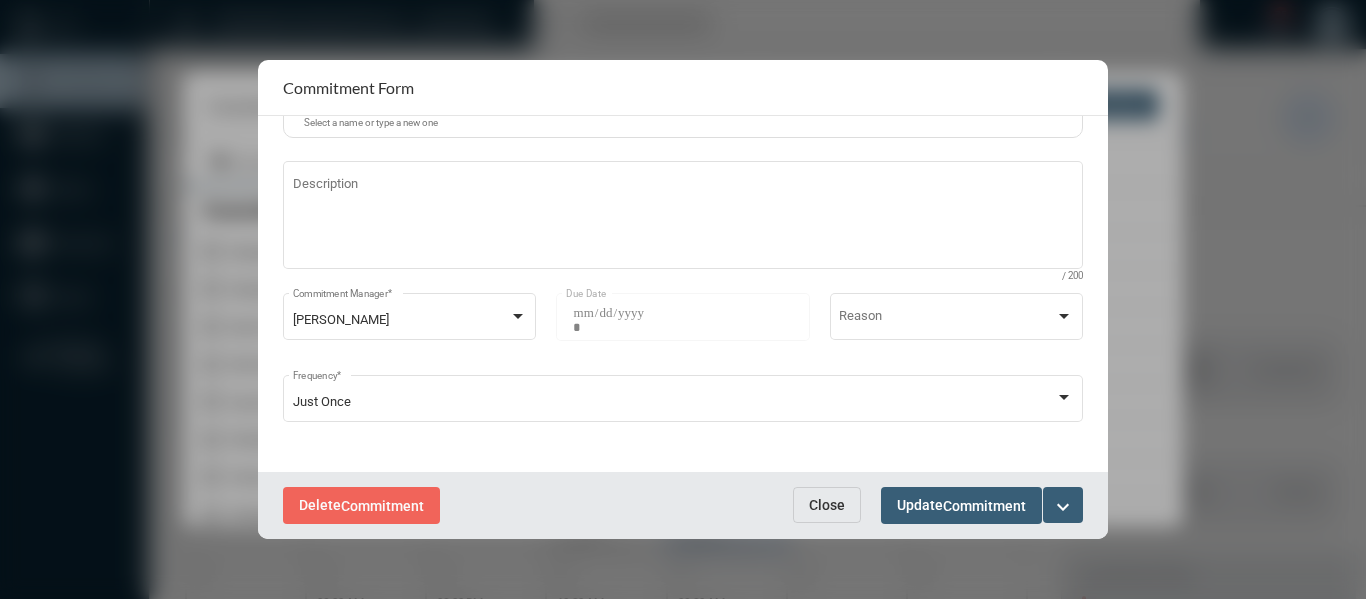 click on "Close" at bounding box center [827, 505] 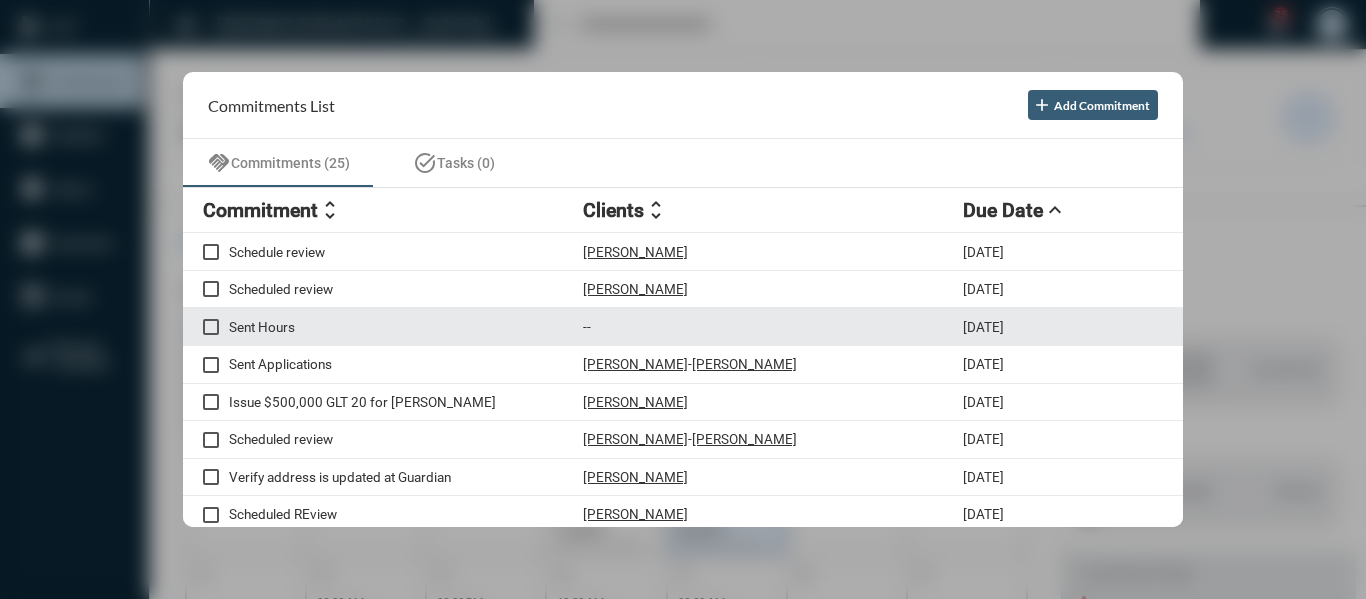 click at bounding box center [211, 327] 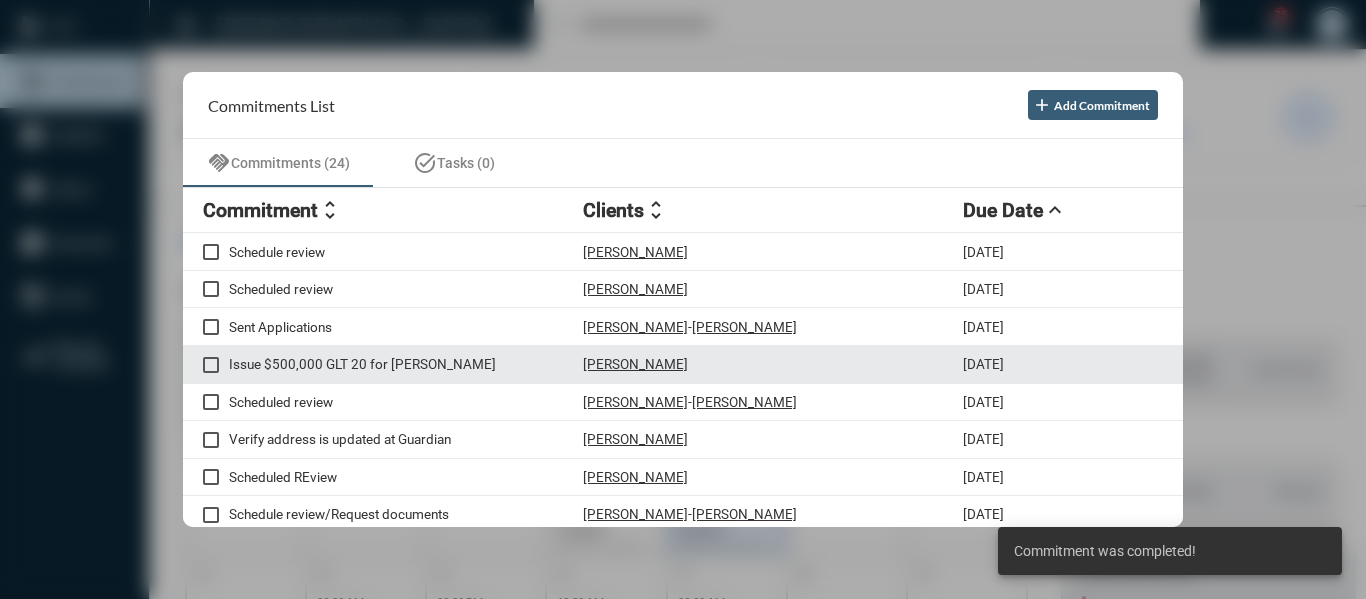 click on "Issue $500,000 GLT 20 for Janelle" at bounding box center (406, 364) 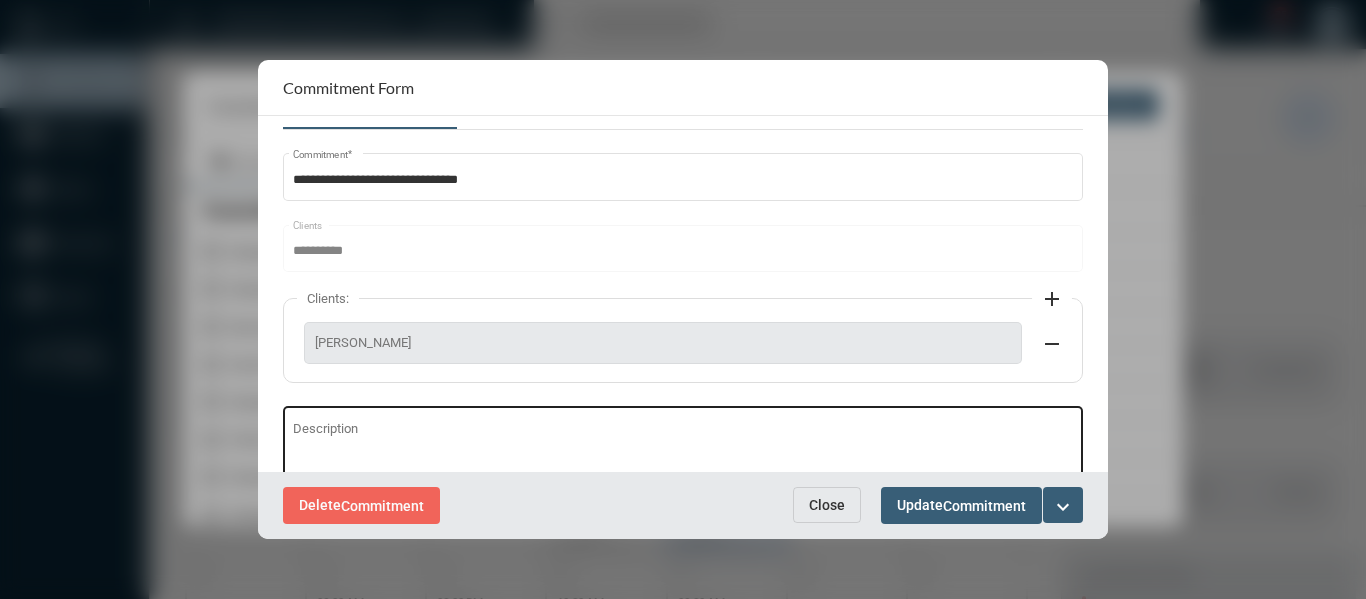 scroll, scrollTop: 0, scrollLeft: 0, axis: both 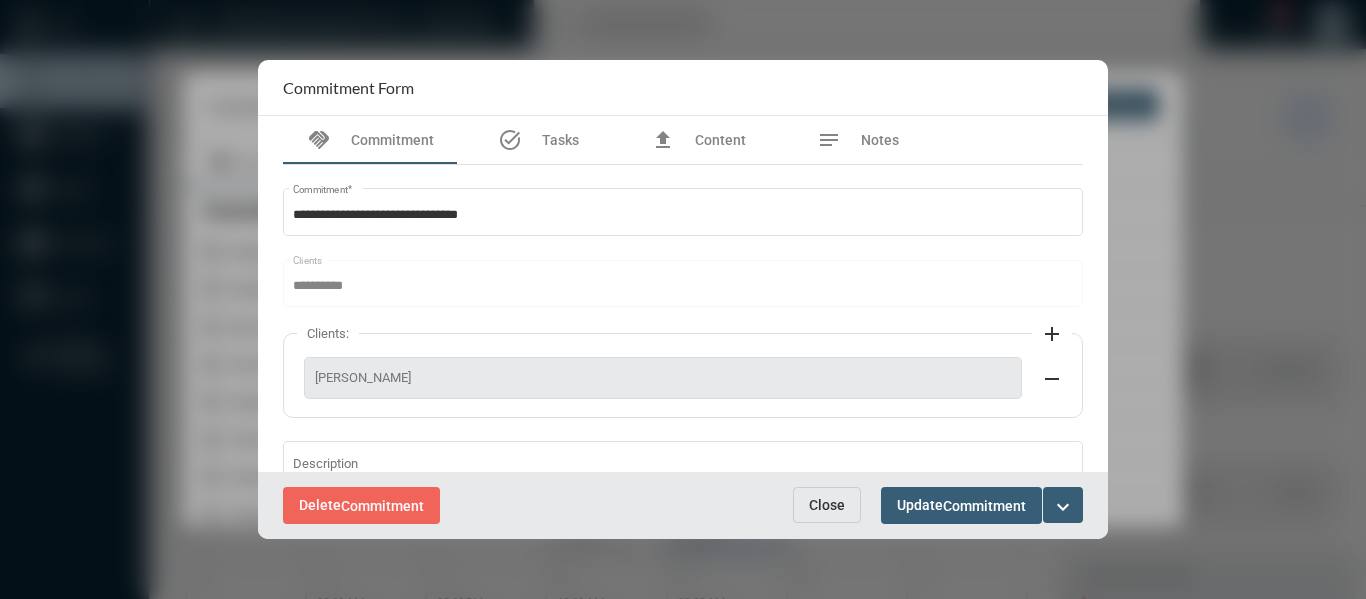 click on "Close" at bounding box center (827, 505) 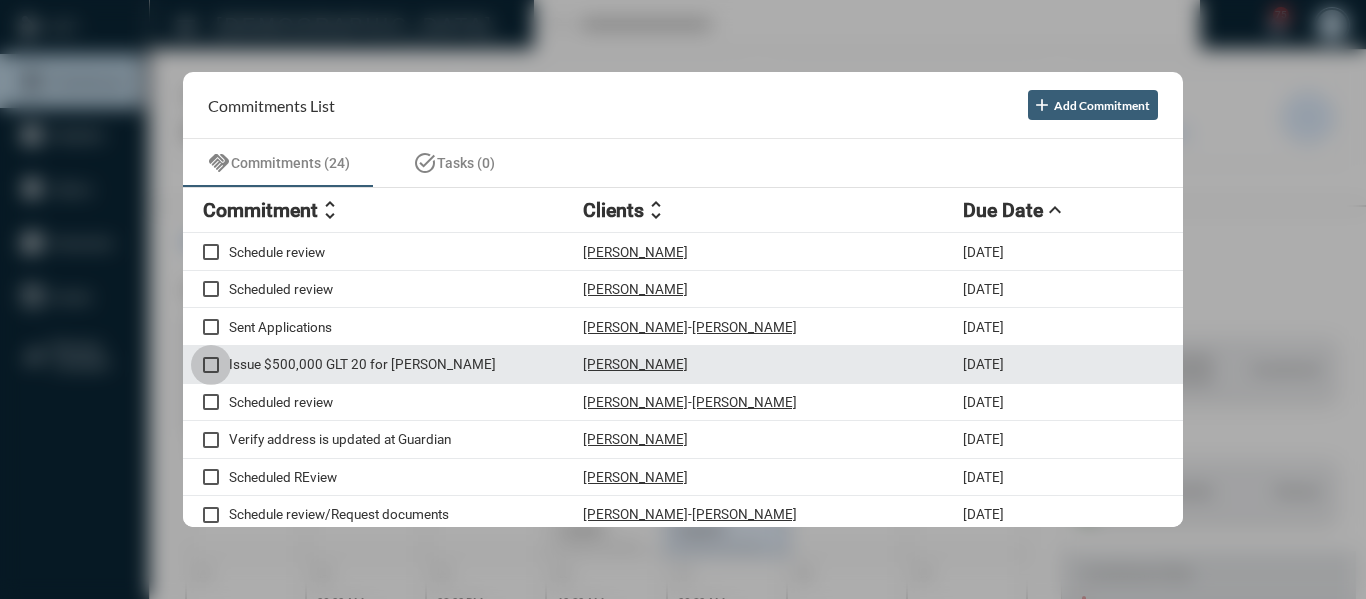 click at bounding box center (211, 365) 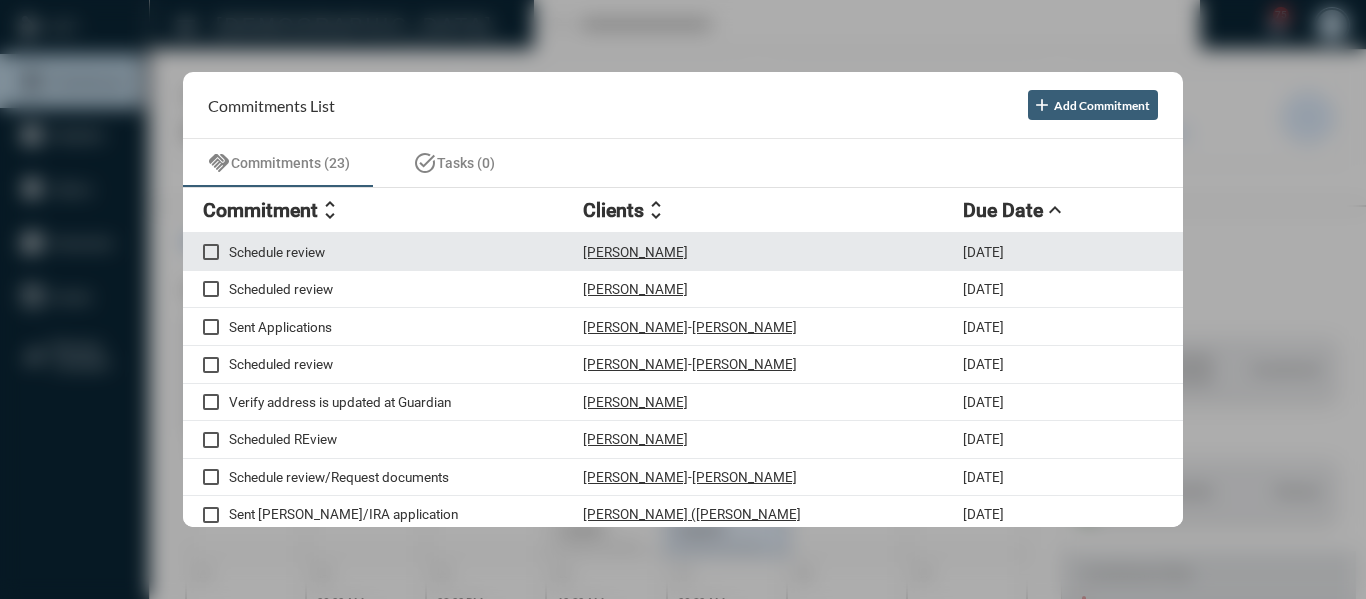 click on "Eric Tulley" at bounding box center (635, 252) 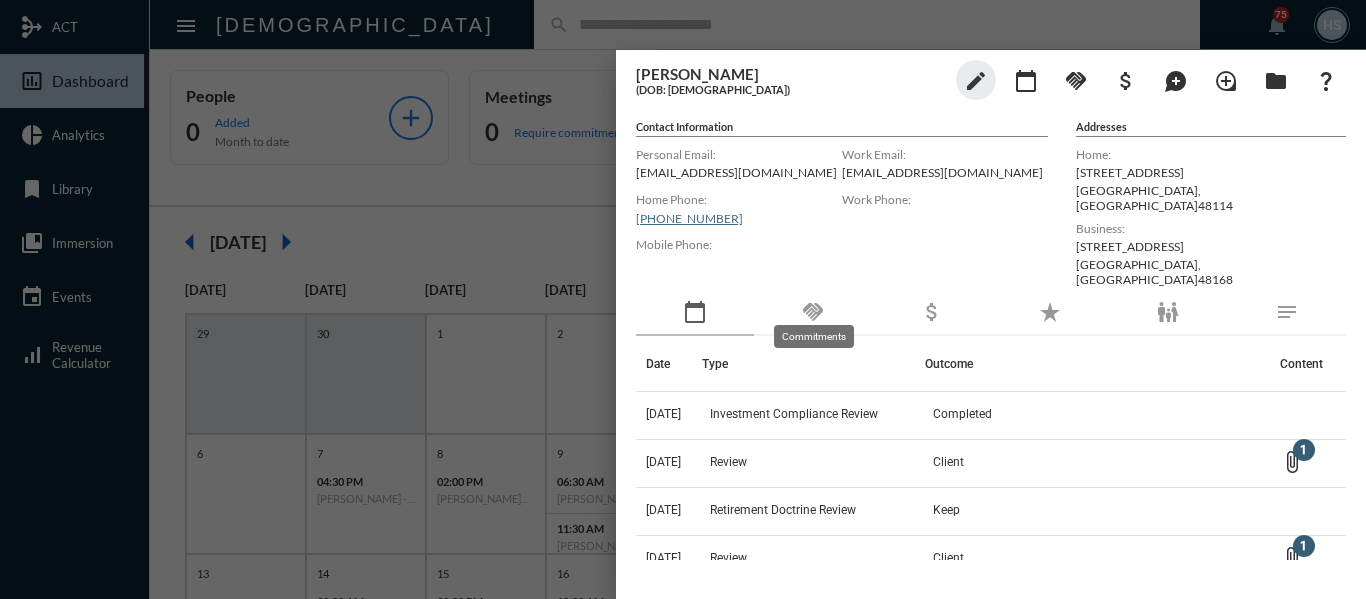 click on "handshake" 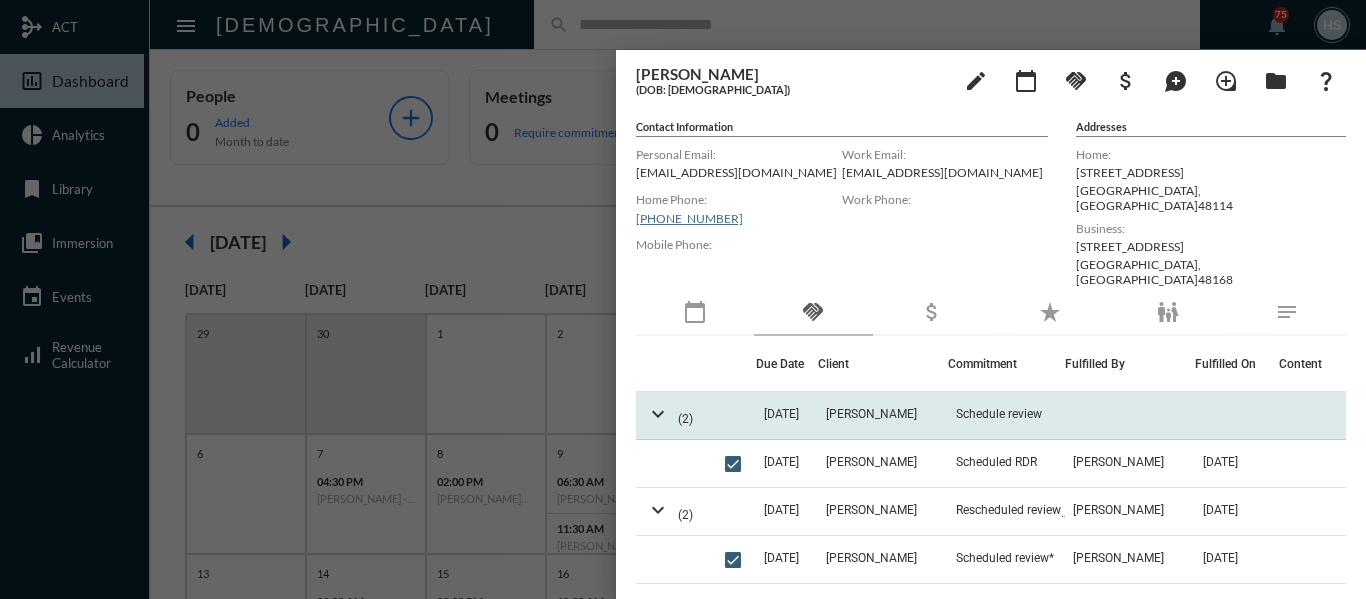 click on "7/10/25" 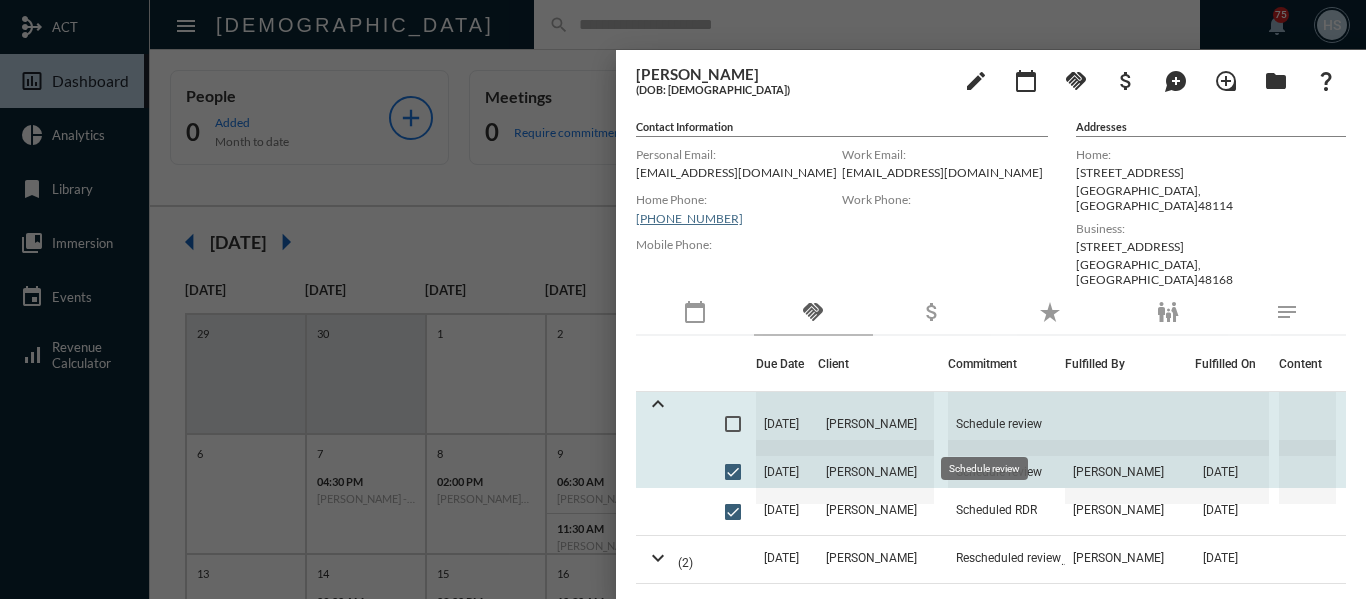 click on "Schedule review" 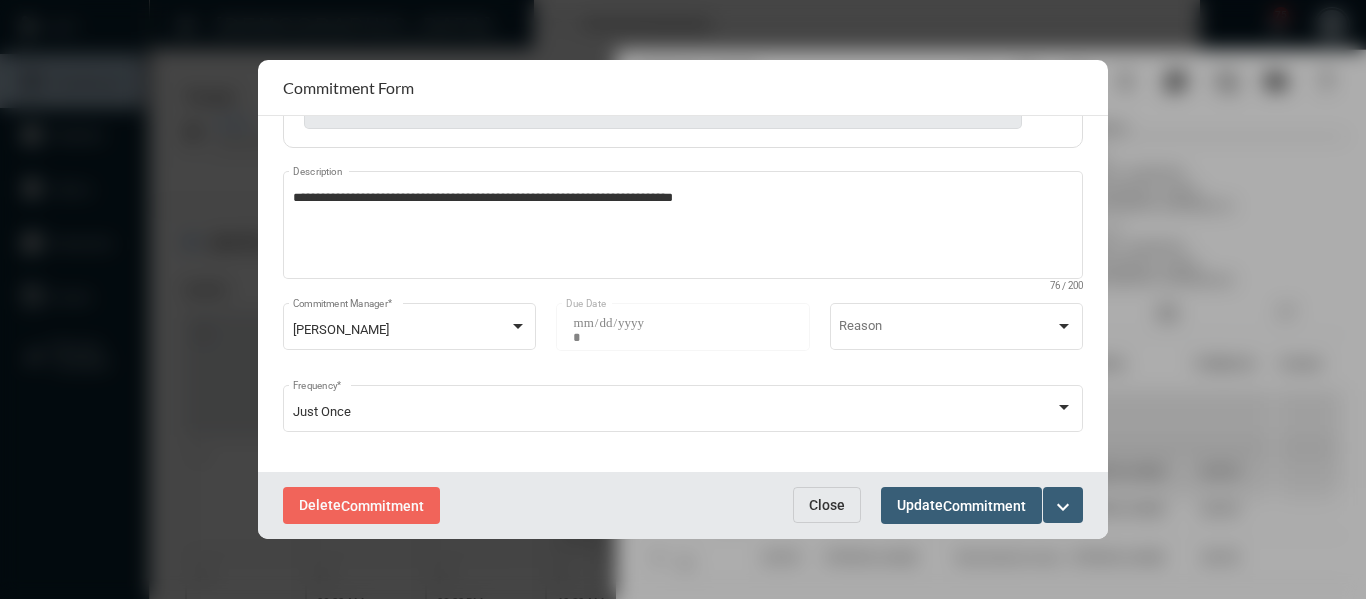scroll, scrollTop: 280, scrollLeft: 0, axis: vertical 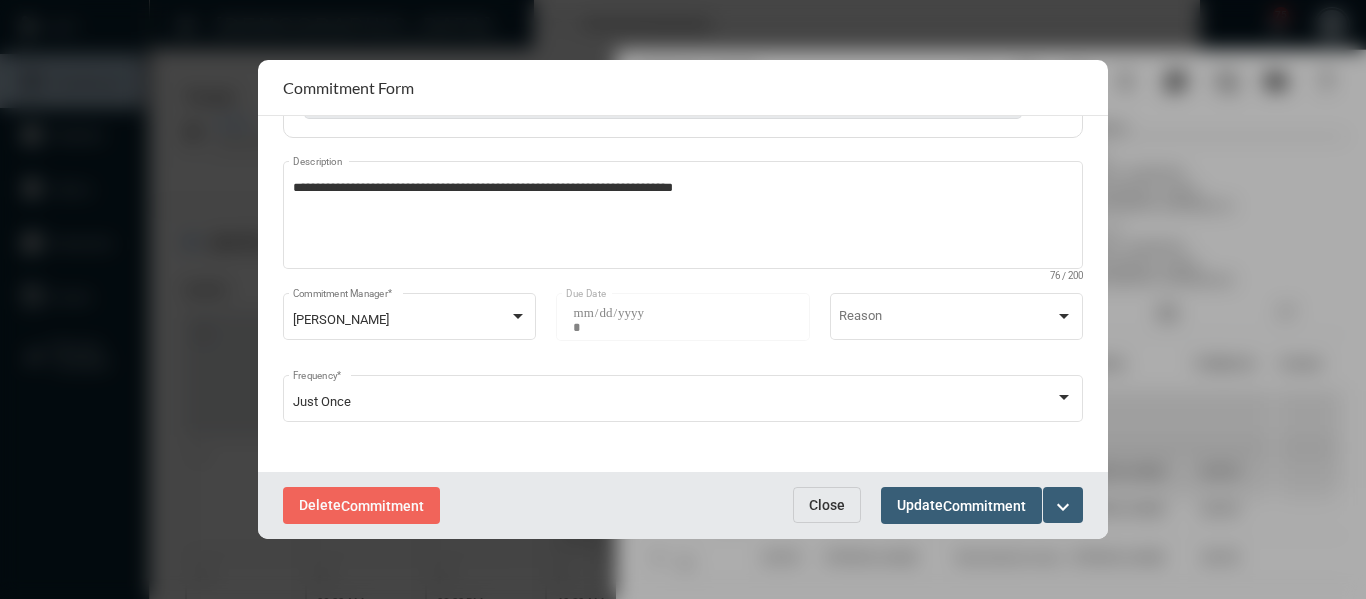 click on "Close" at bounding box center [827, 505] 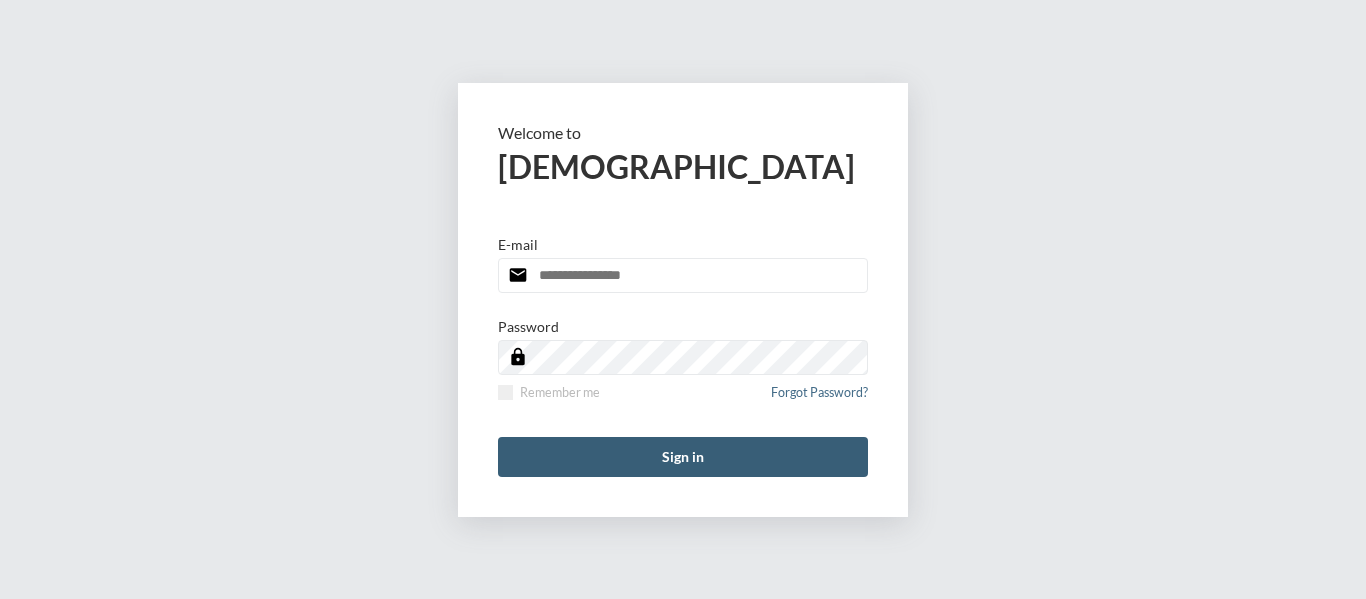 scroll, scrollTop: 0, scrollLeft: 0, axis: both 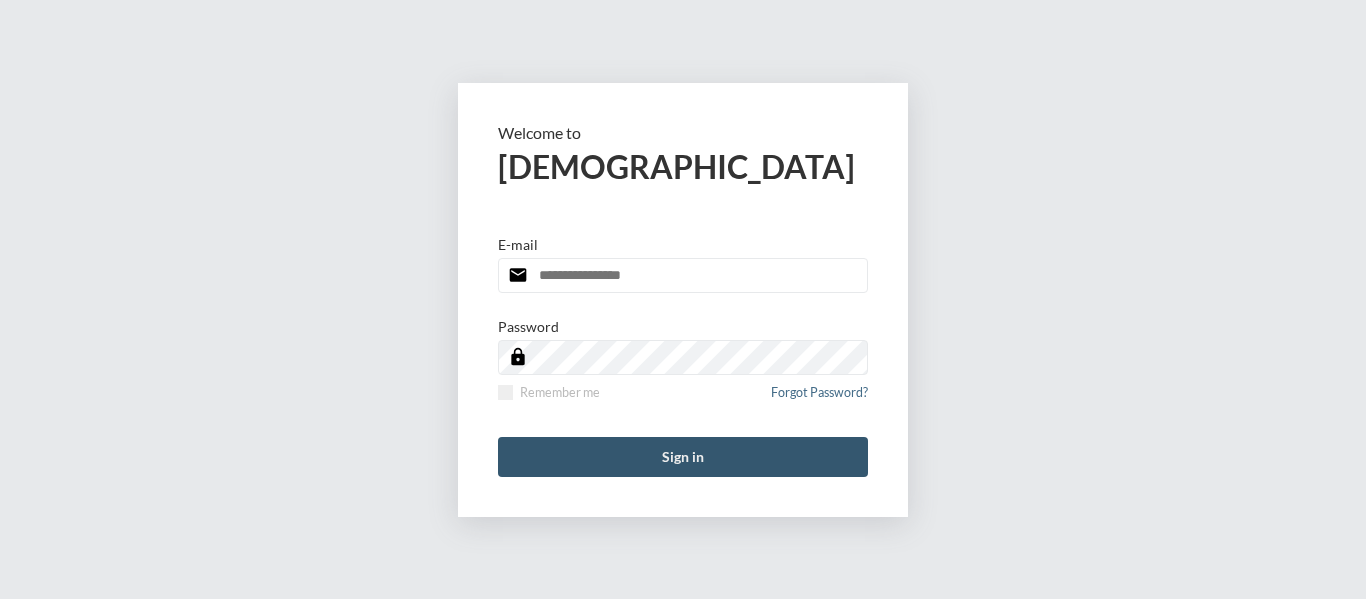 type on "**********" 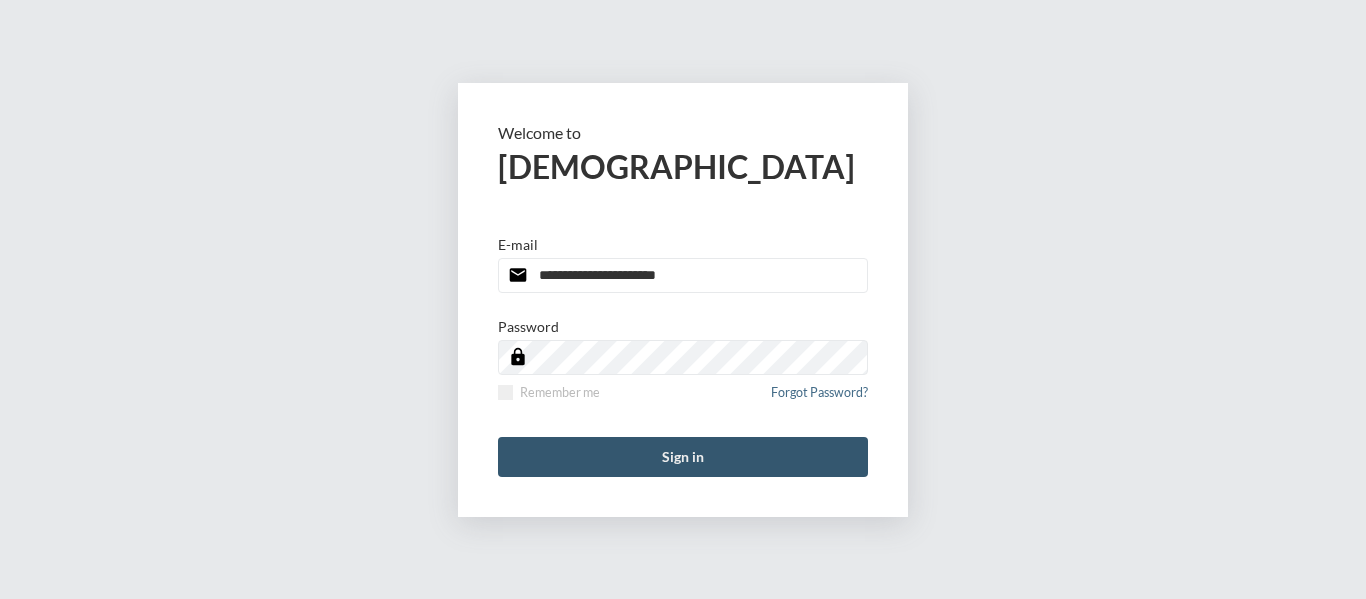 click on "Sign in" at bounding box center (683, 457) 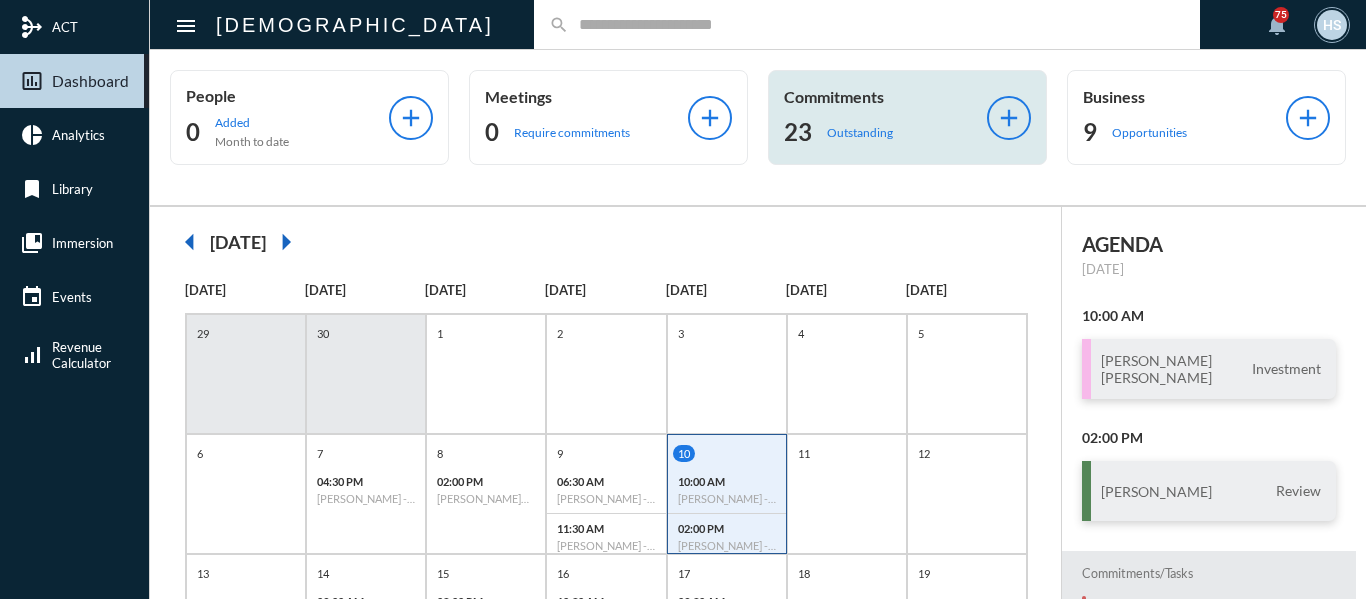 click on "Outstanding" 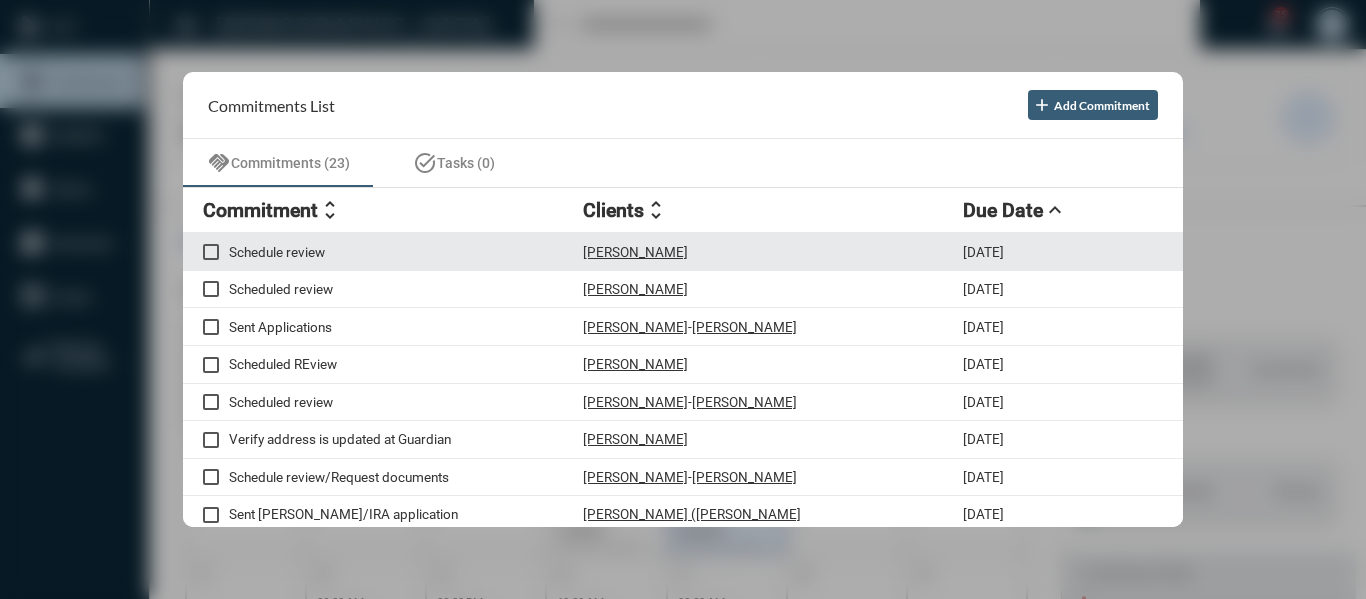click on "[PERSON_NAME]" at bounding box center [635, 252] 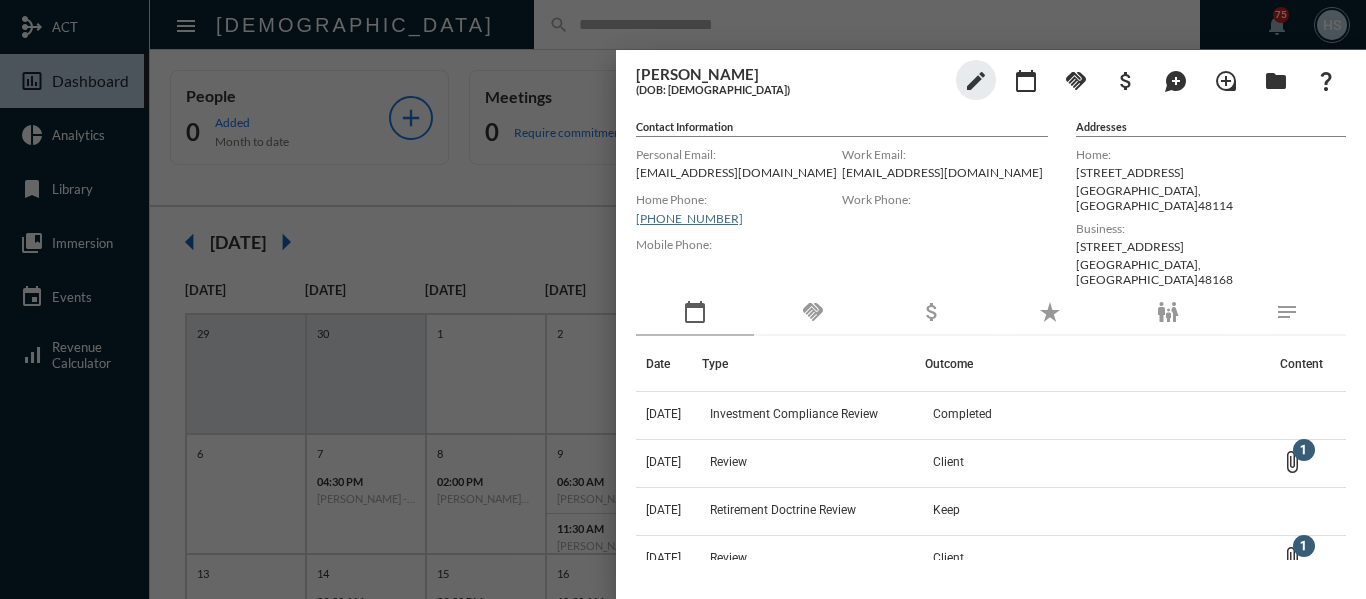 click at bounding box center [683, 299] 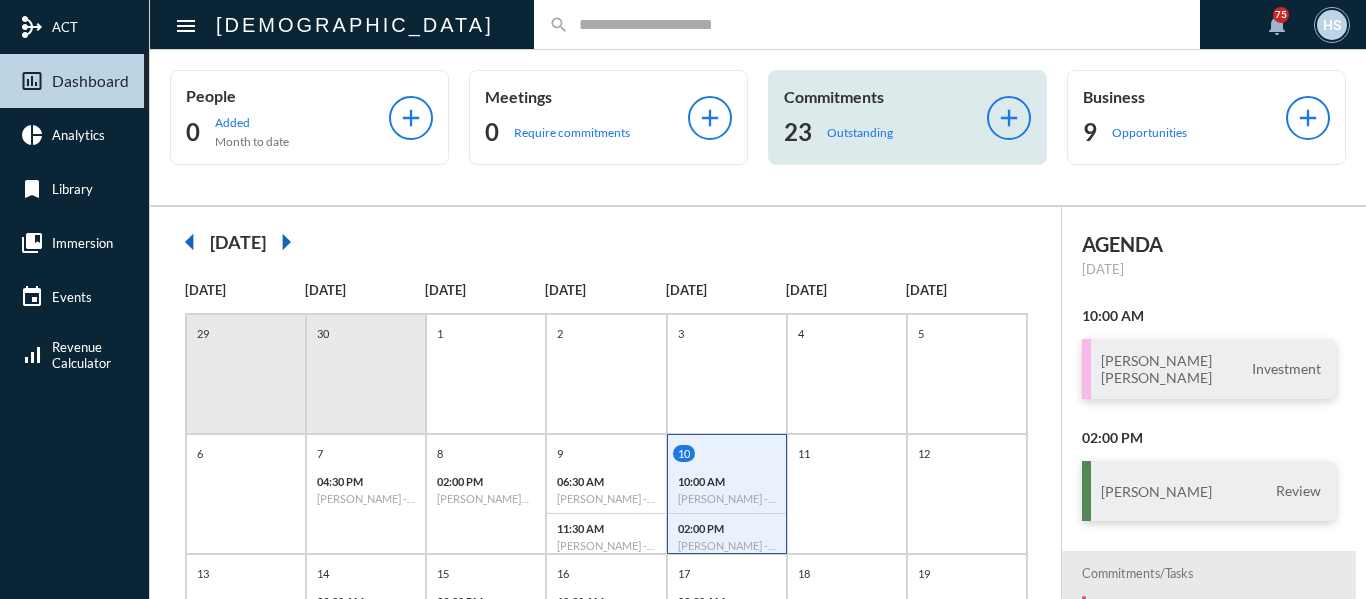 click on "Outstanding" 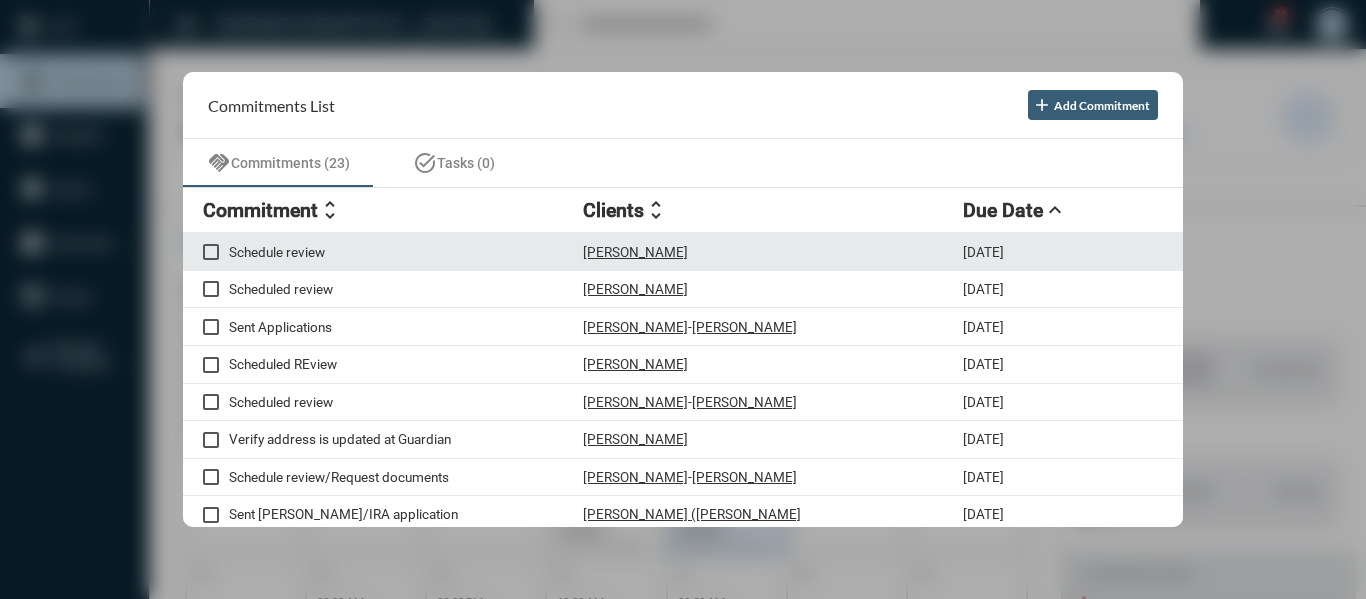 click on "Schedule review" at bounding box center (406, 252) 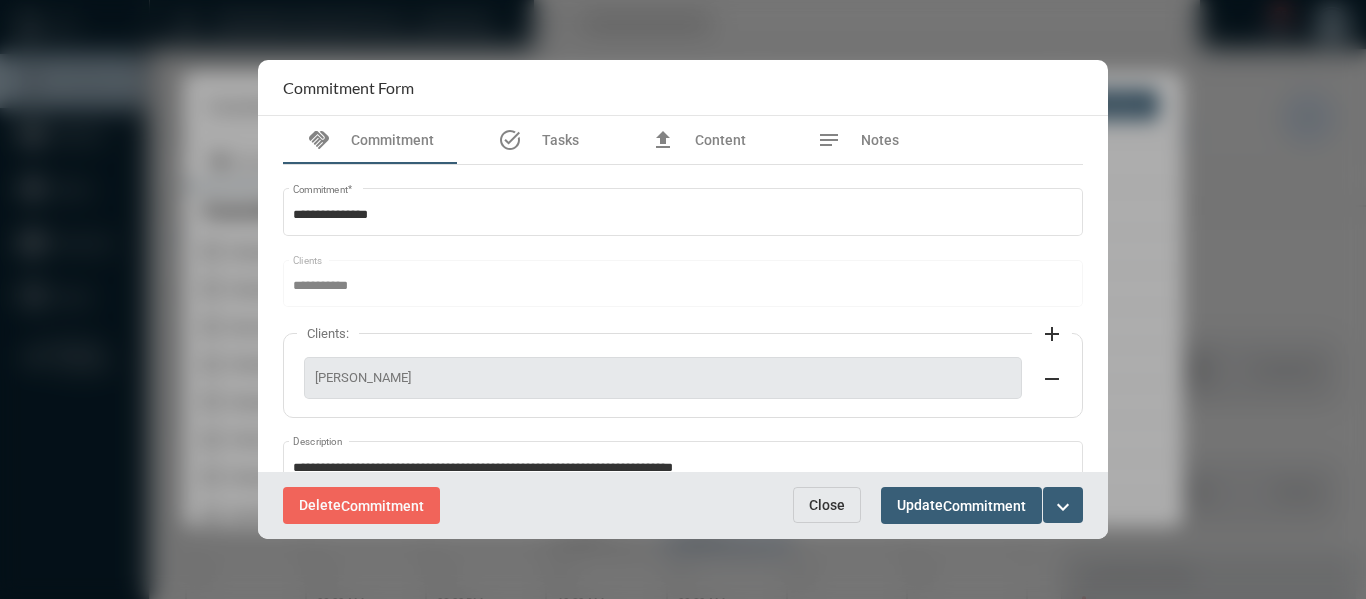 scroll, scrollTop: 100, scrollLeft: 0, axis: vertical 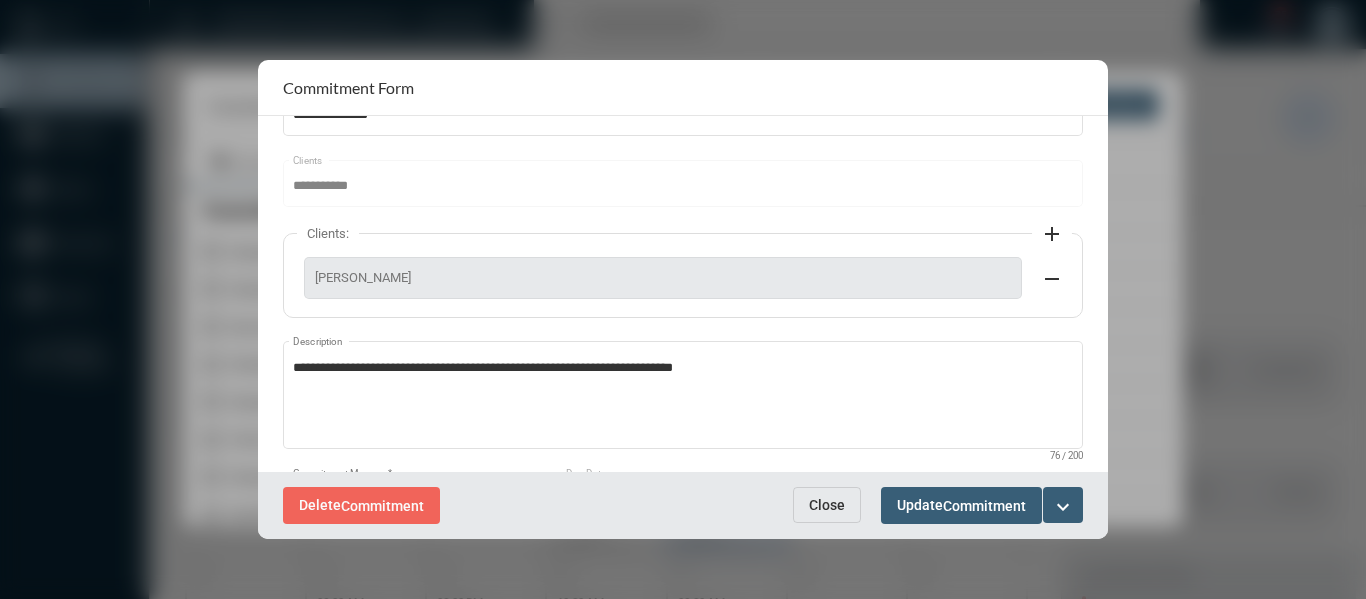 click on "Close" at bounding box center [827, 505] 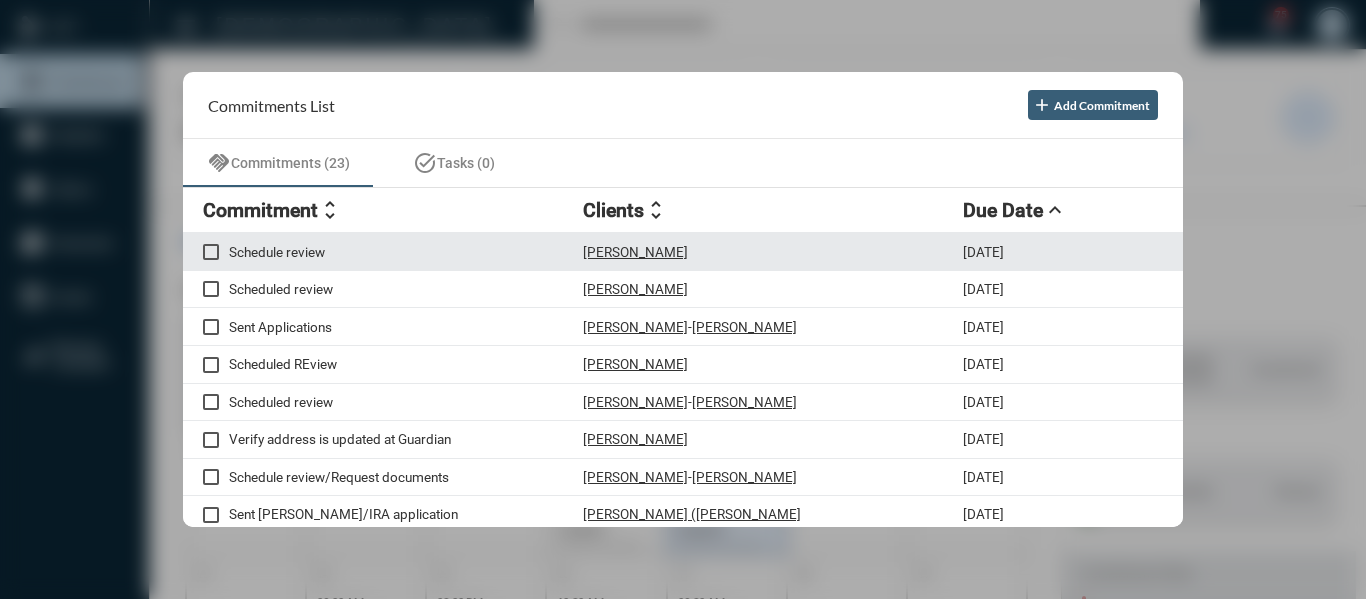click on "Schedule review" at bounding box center (406, 252) 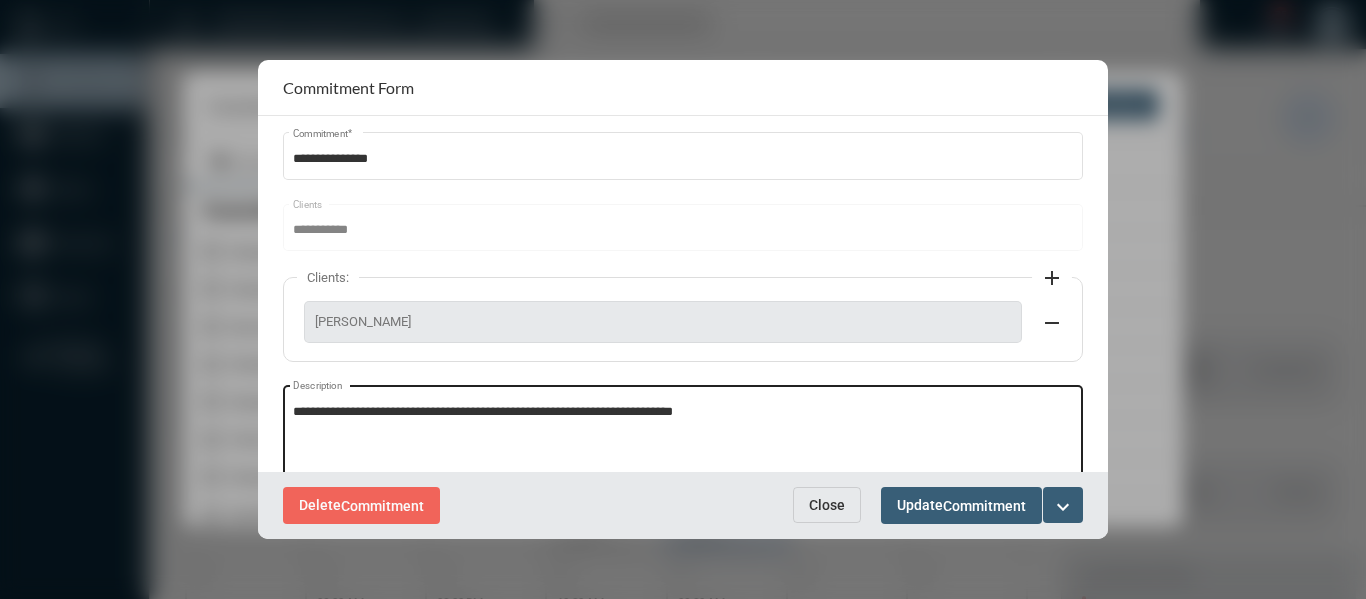 scroll, scrollTop: 100, scrollLeft: 0, axis: vertical 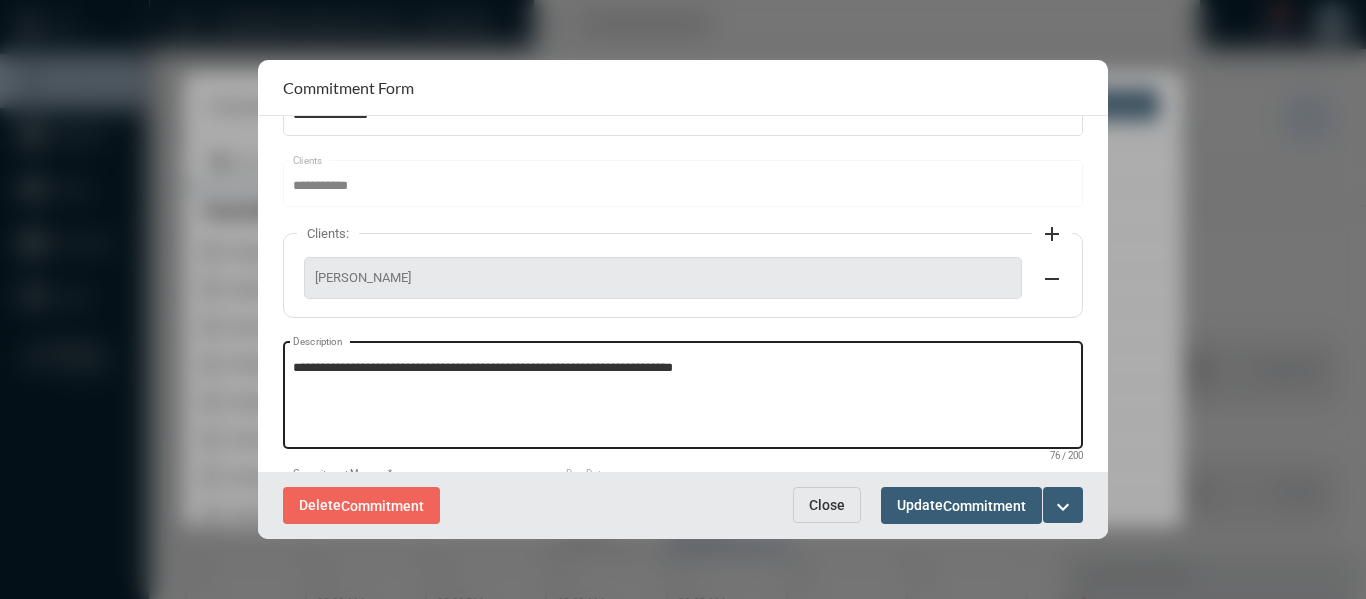 click on "**********" at bounding box center (683, 398) 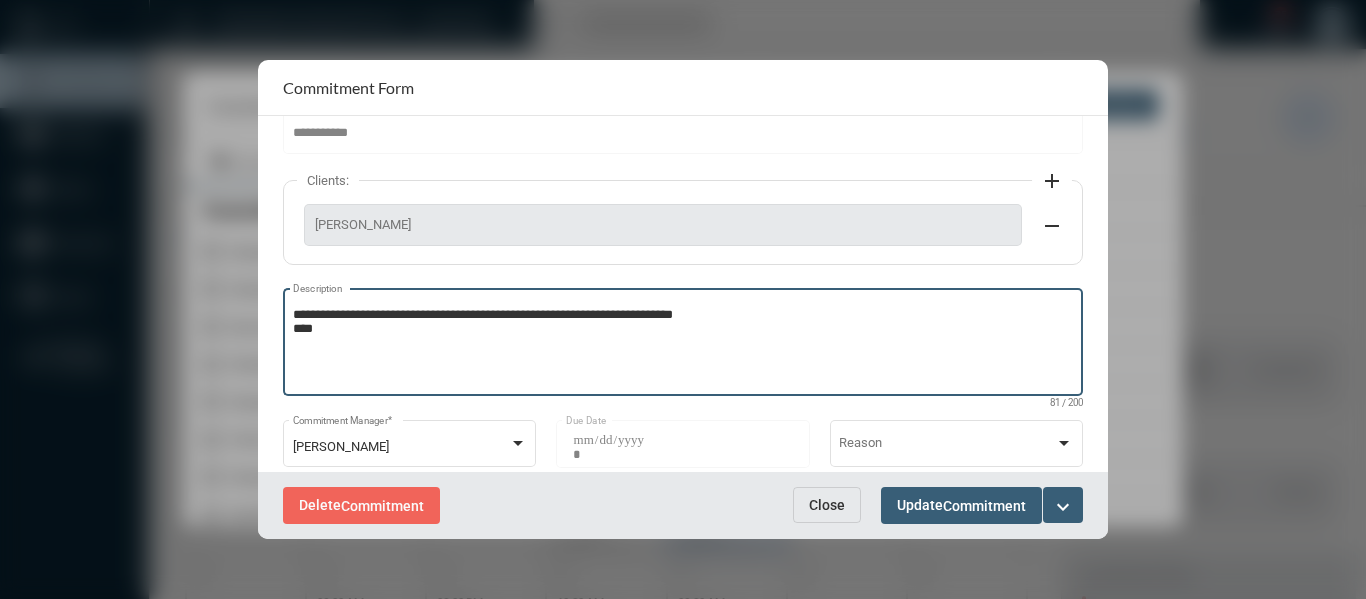 scroll, scrollTop: 280, scrollLeft: 0, axis: vertical 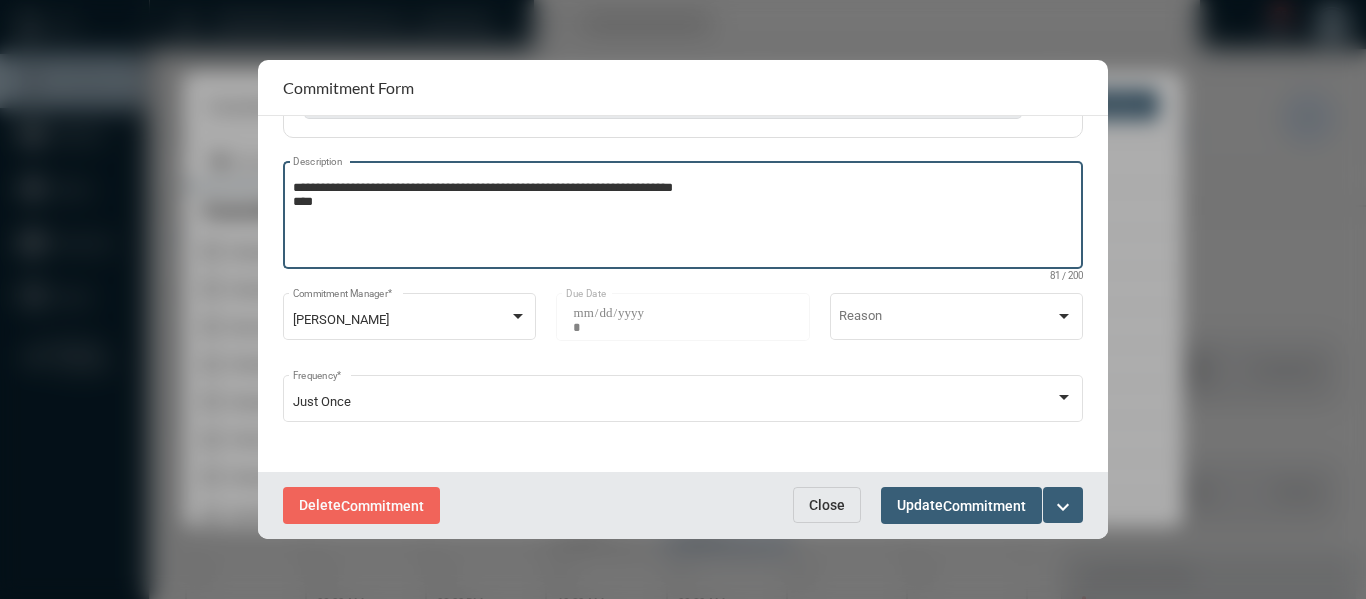 type on "**********" 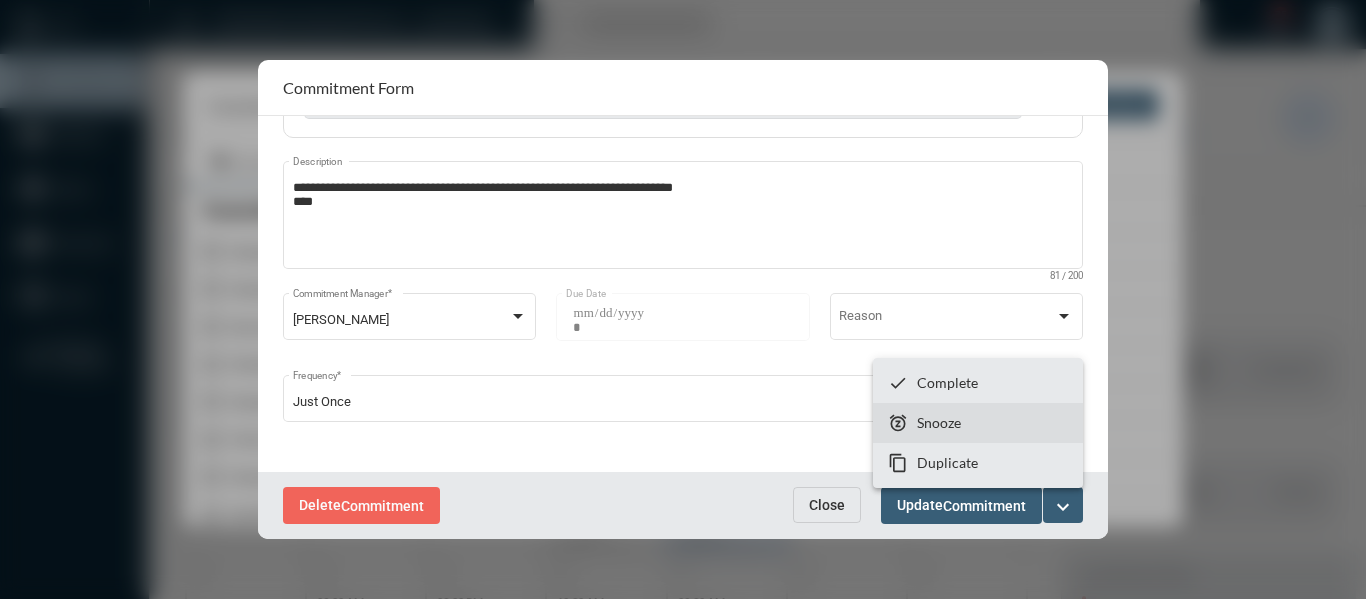 click on "Snooze" at bounding box center (939, 422) 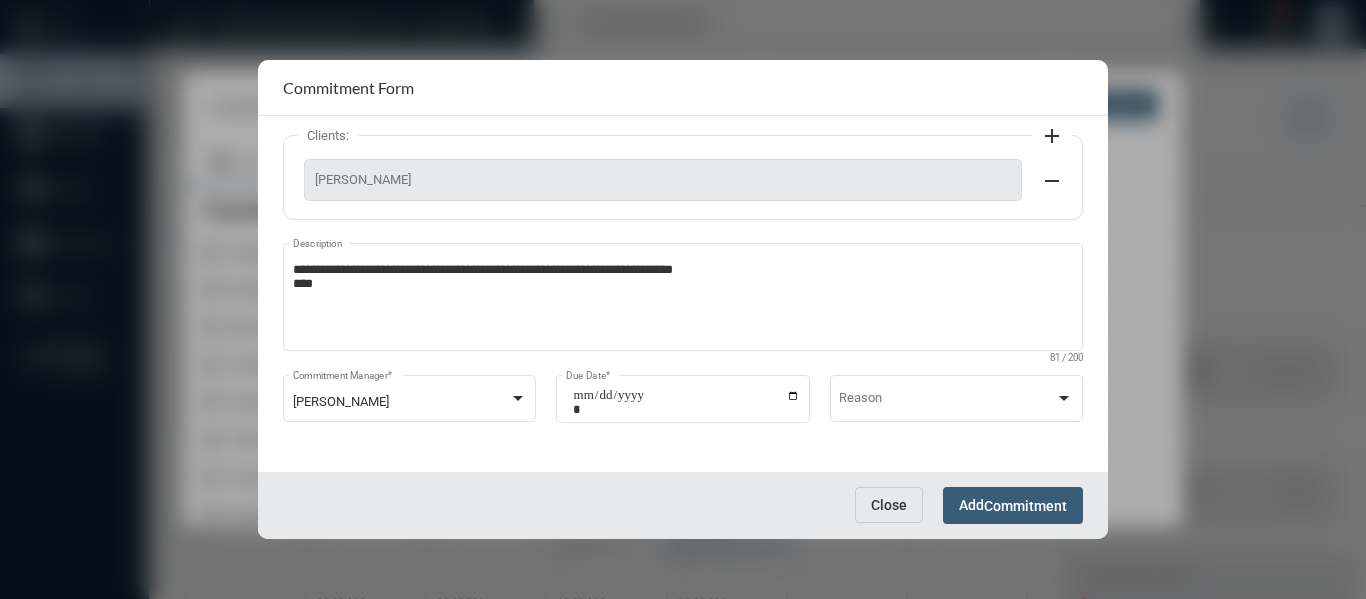 scroll, scrollTop: 199, scrollLeft: 0, axis: vertical 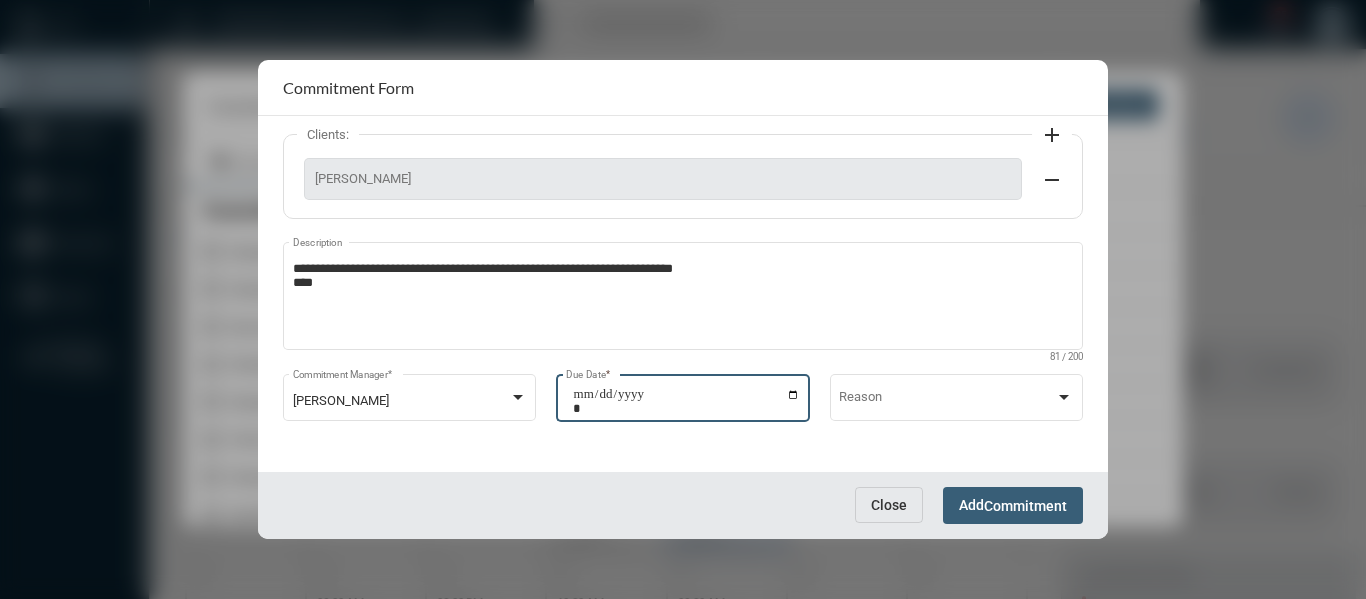 click on "**********" at bounding box center (686, 401) 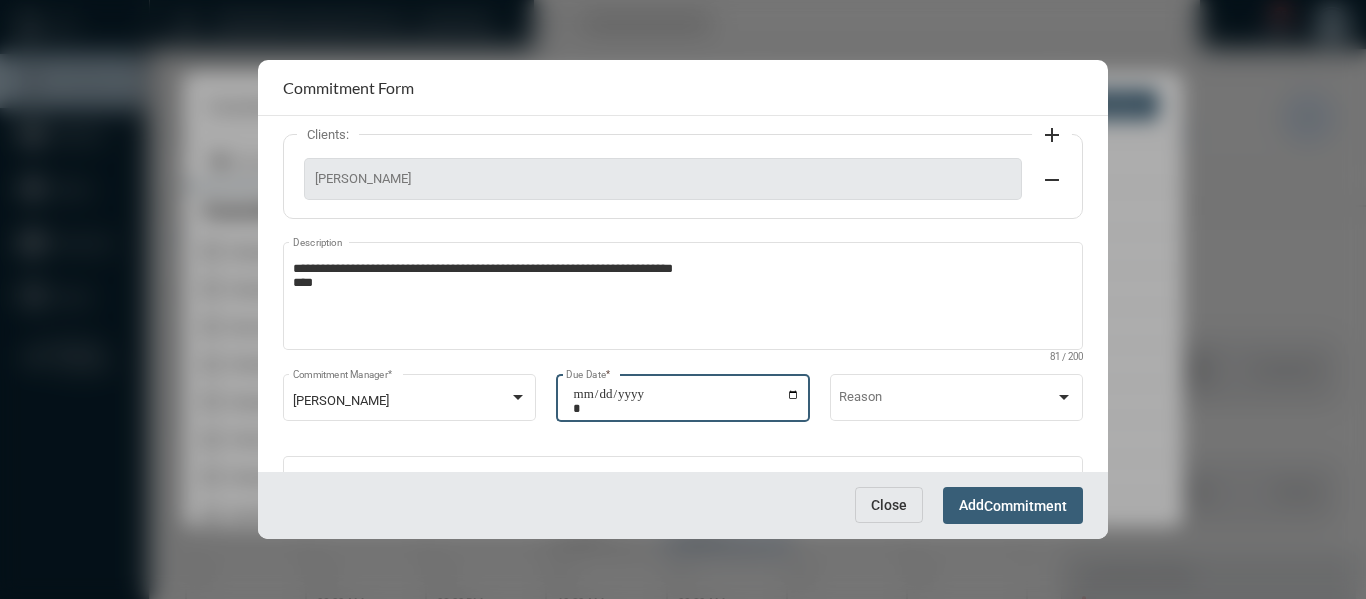 click on "Commitment" at bounding box center [1025, 506] 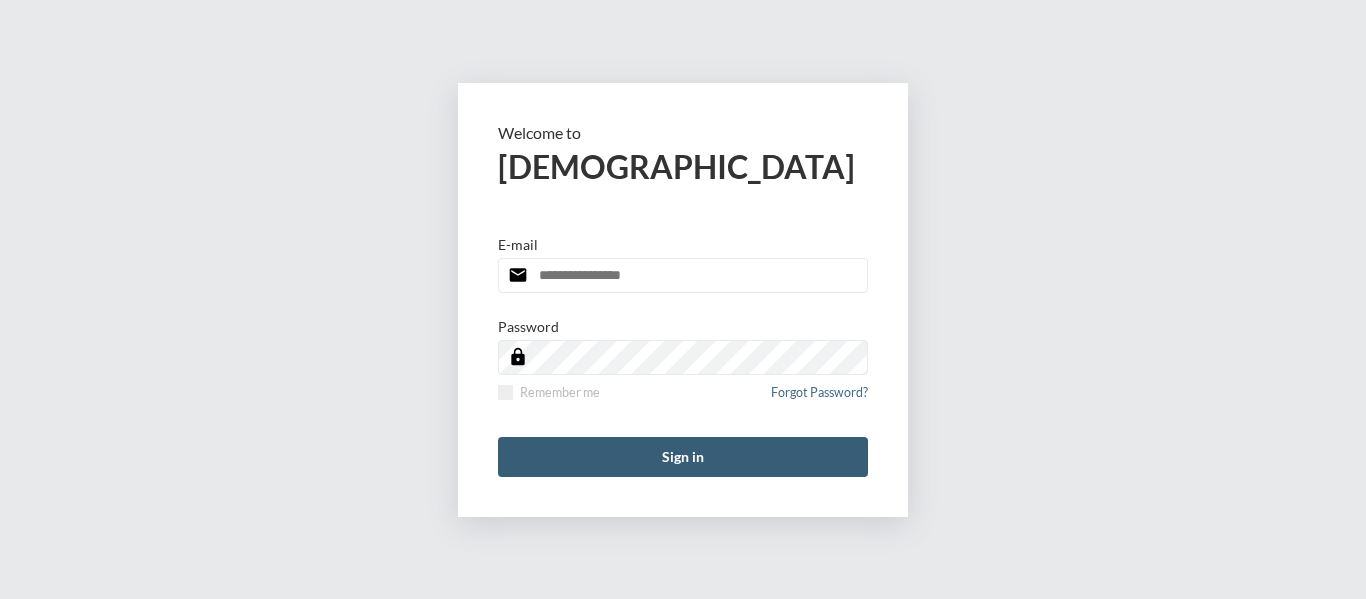 scroll, scrollTop: 0, scrollLeft: 0, axis: both 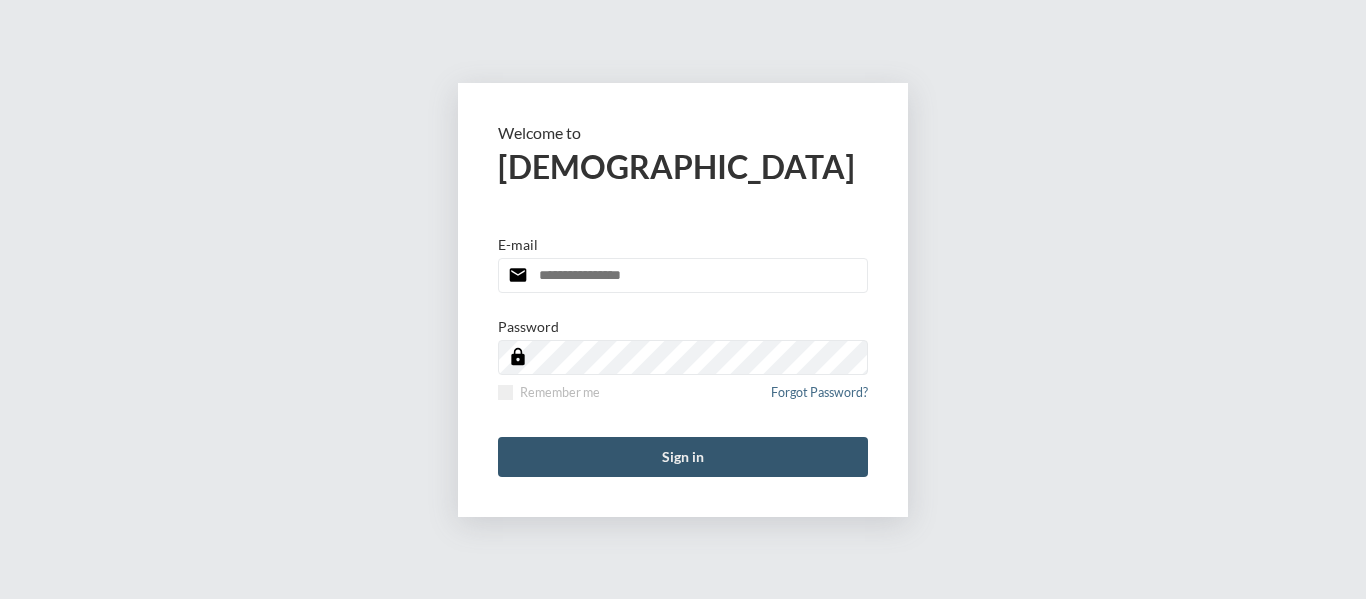 type on "**********" 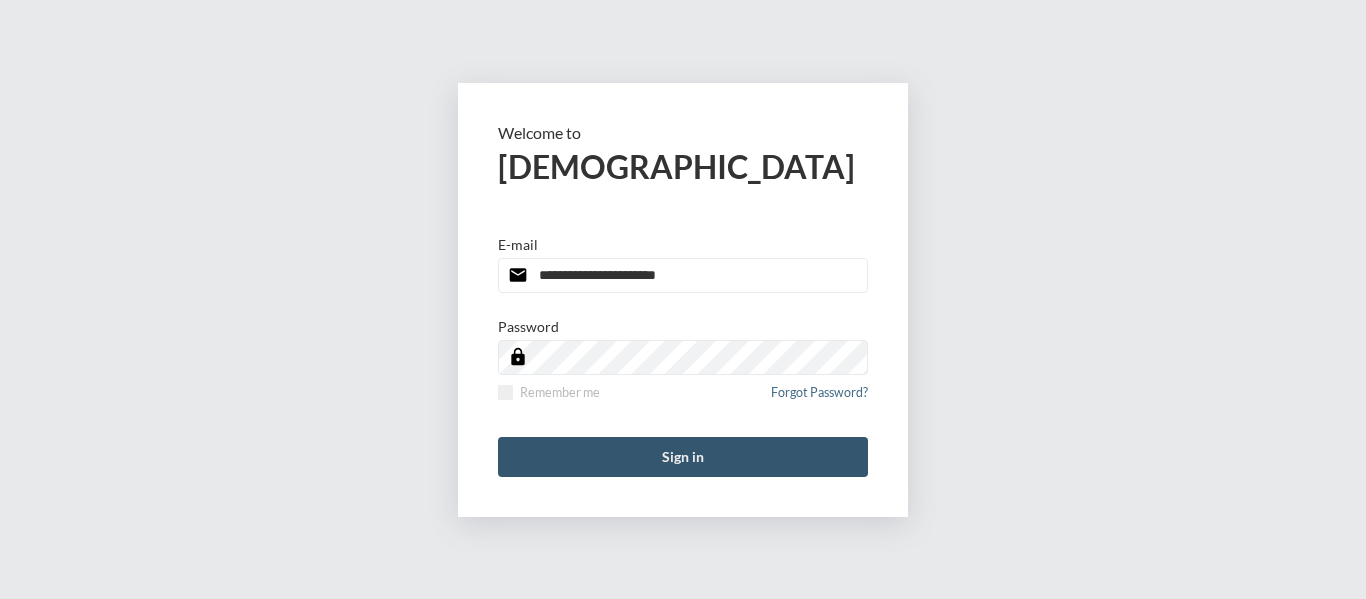 click on "Sign in" at bounding box center [683, 457] 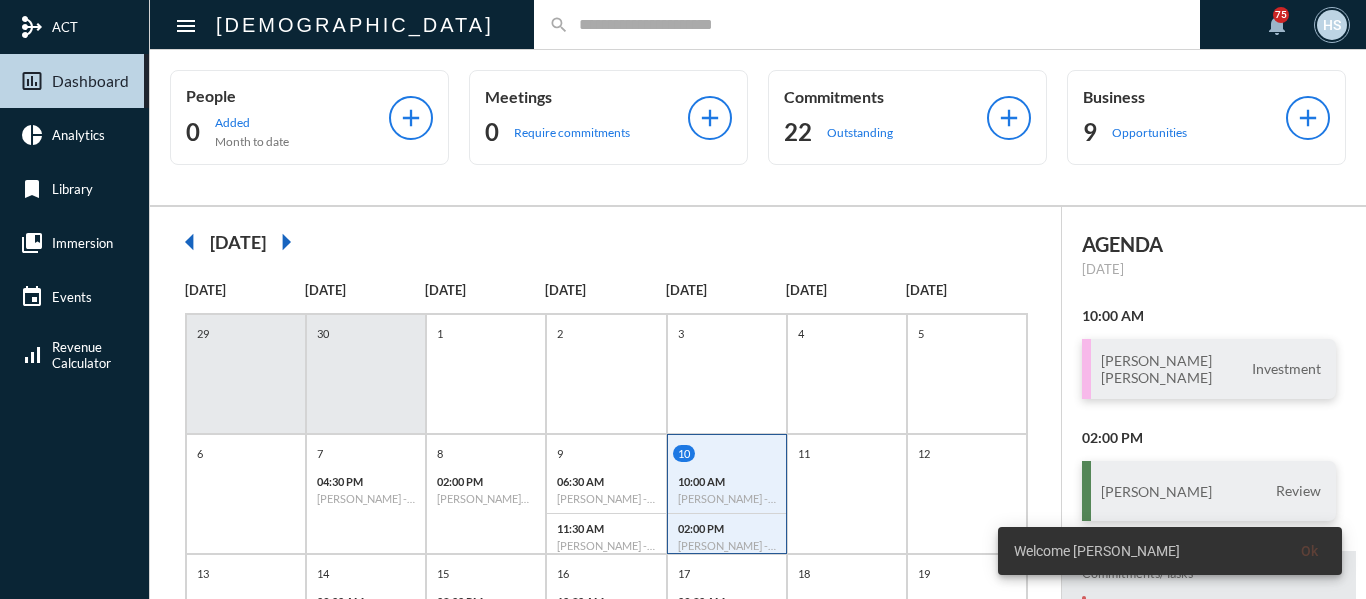 click 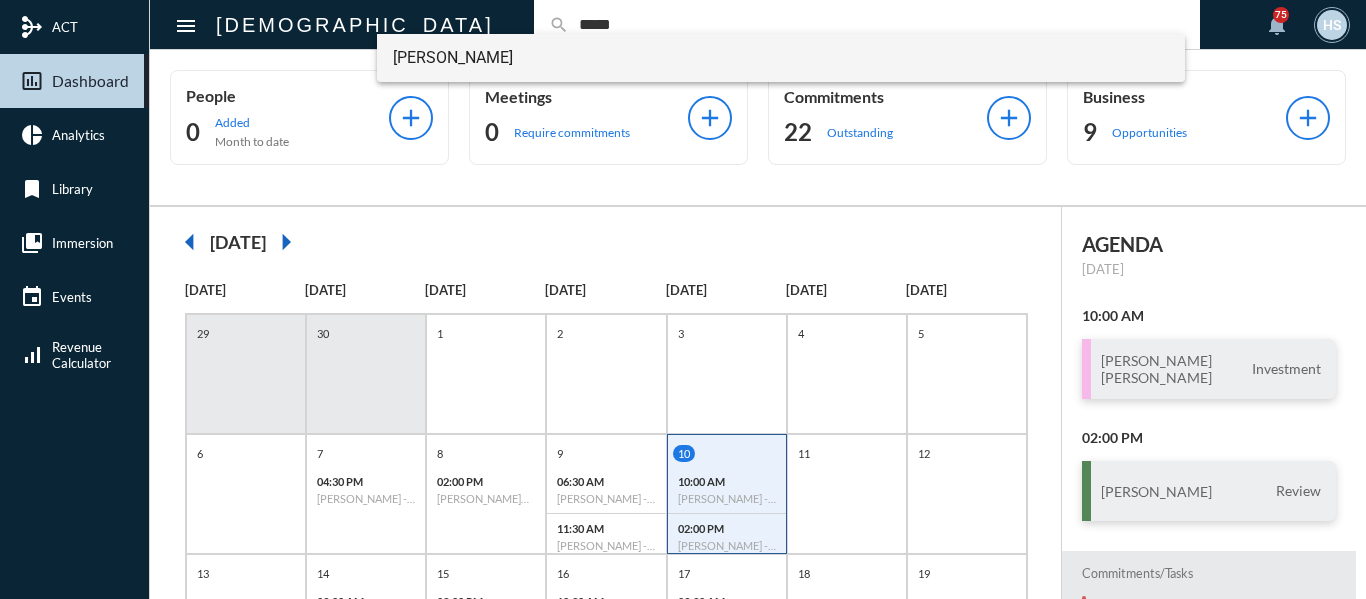 type on "*****" 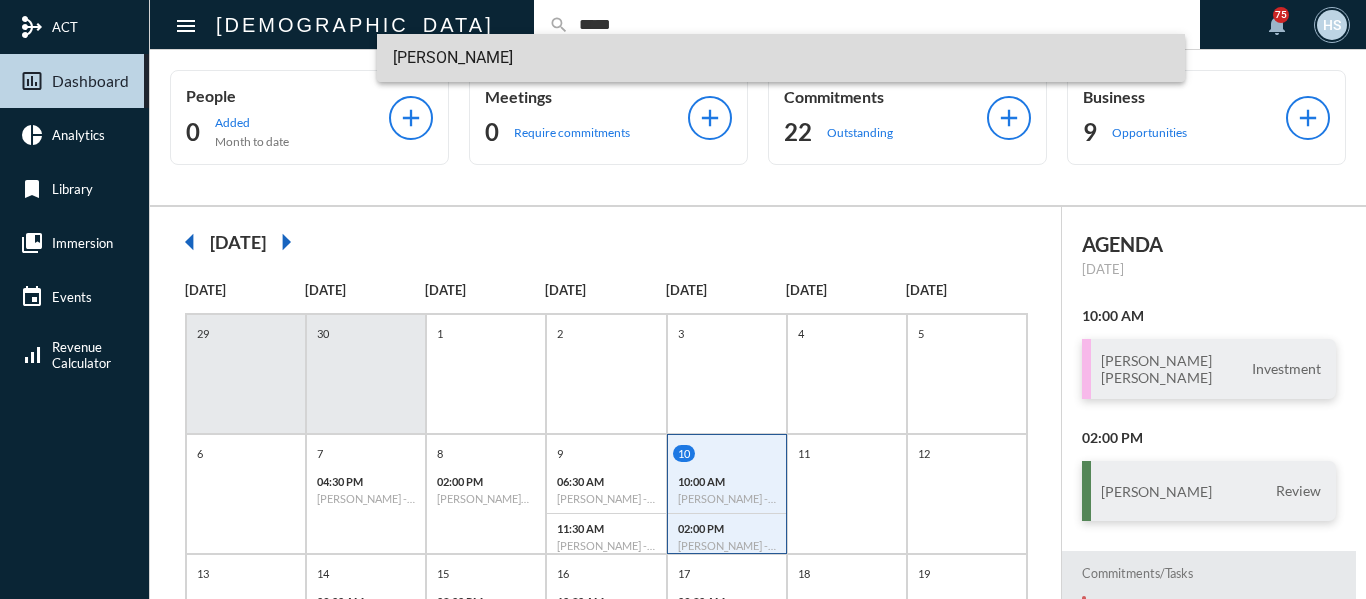 click on "Janet  Partyka" at bounding box center (781, 58) 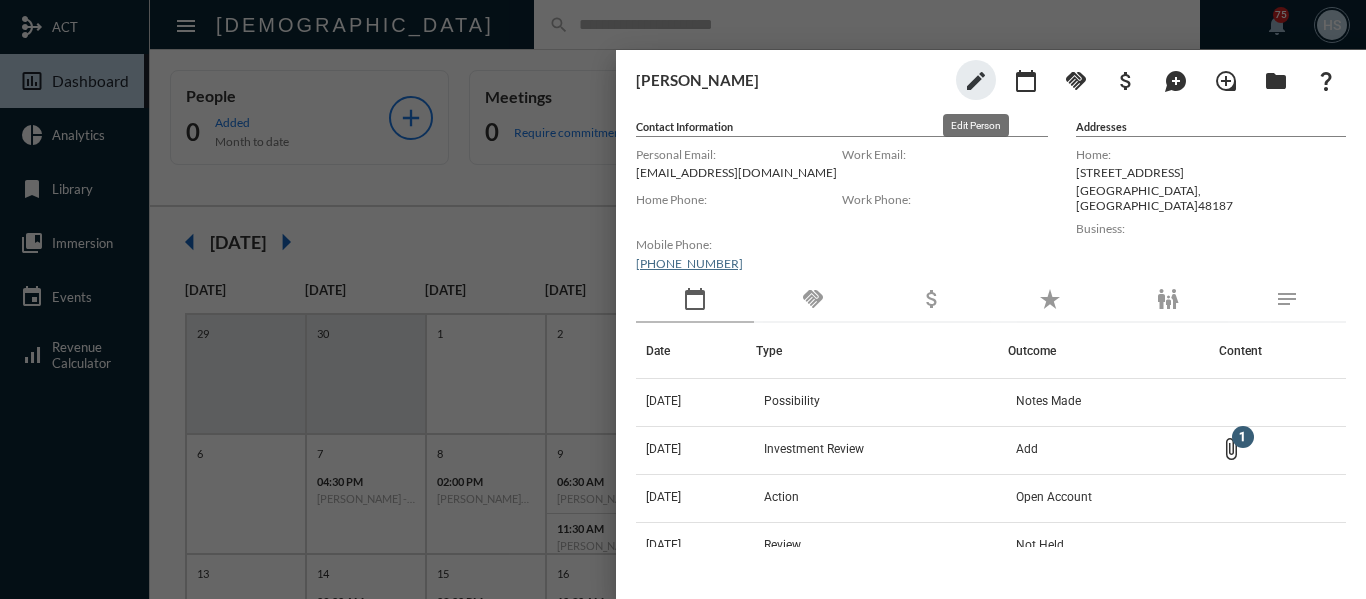 click on "edit" 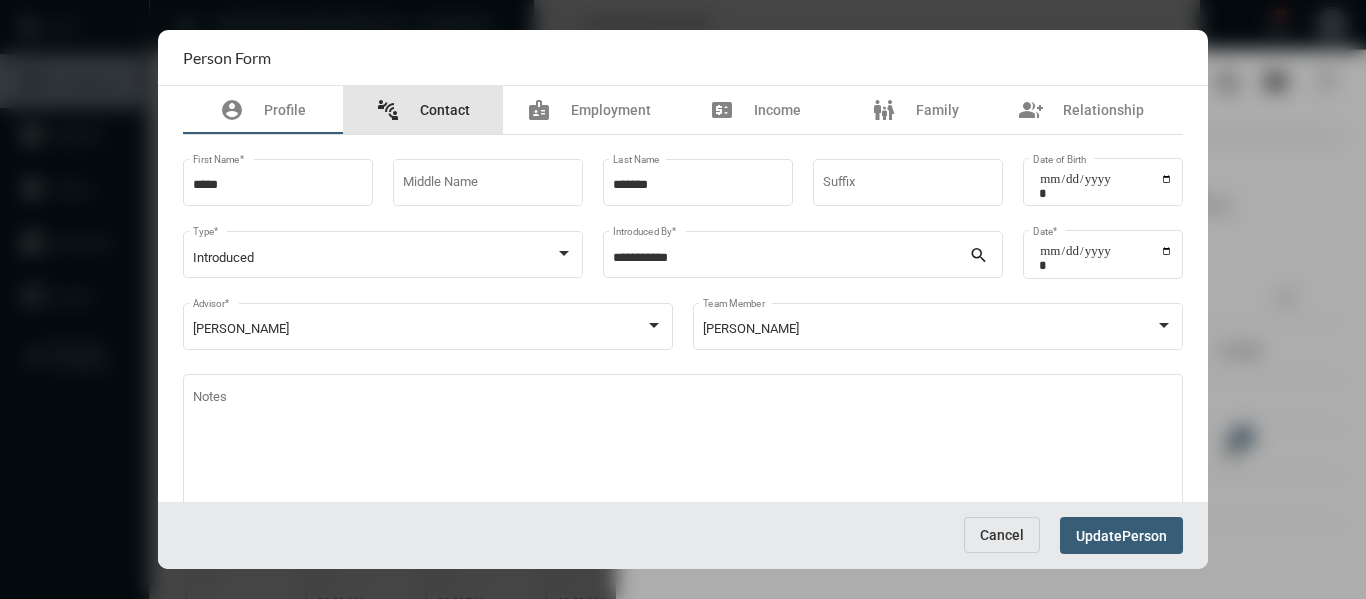 click on "Contact" at bounding box center (445, 110) 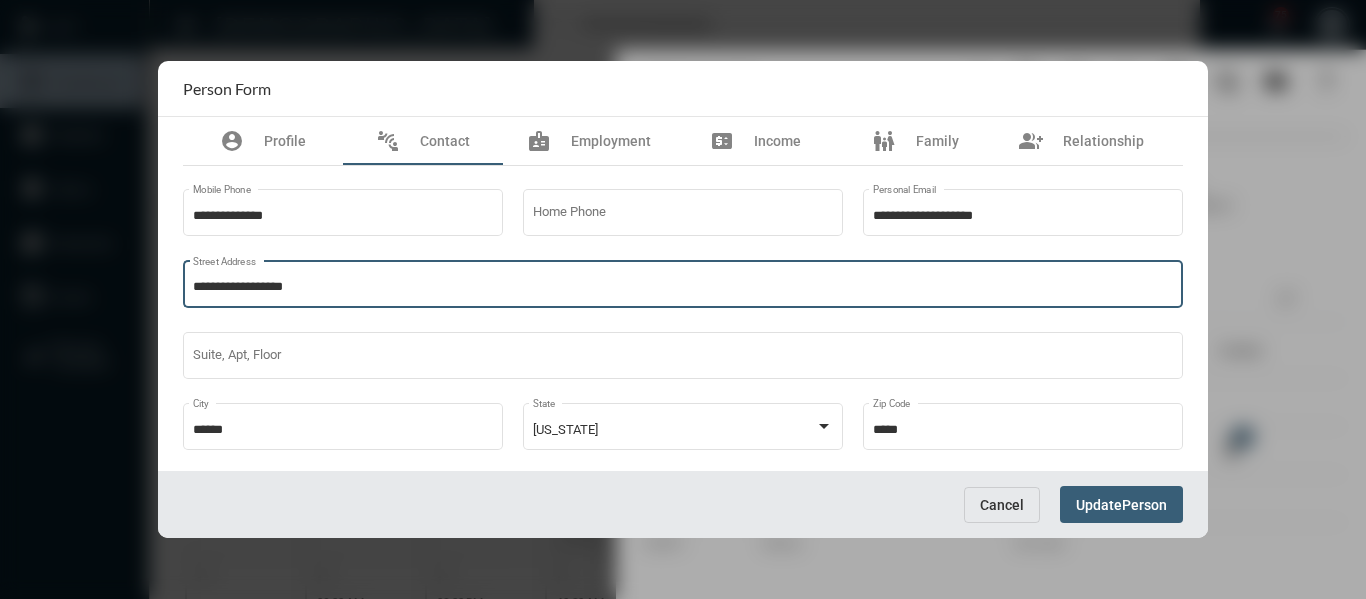 drag, startPoint x: 343, startPoint y: 286, endPoint x: 100, endPoint y: 286, distance: 243 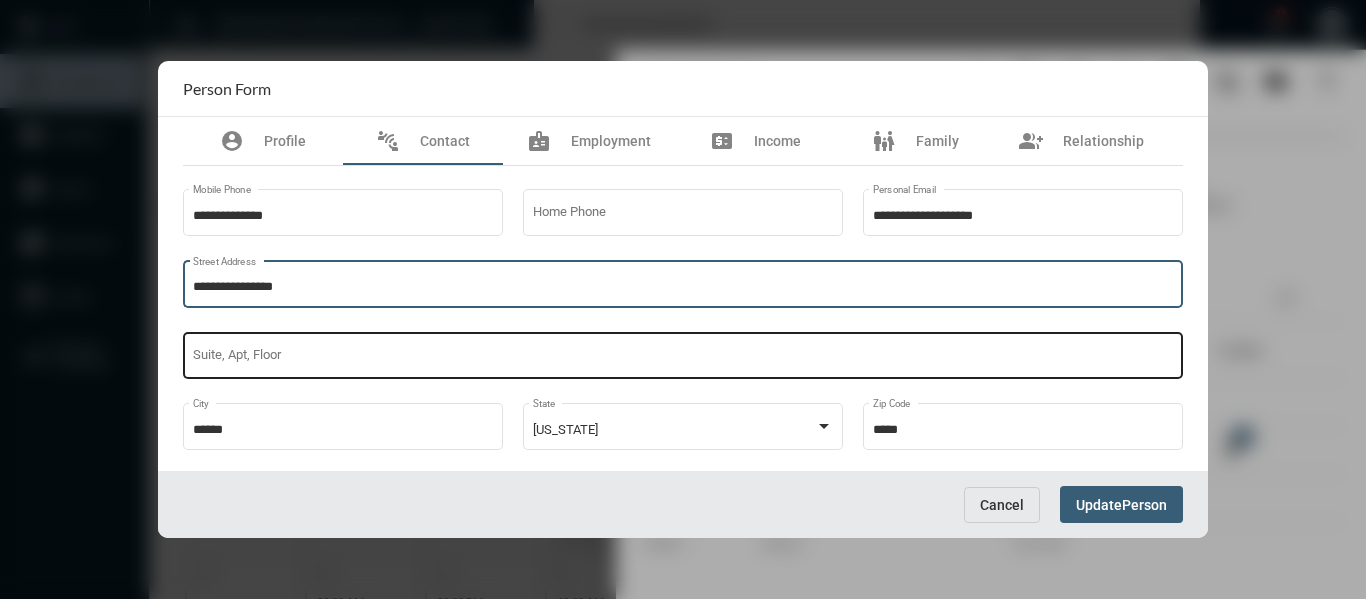 type on "**********" 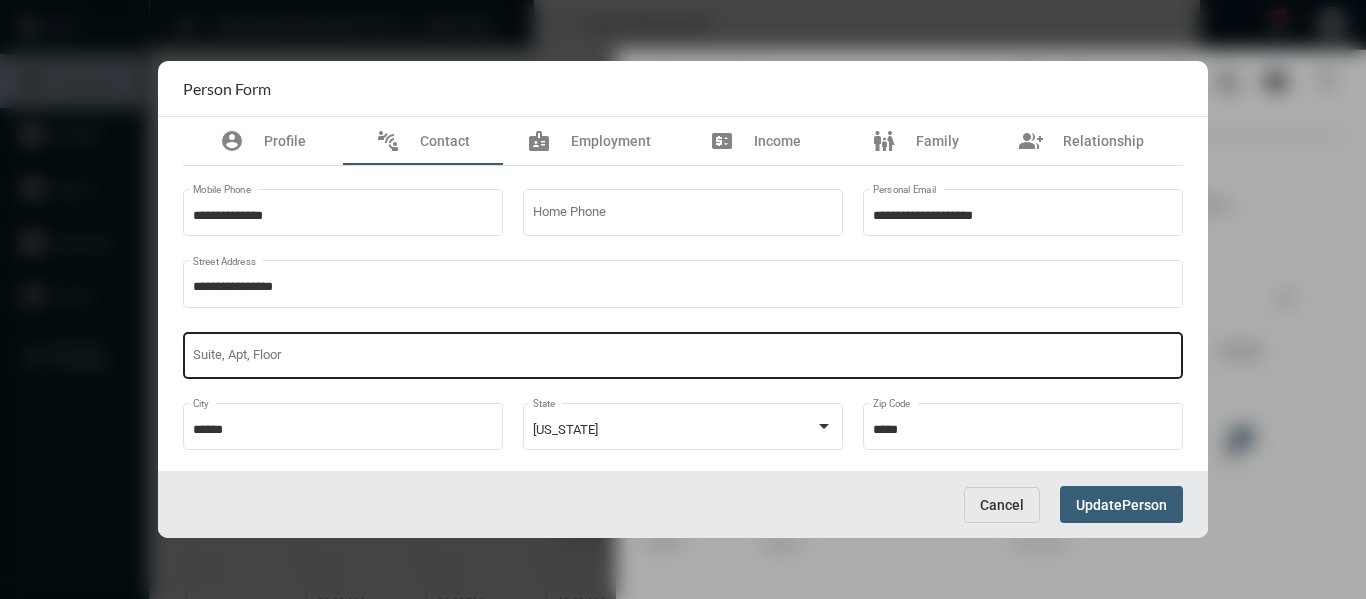 click on "Suite, Apt, Floor" at bounding box center (683, 353) 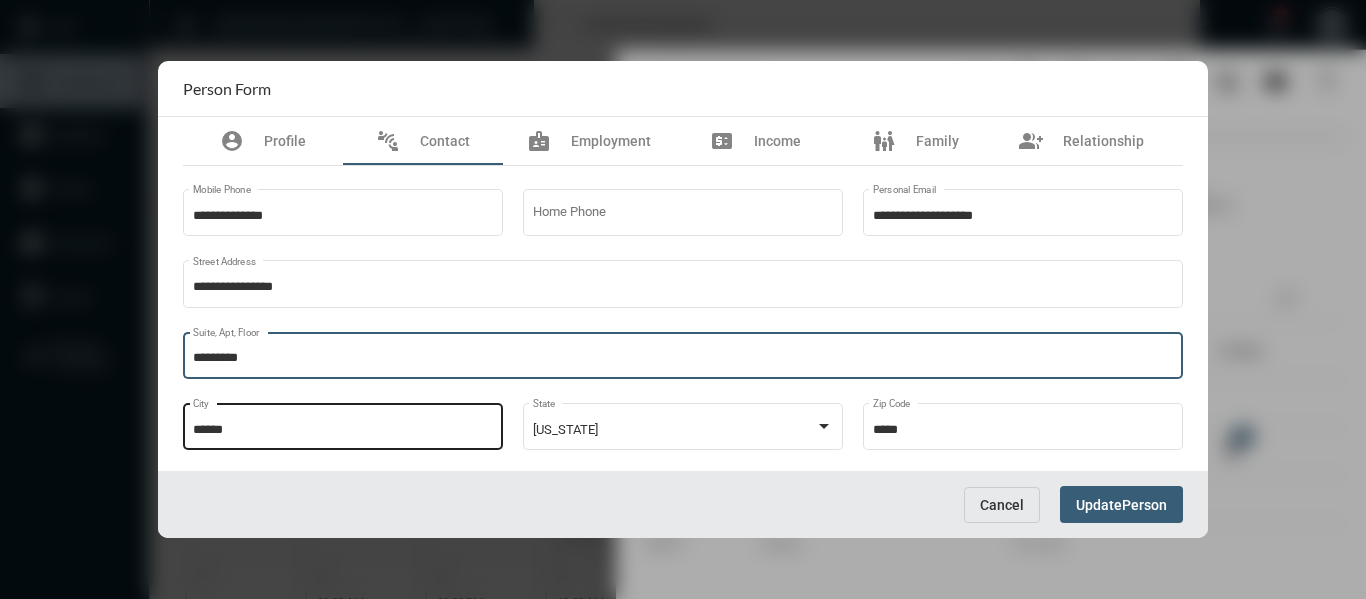 type on "*********" 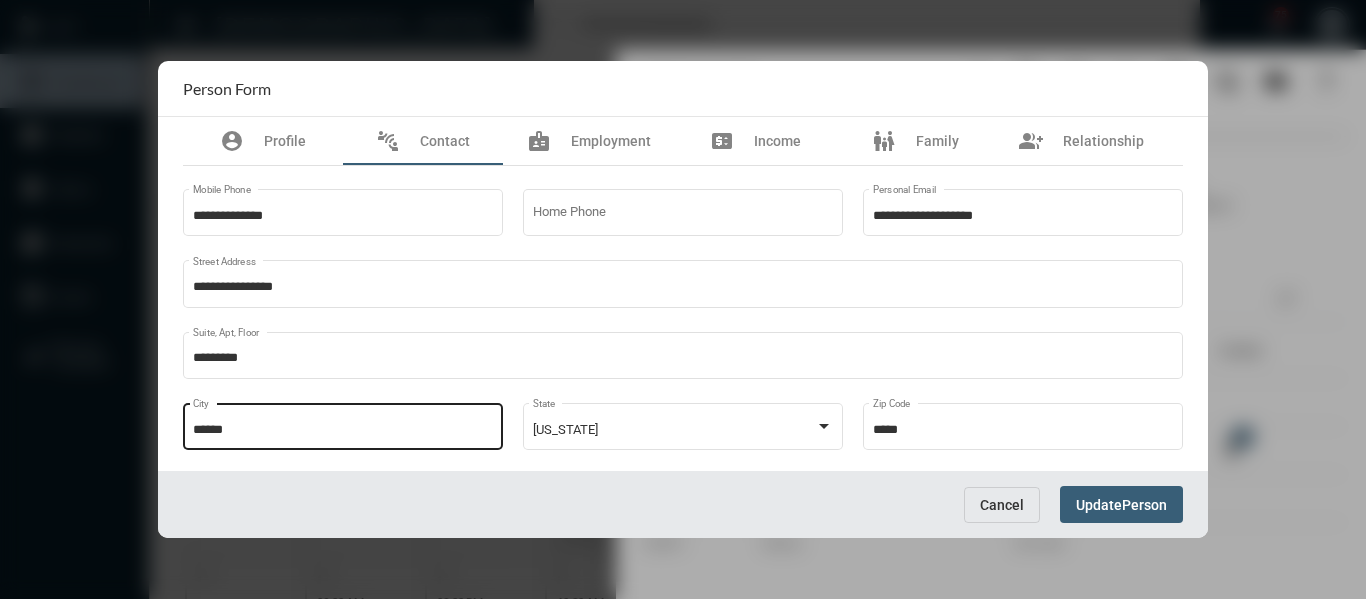 drag, startPoint x: 324, startPoint y: 412, endPoint x: 188, endPoint y: 429, distance: 137.05838 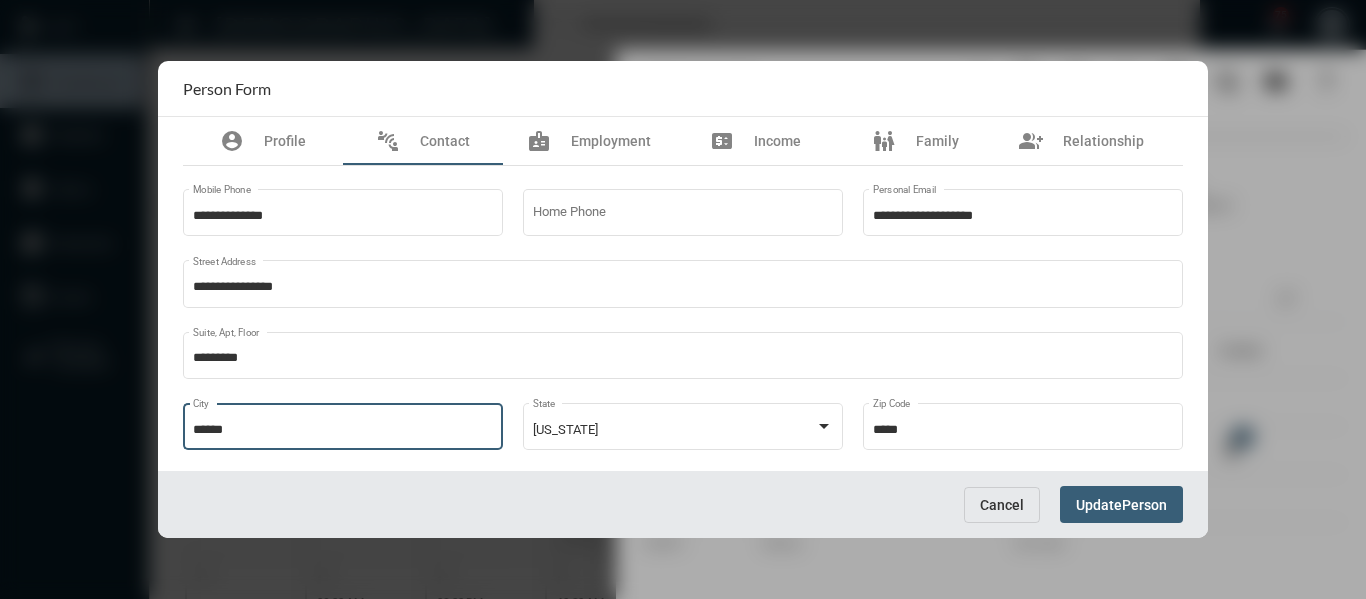 drag, startPoint x: 299, startPoint y: 433, endPoint x: 72, endPoint y: 433, distance: 227 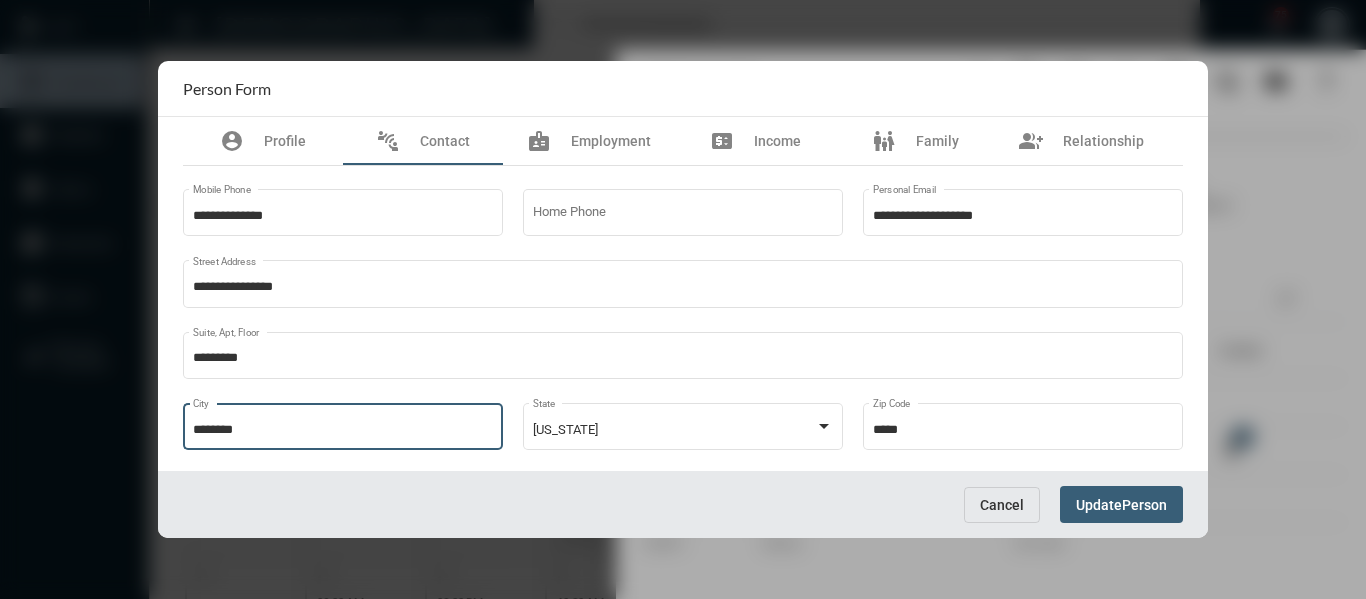 type on "********" 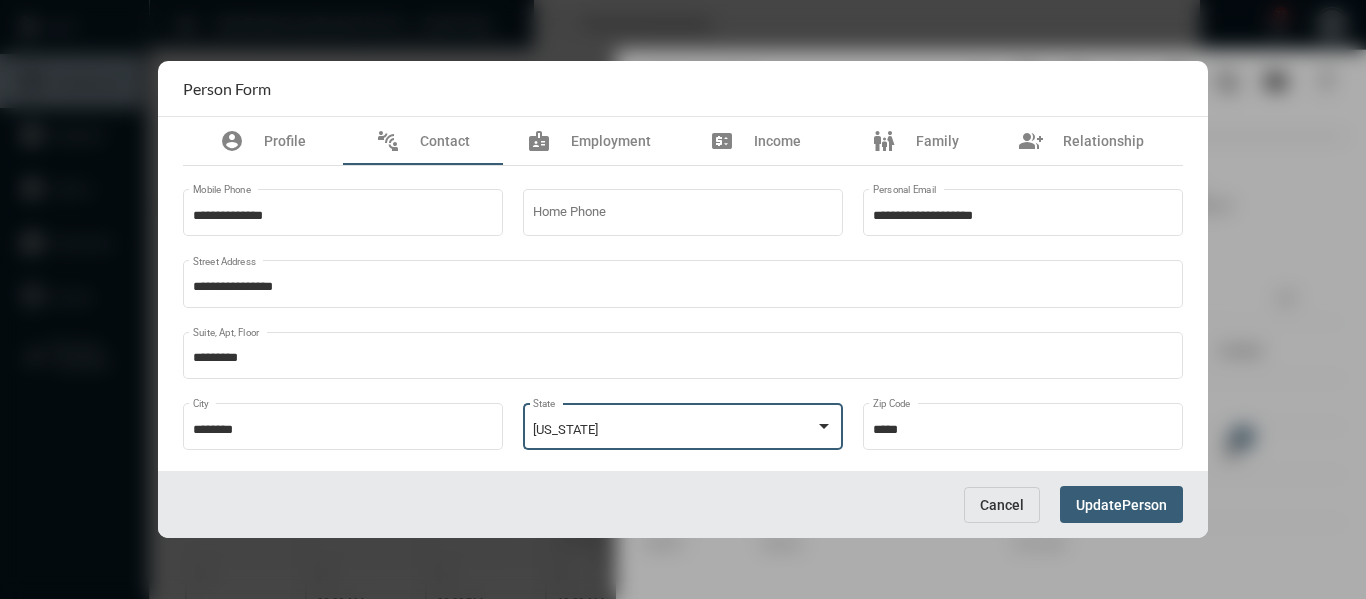 click at bounding box center (824, 426) 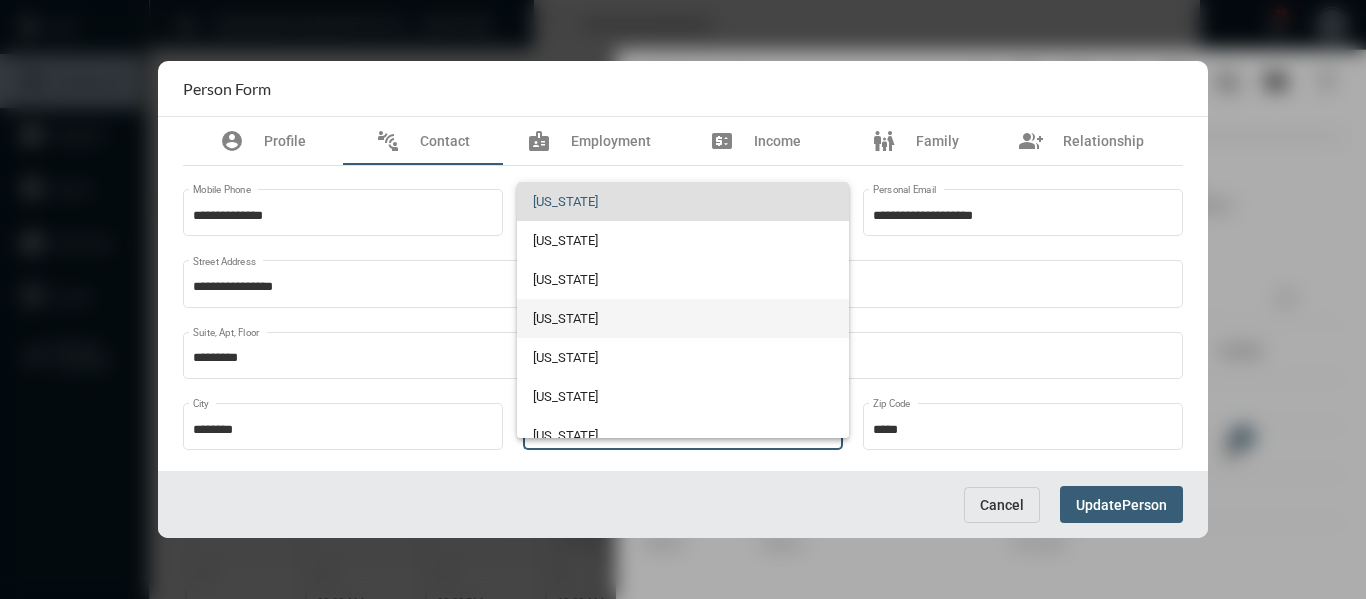 click on "Arizona" at bounding box center (683, 318) 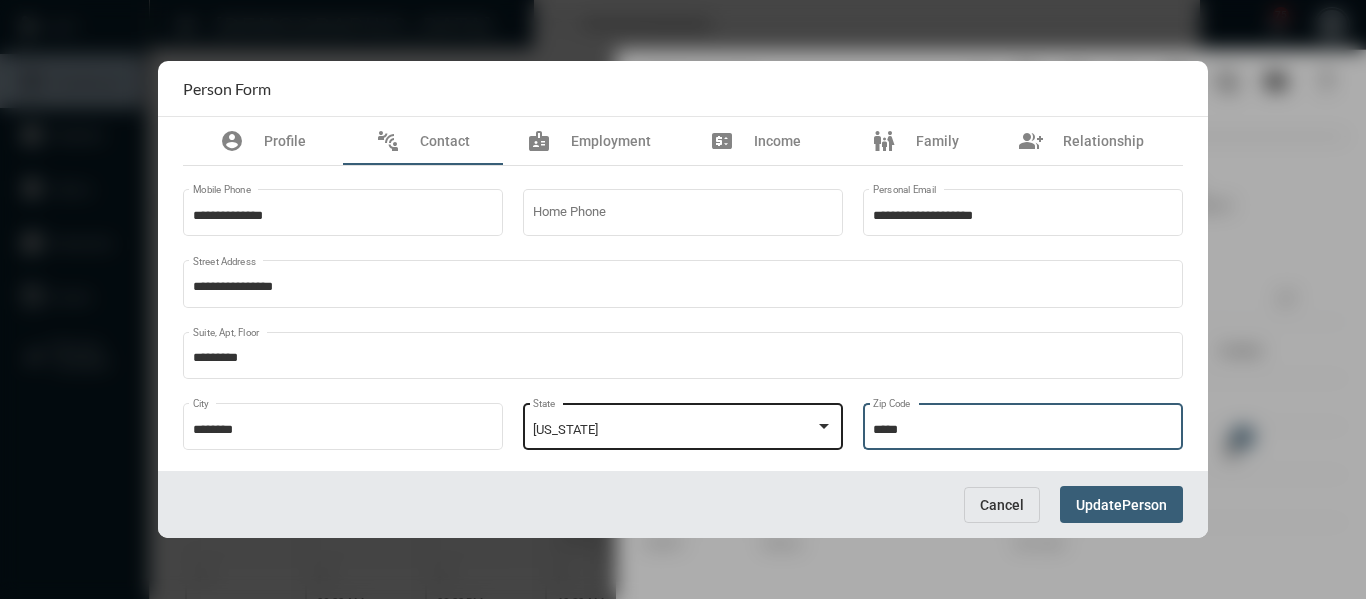 drag, startPoint x: 970, startPoint y: 436, endPoint x: 831, endPoint y: 429, distance: 139.17615 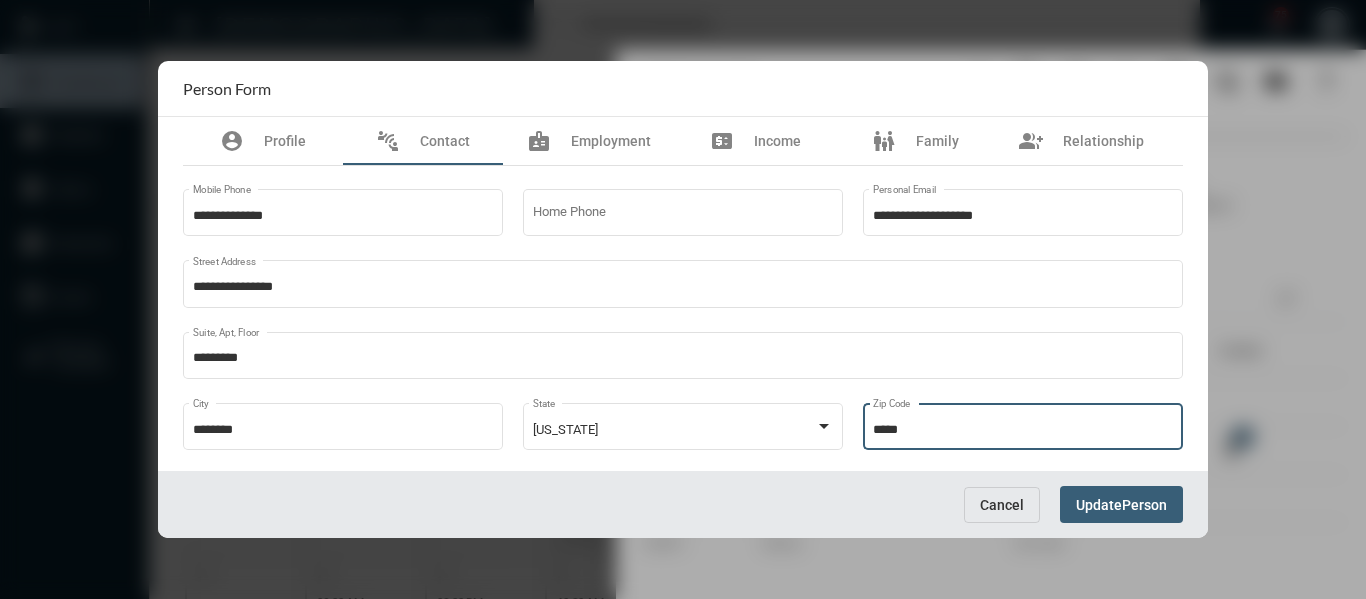 type on "*****" 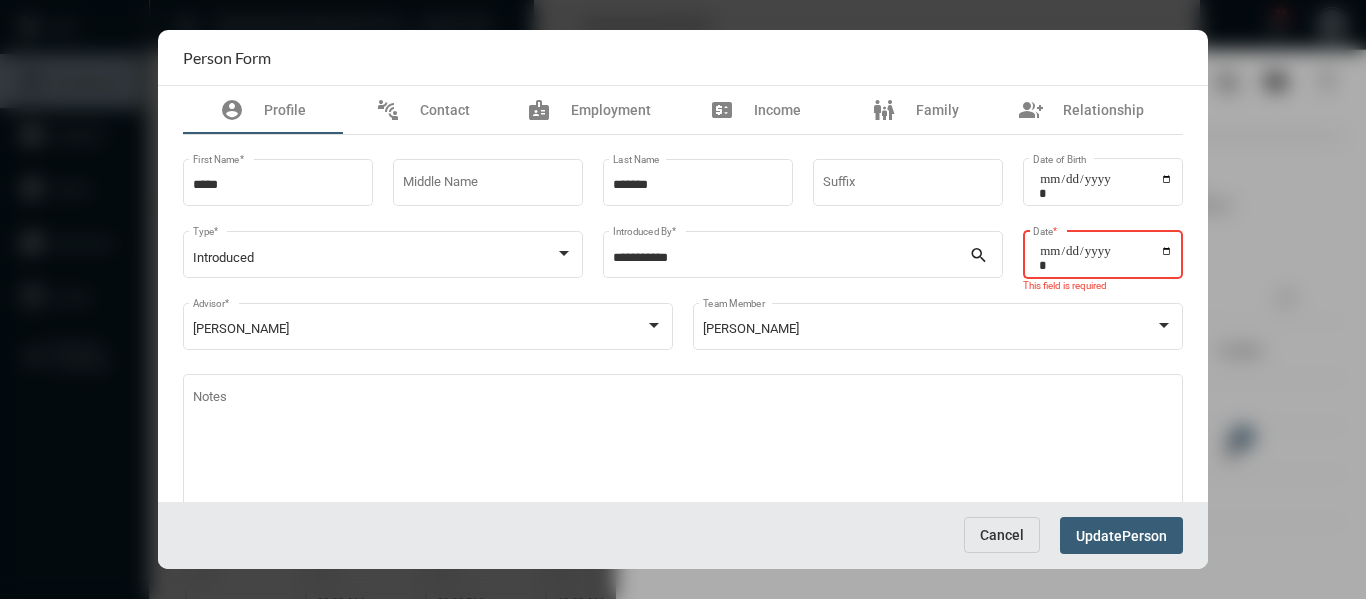 click on "Date  *" at bounding box center [1106, 258] 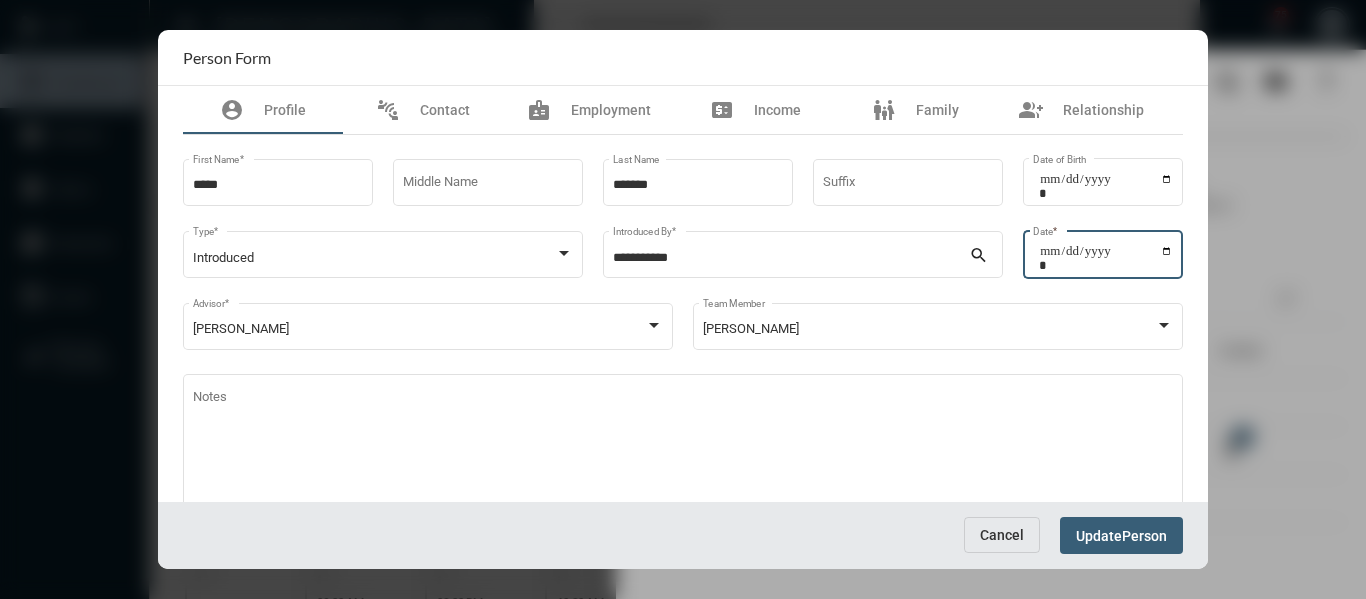 type on "**********" 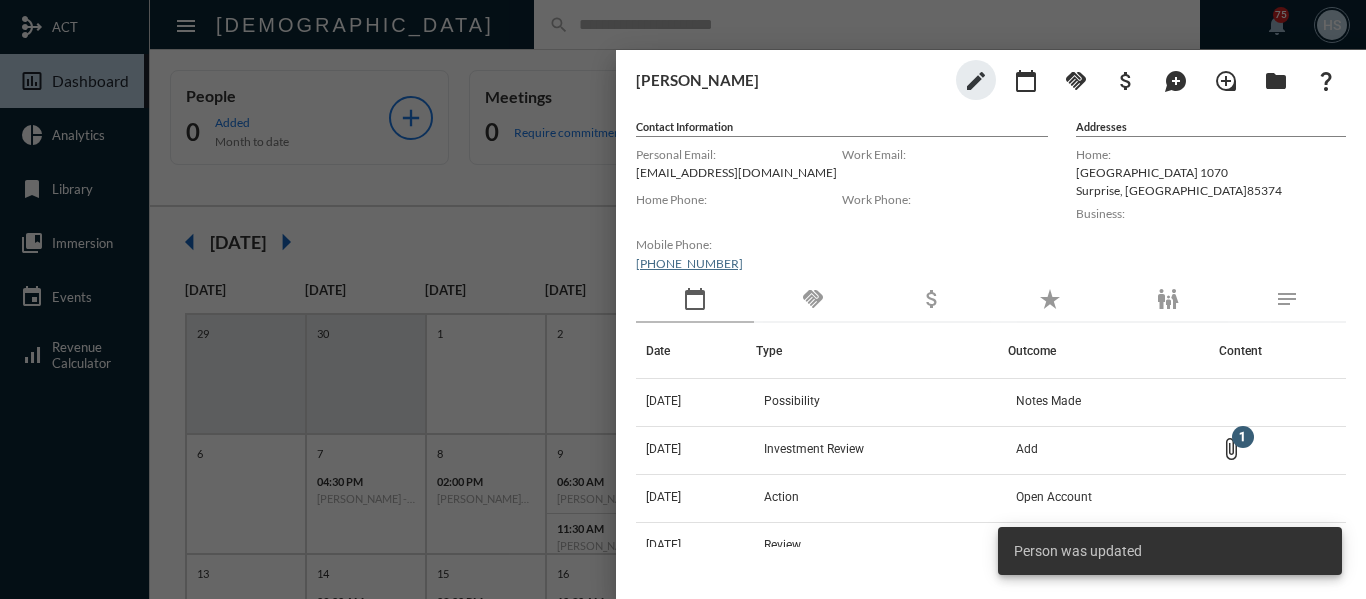 click at bounding box center [683, 299] 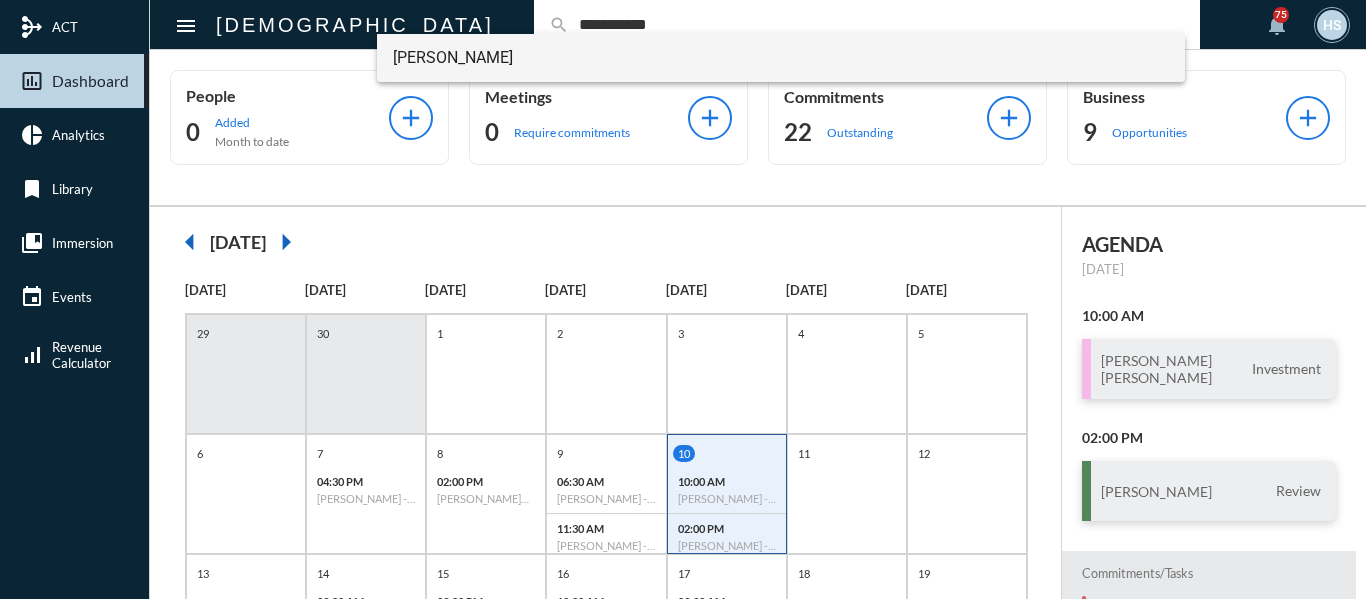 type on "**********" 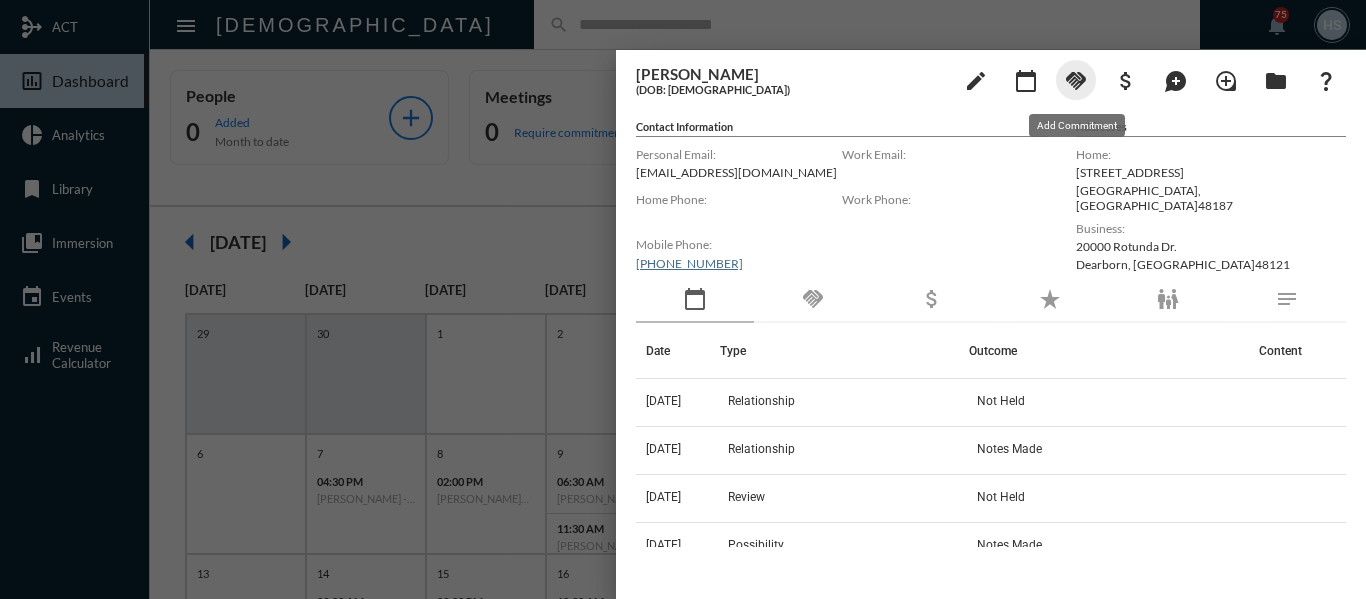 click on "handshake" 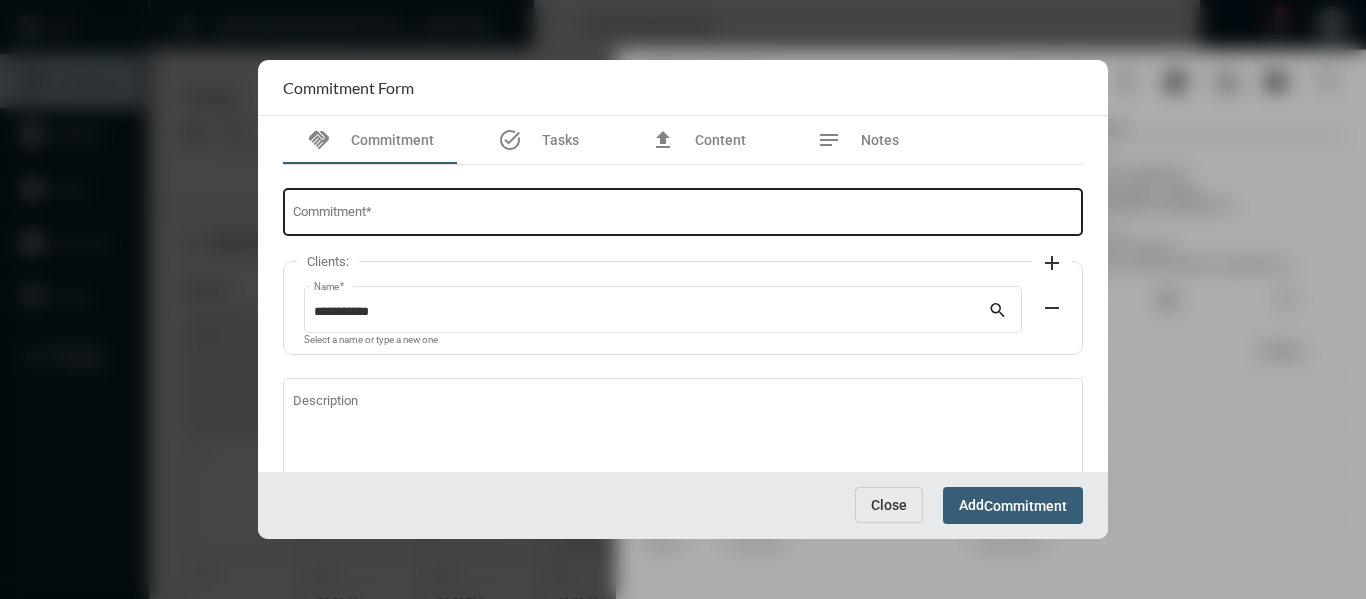 click on "Commitment  *" at bounding box center [683, 210] 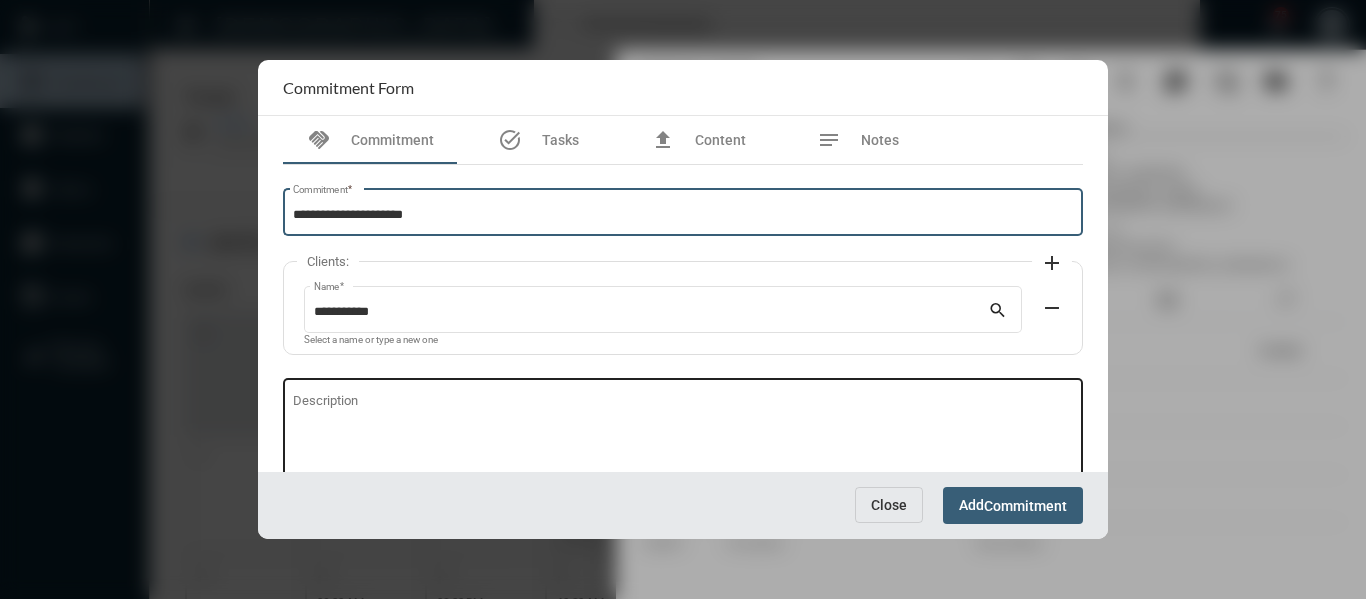 scroll, scrollTop: 136, scrollLeft: 0, axis: vertical 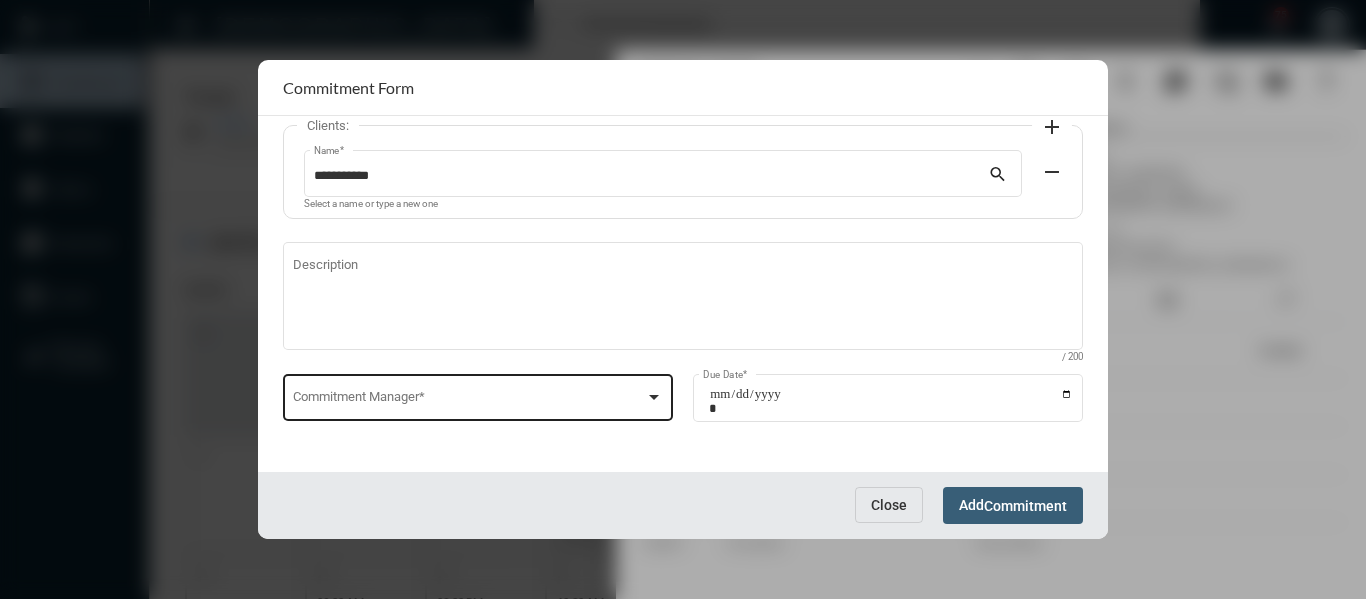 type on "**********" 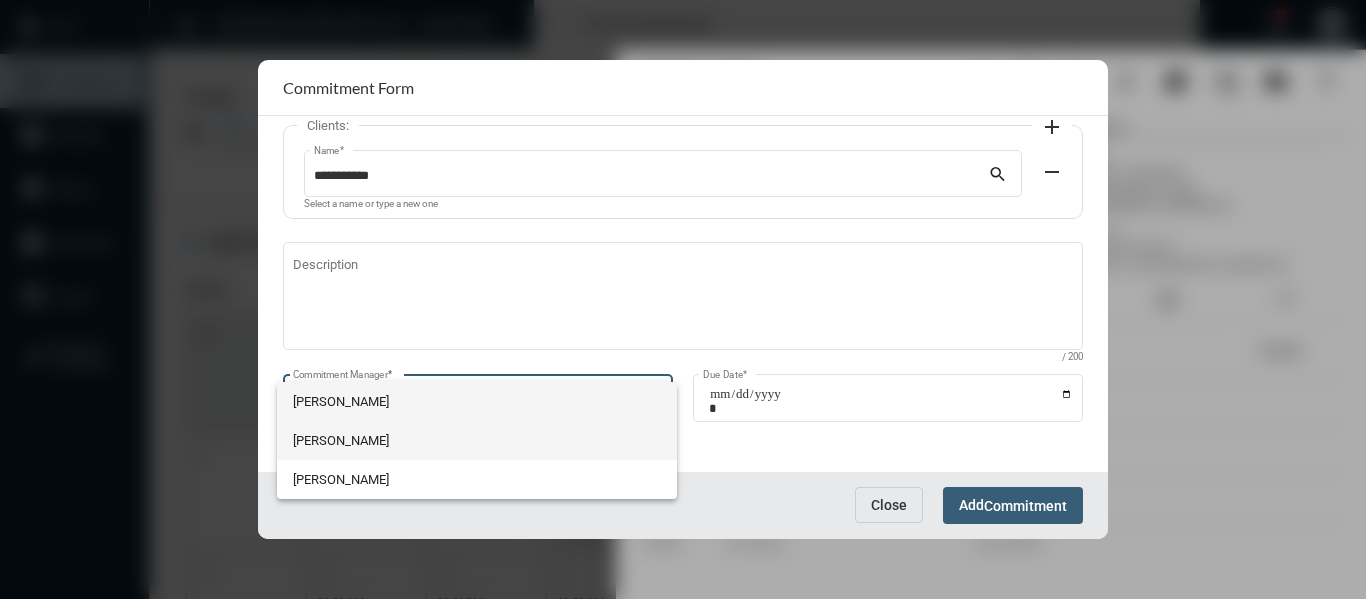 click on "Holly Skelton" at bounding box center [477, 440] 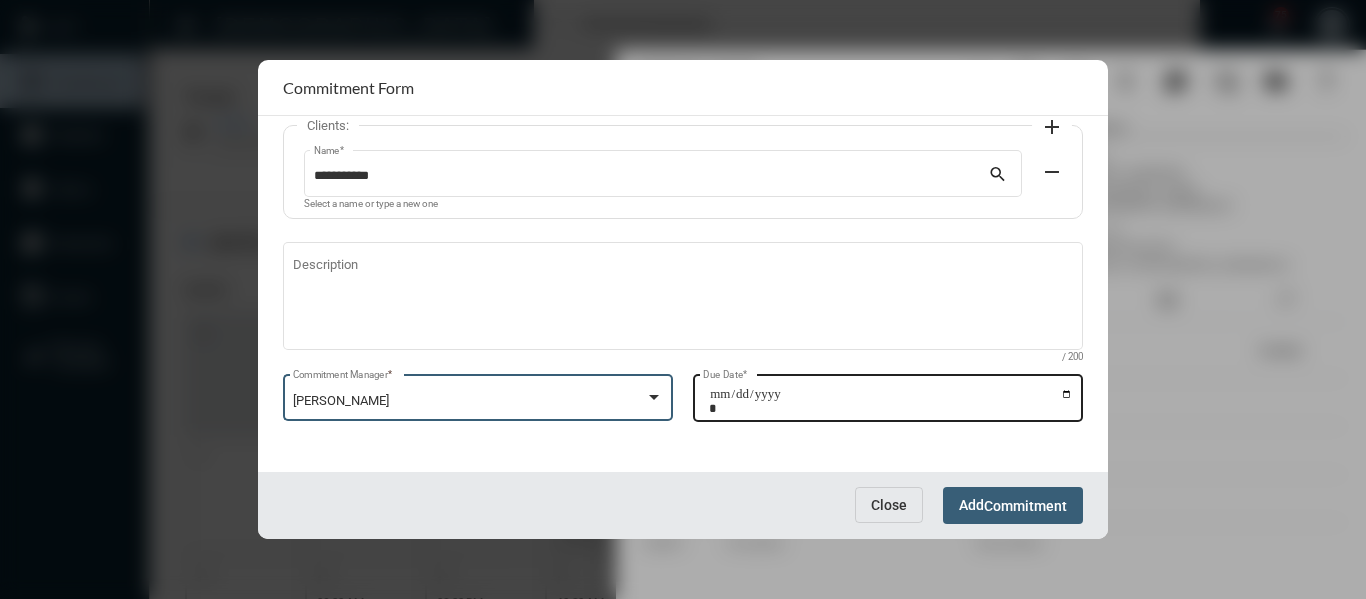 click on "Due Date  *" at bounding box center [891, 401] 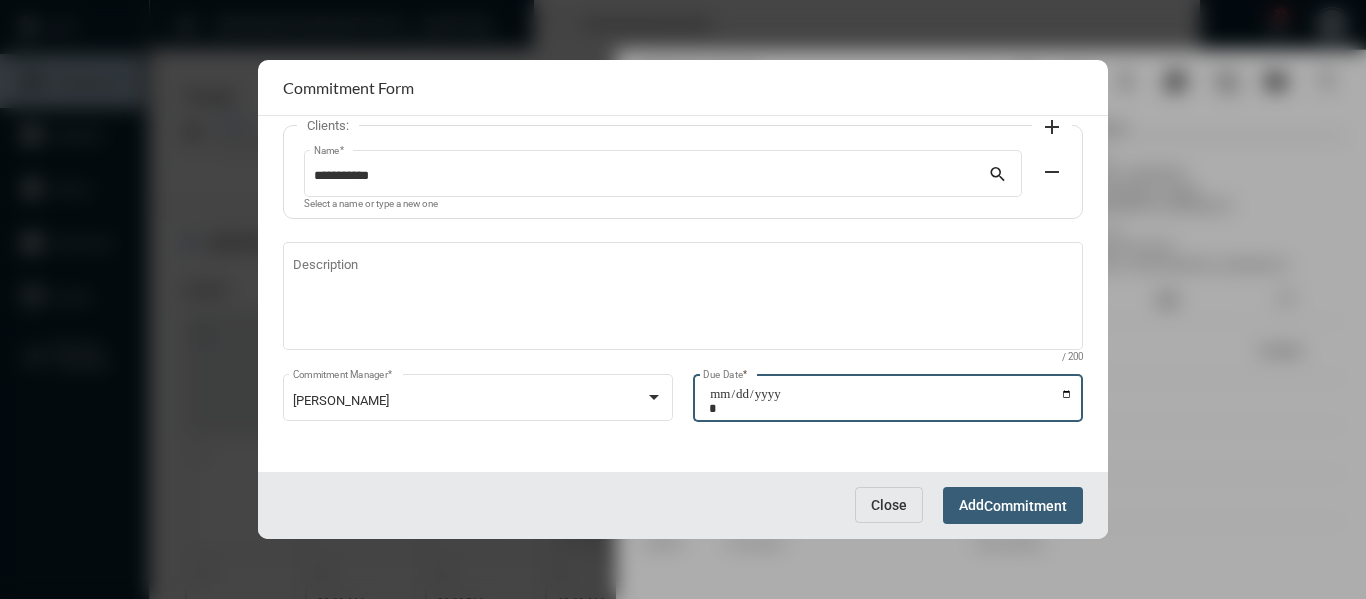 type on "**********" 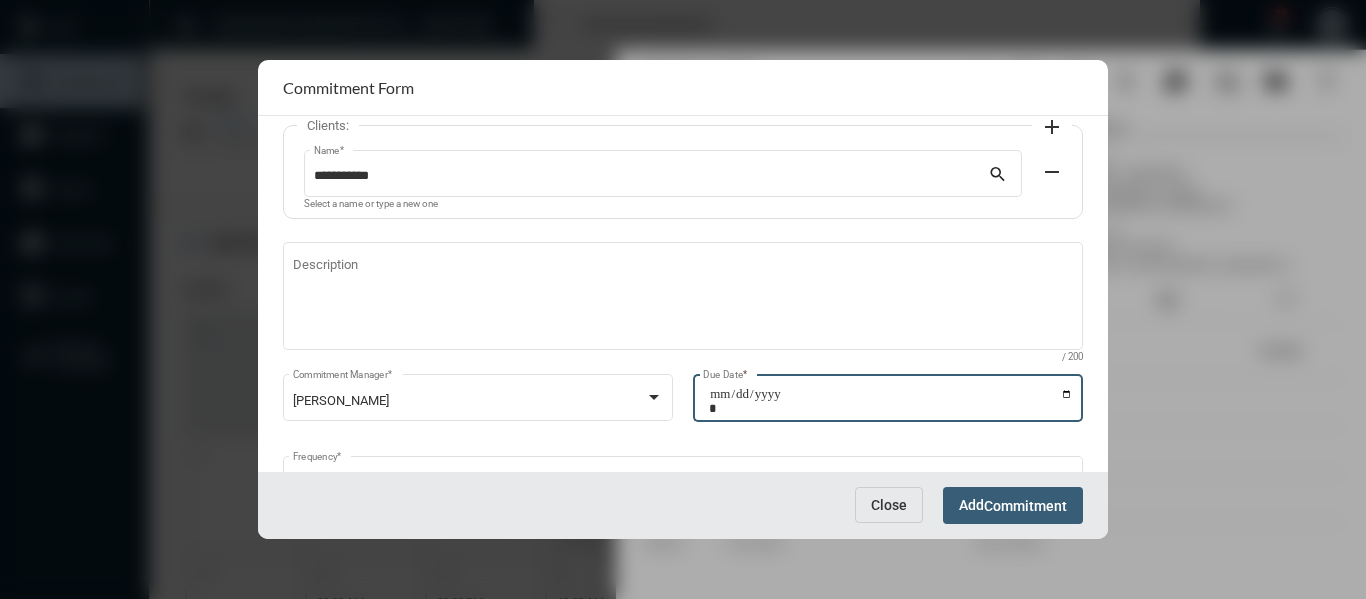 click on "Commitment" at bounding box center (1025, 506) 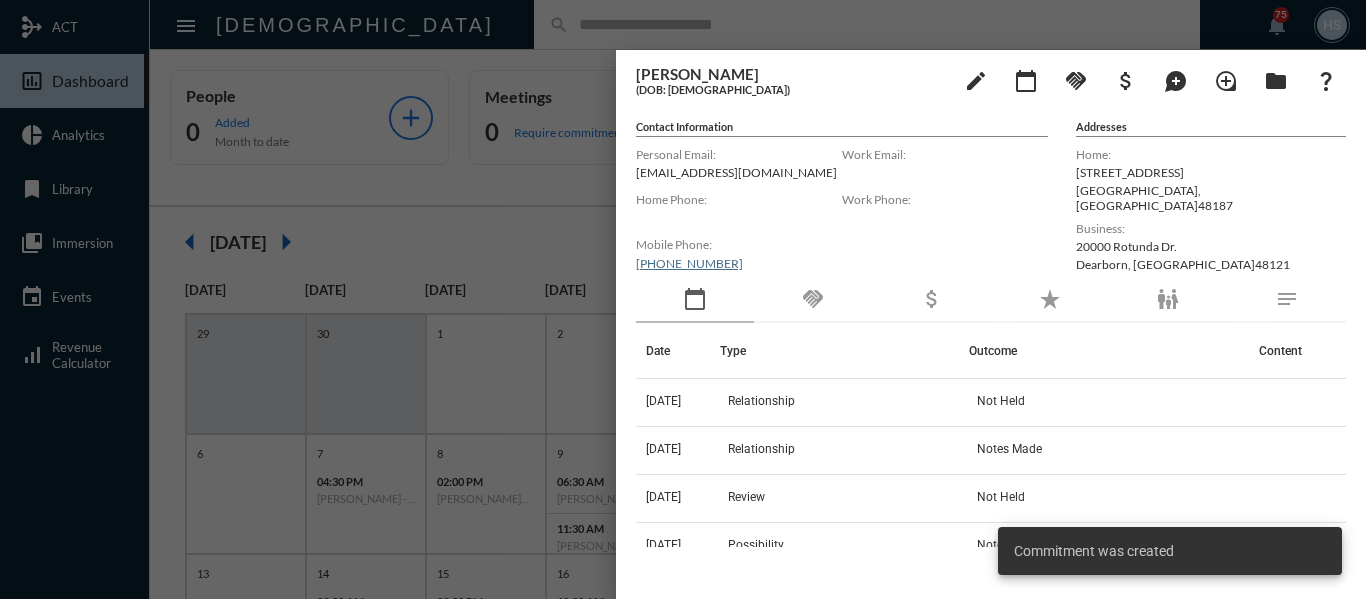 click at bounding box center [683, 299] 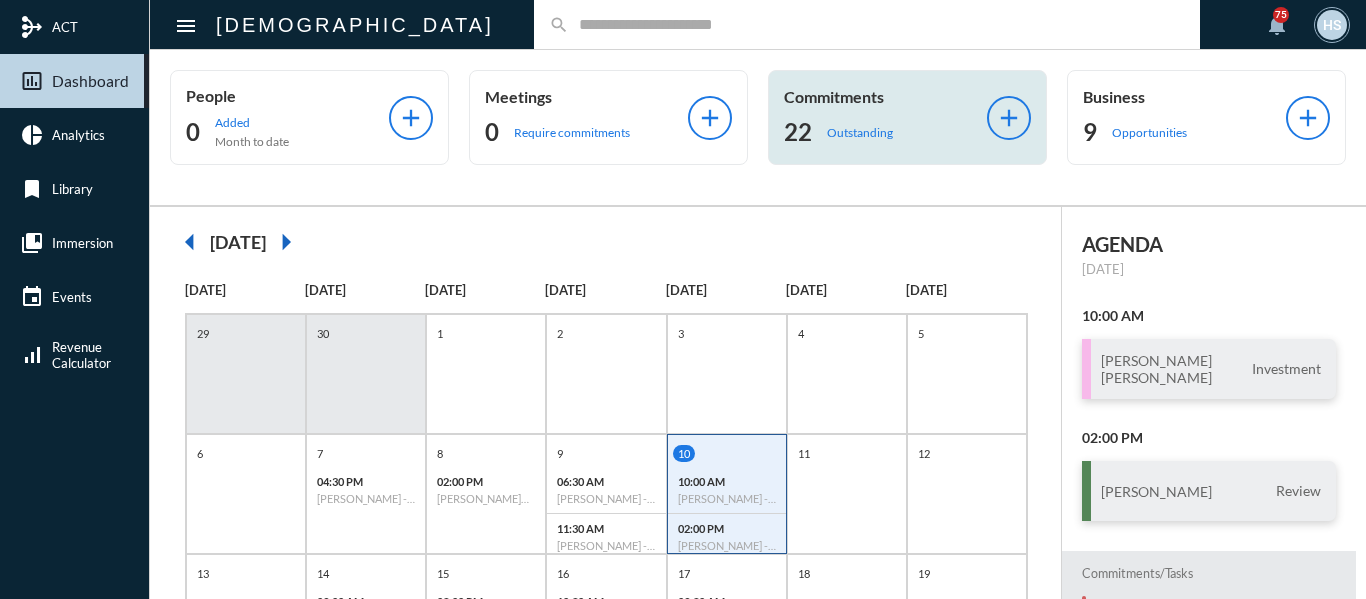 click on "Outstanding" 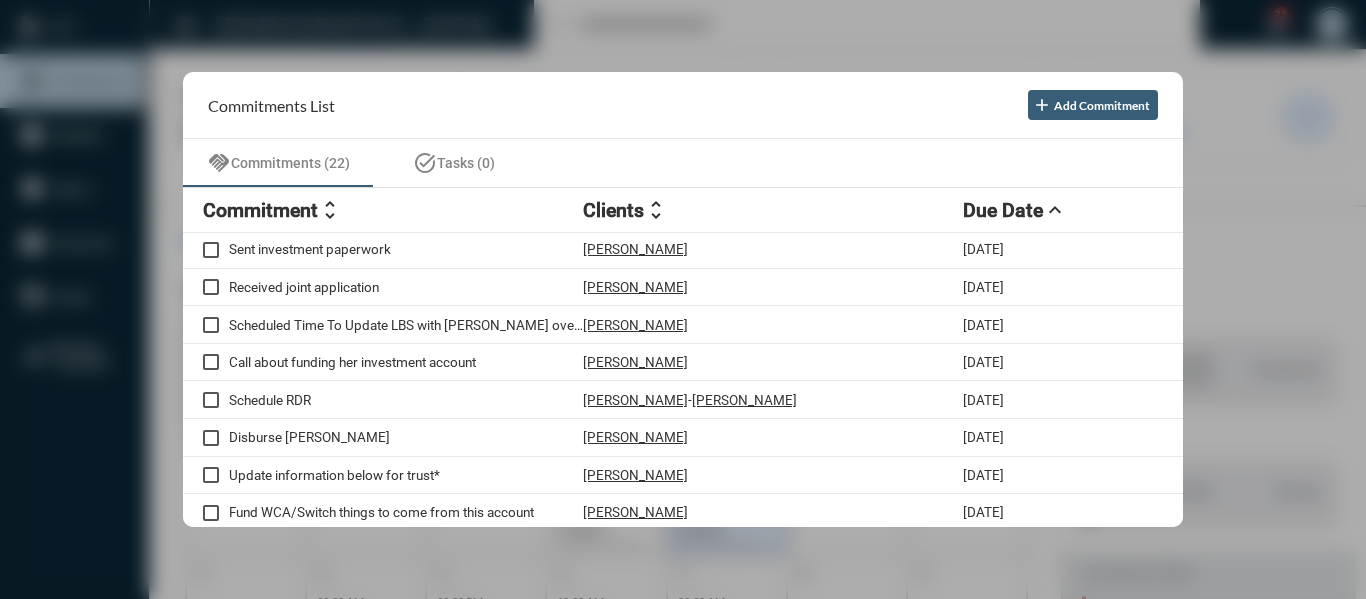scroll, scrollTop: 533, scrollLeft: 0, axis: vertical 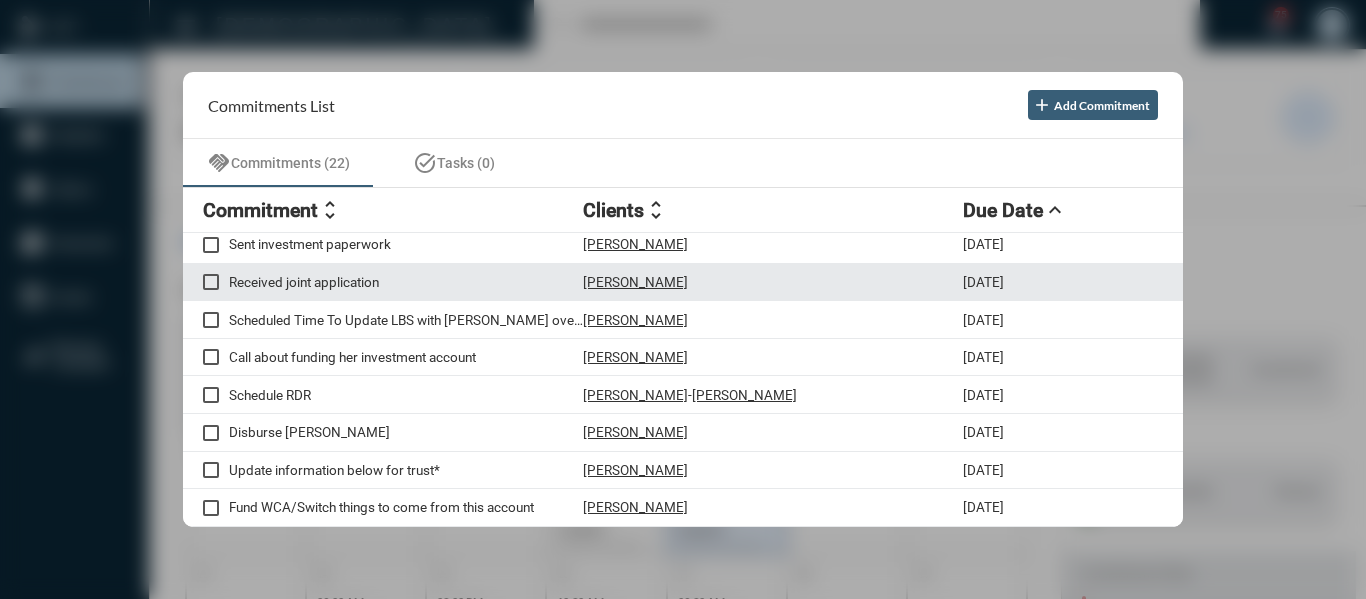 click at bounding box center [211, 282] 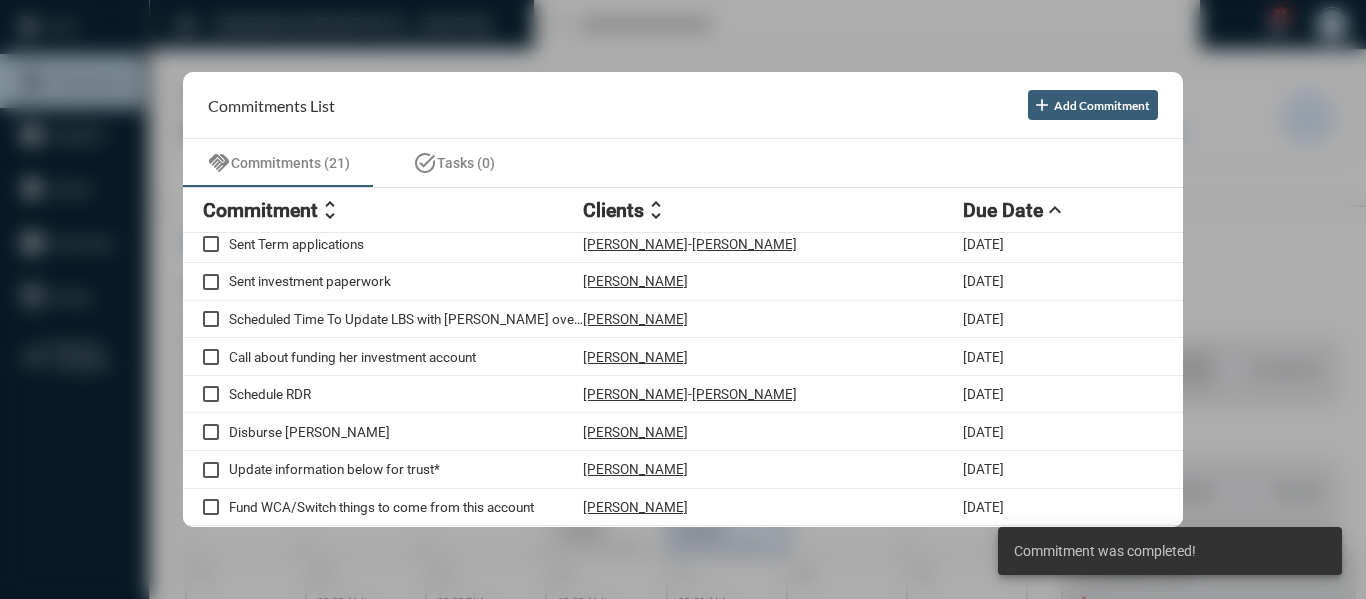 scroll, scrollTop: 496, scrollLeft: 0, axis: vertical 